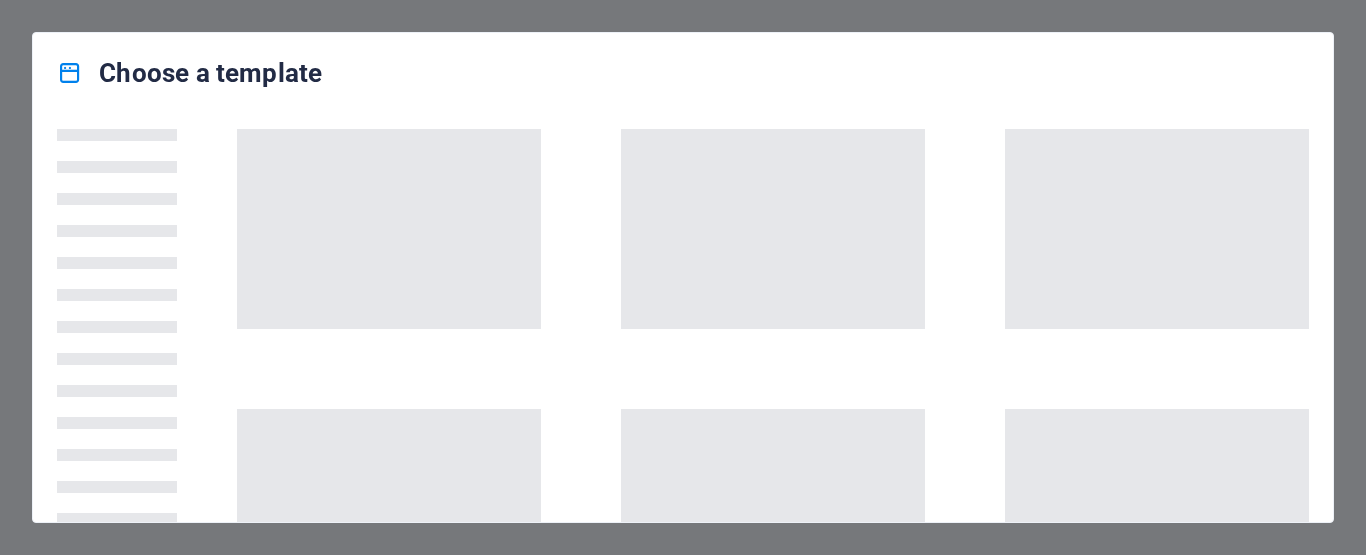 scroll, scrollTop: 0, scrollLeft: 0, axis: both 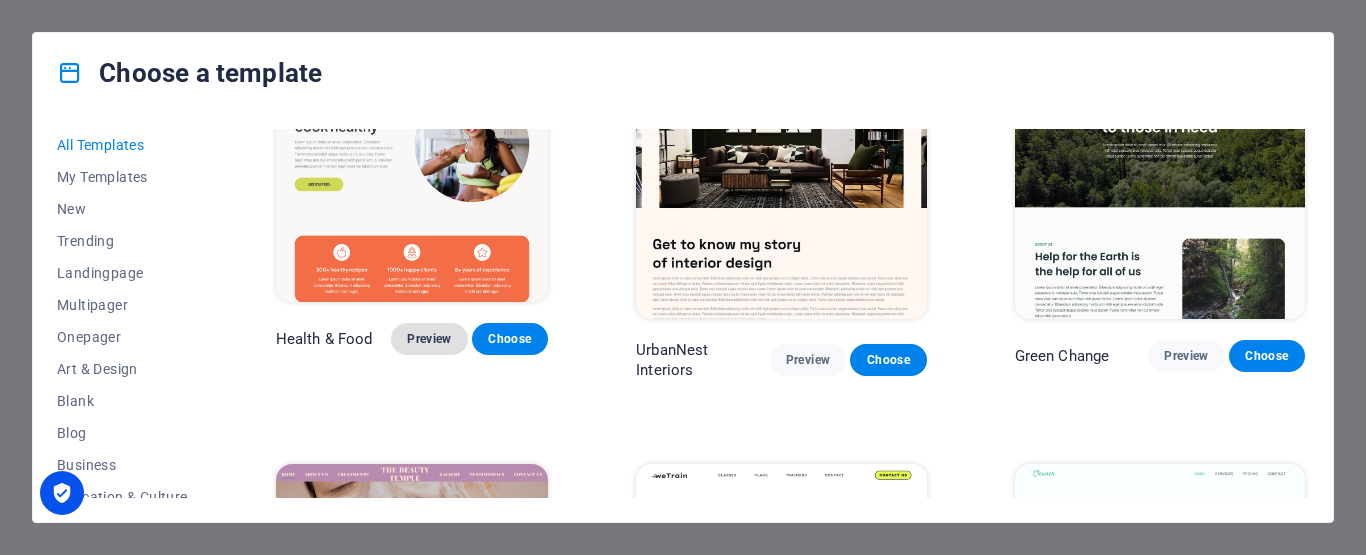 click on "Preview" at bounding box center (429, 339) 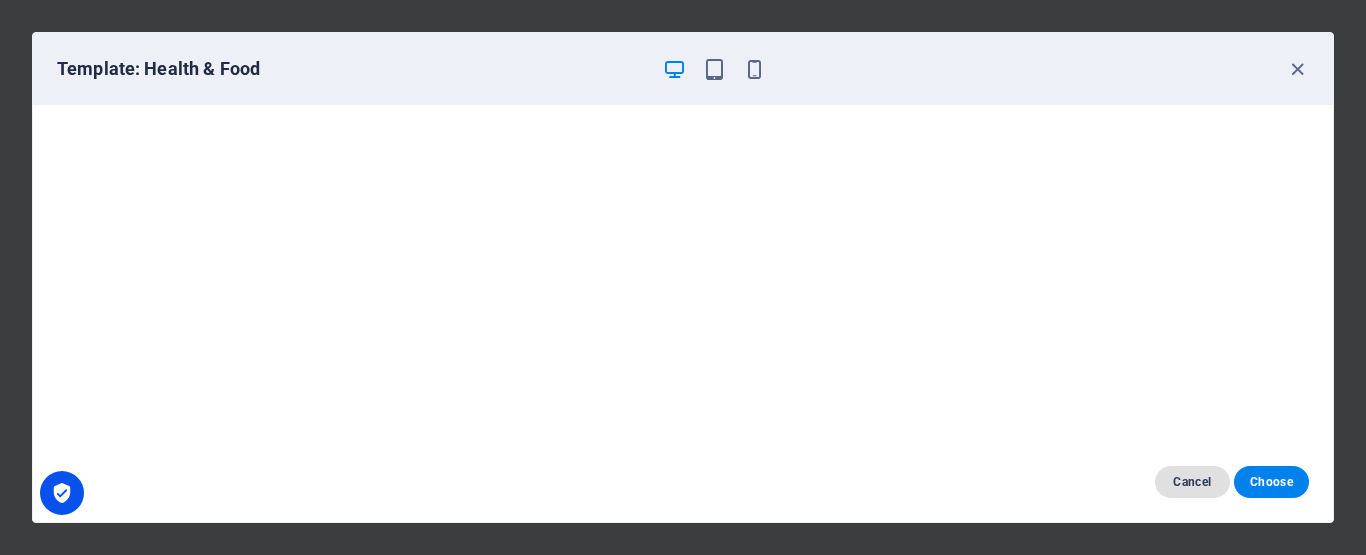 click on "Cancel" at bounding box center [1192, 482] 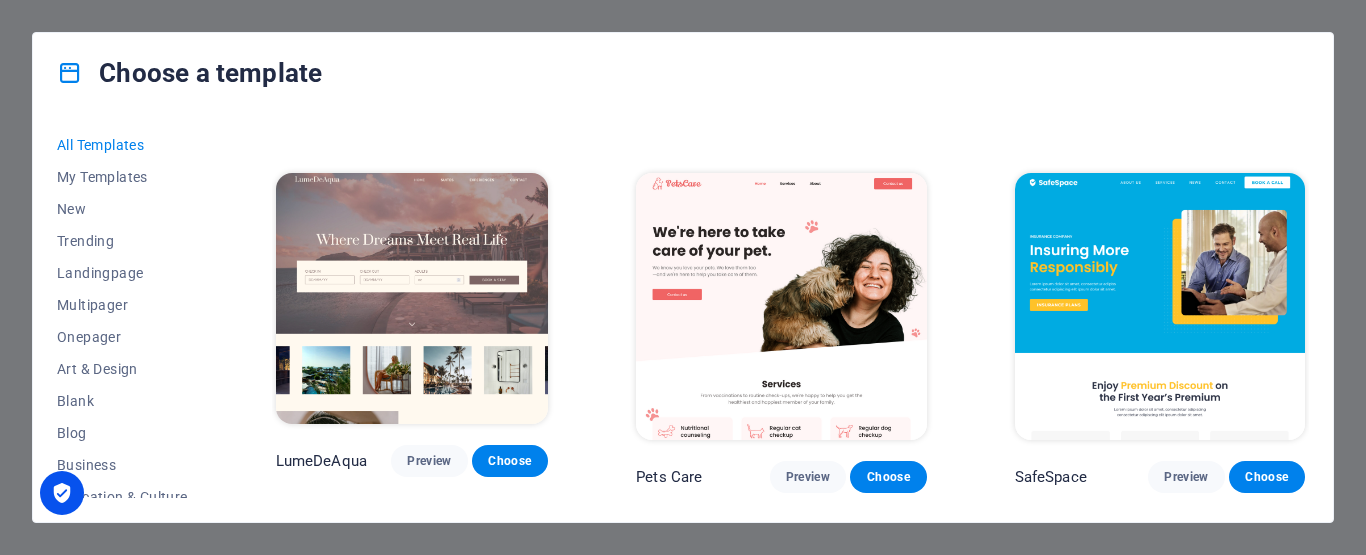 scroll, scrollTop: 2900, scrollLeft: 0, axis: vertical 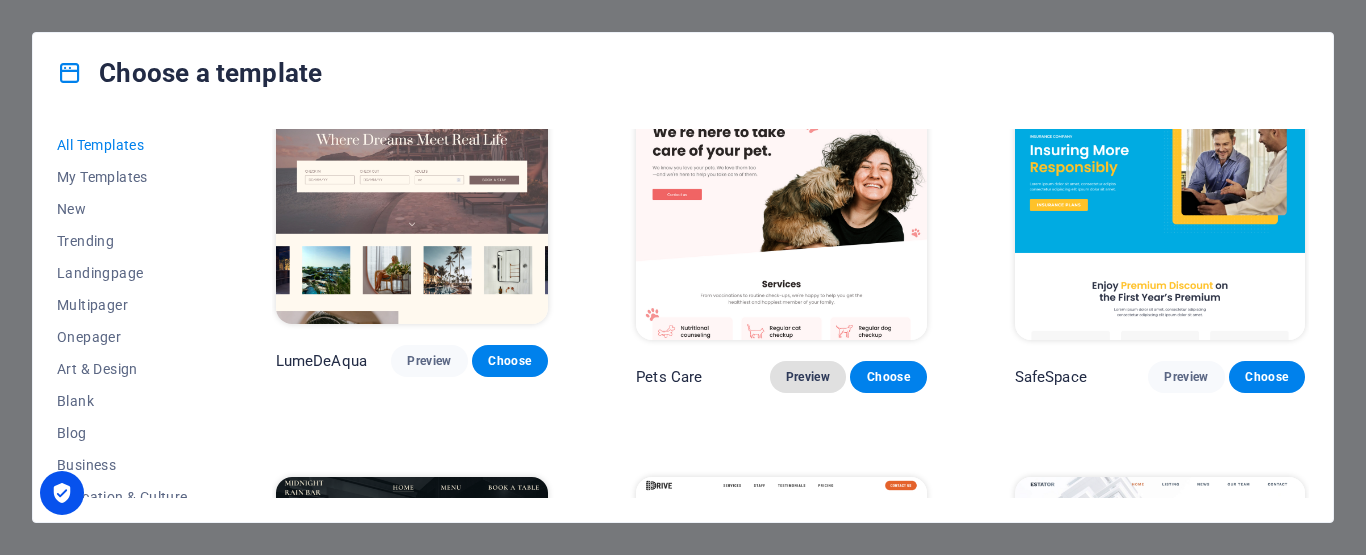 click on "Preview" at bounding box center (808, 377) 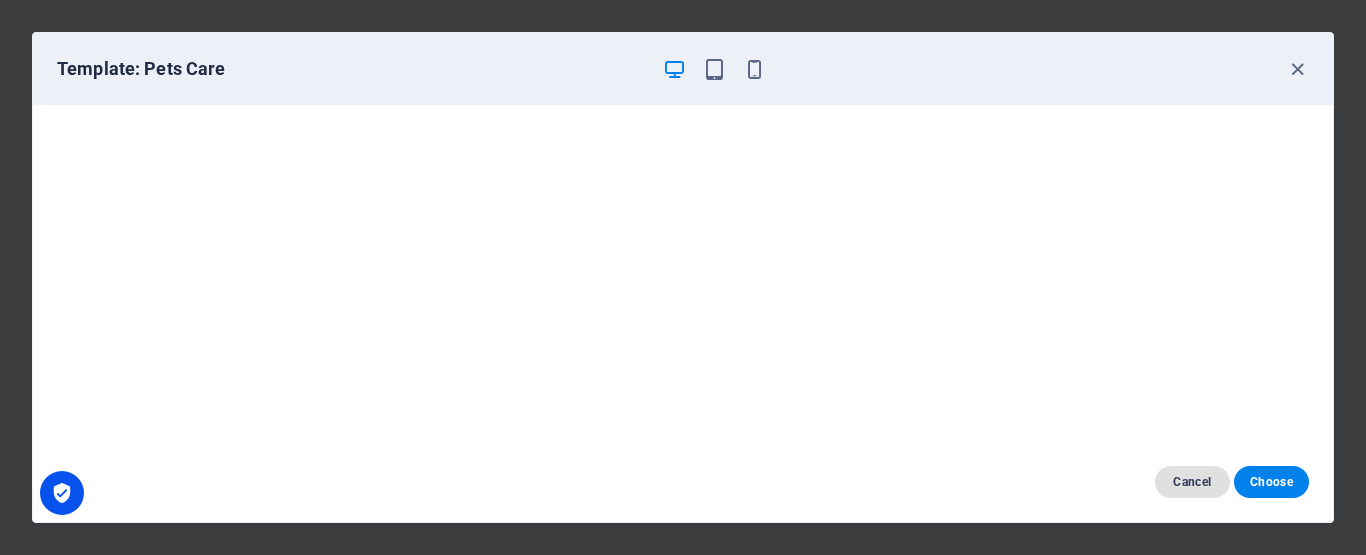 click on "Cancel" at bounding box center (1192, 482) 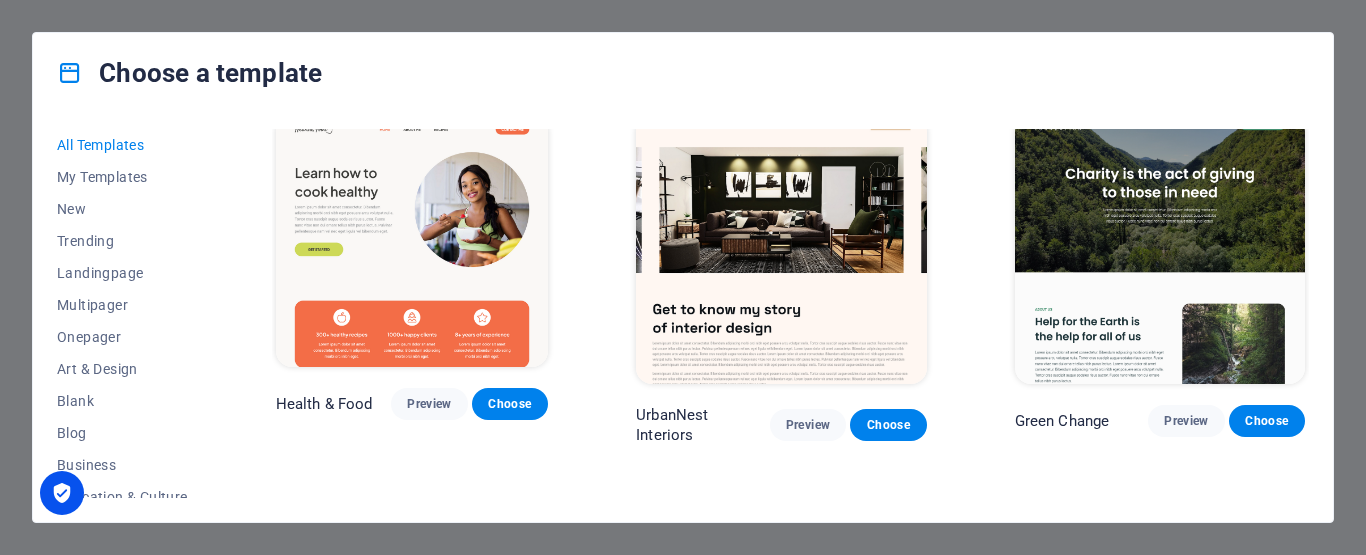 scroll, scrollTop: 1600, scrollLeft: 0, axis: vertical 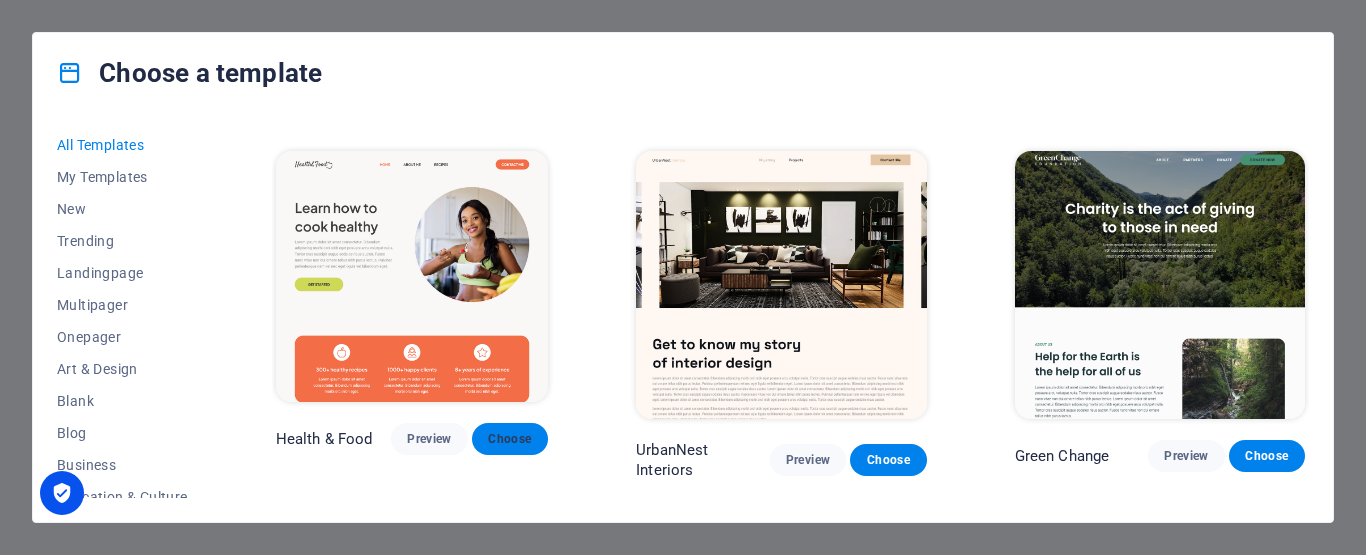 click on "Choose" at bounding box center (510, 439) 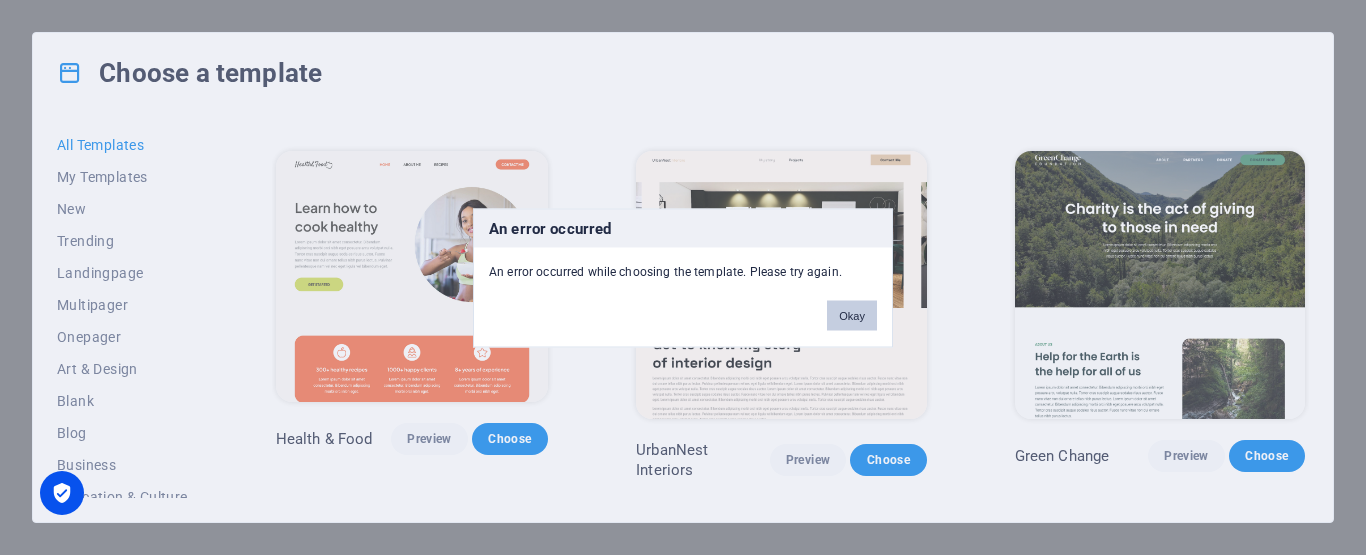 click on "Okay" at bounding box center (852, 315) 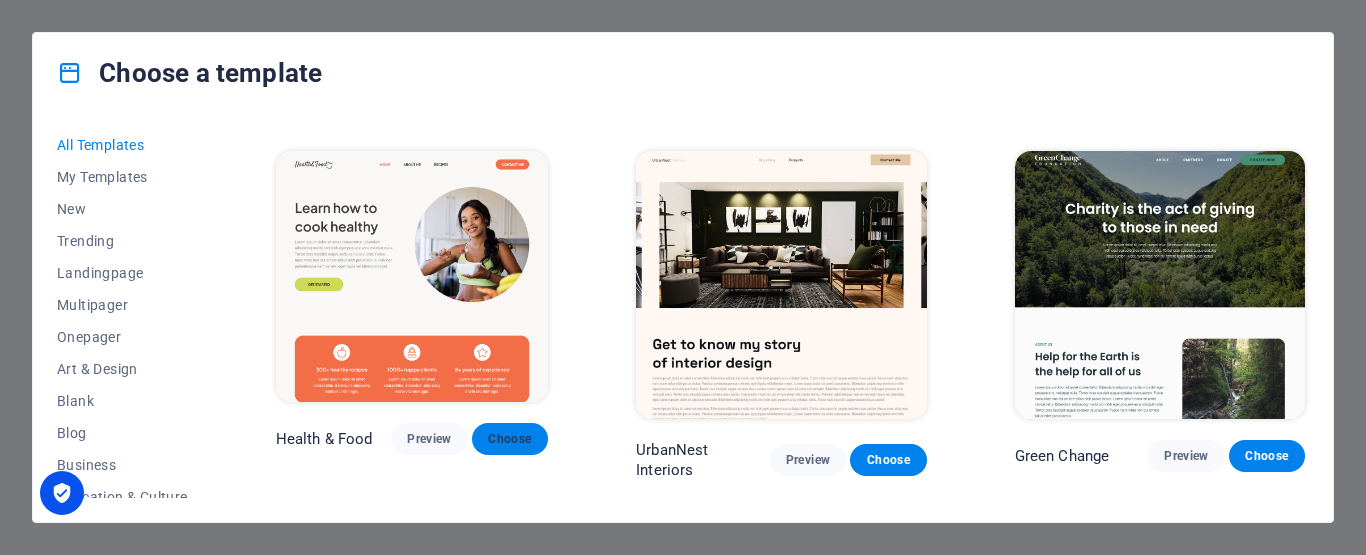 click on "Choose" at bounding box center [510, 439] 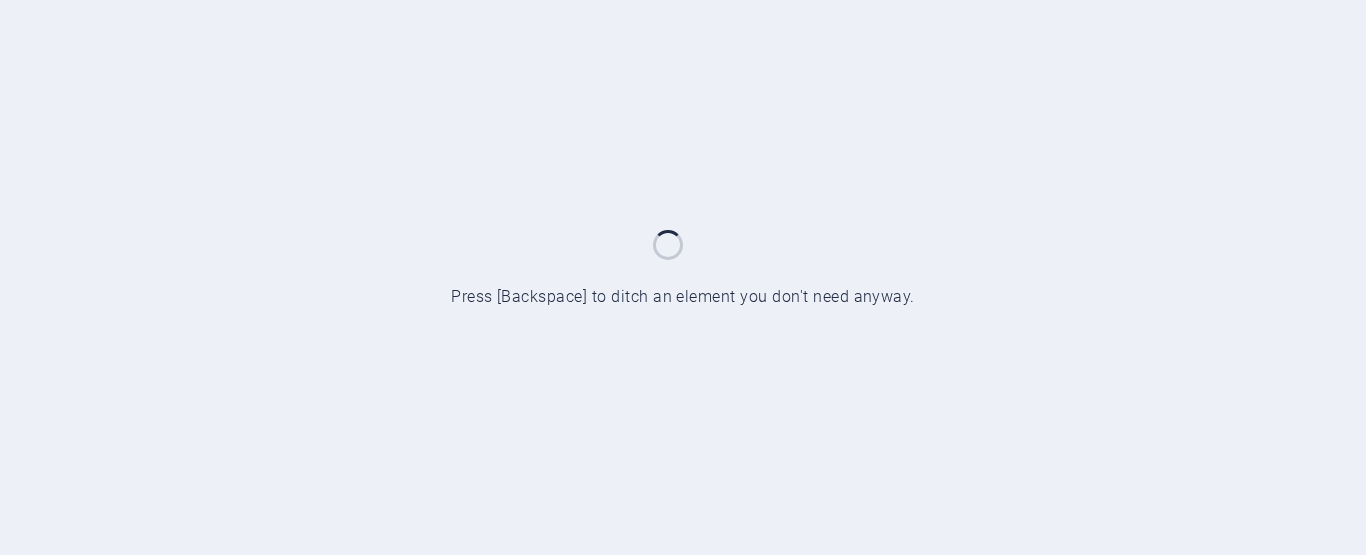 scroll, scrollTop: 0, scrollLeft: 0, axis: both 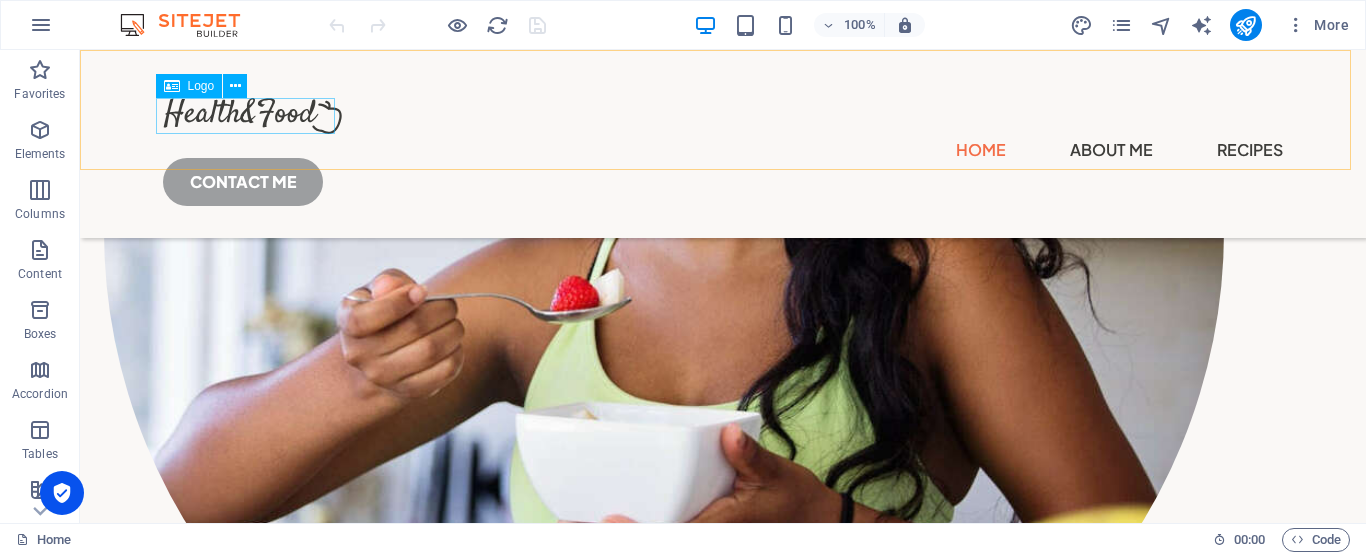 click at bounding box center (723, 116) 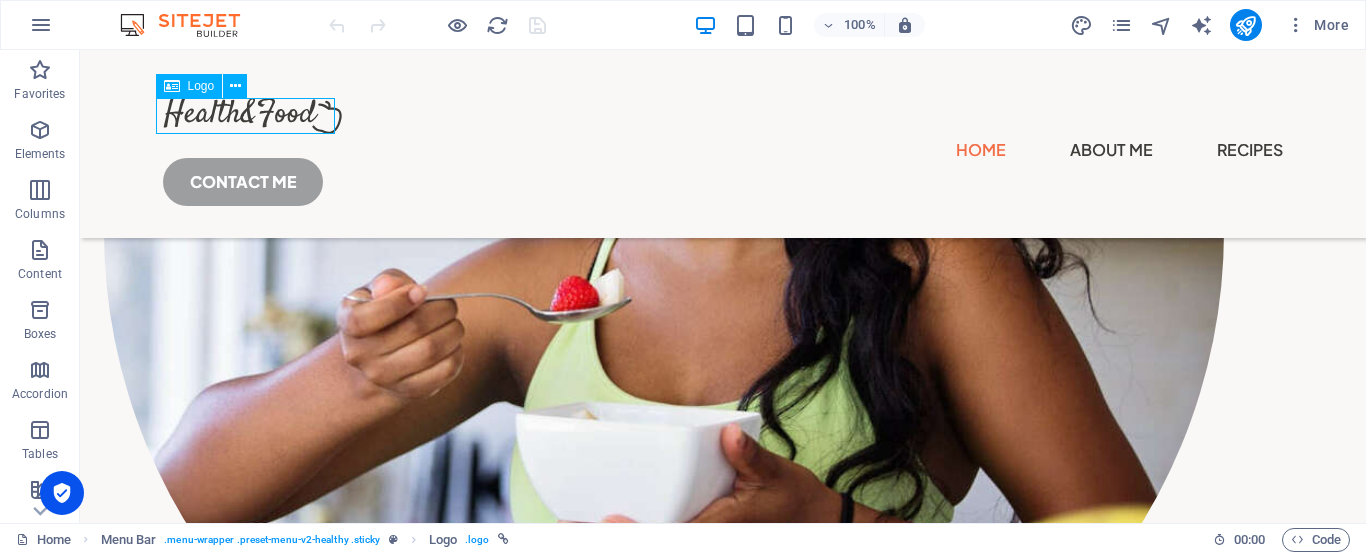 click at bounding box center (723, 116) 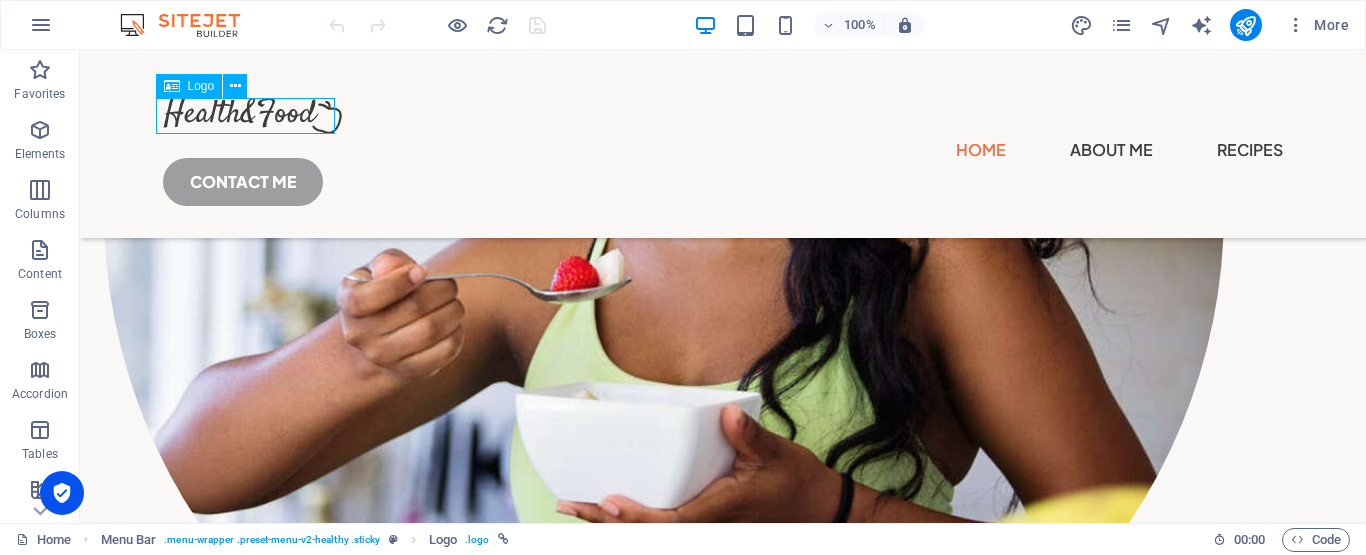 select on "px" 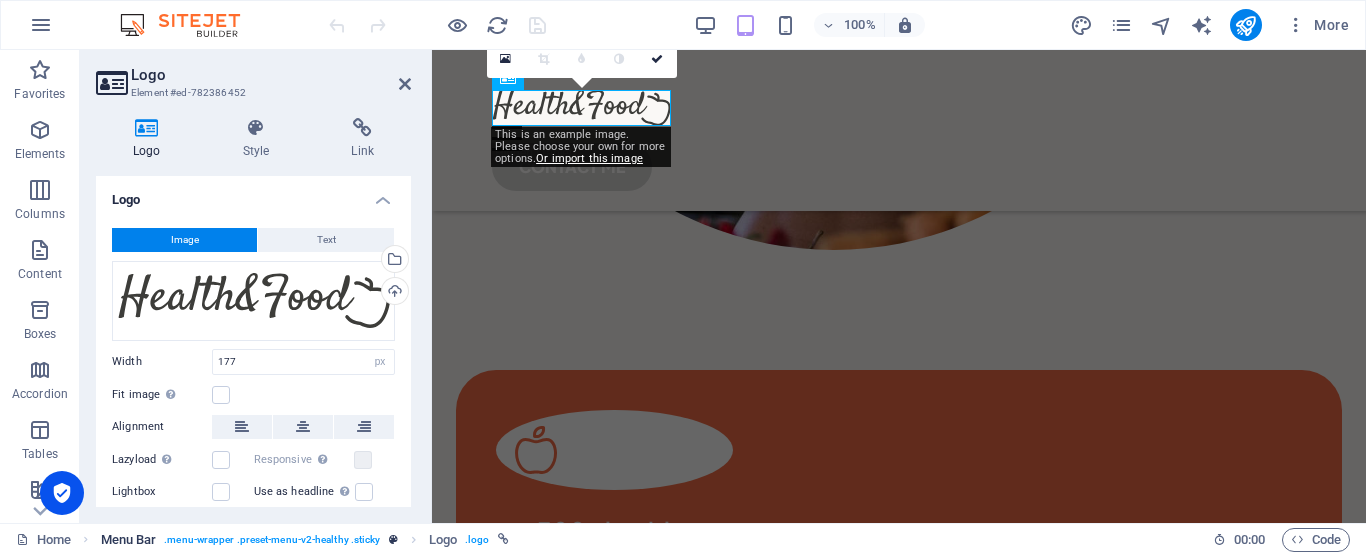 scroll, scrollTop: 880, scrollLeft: 0, axis: vertical 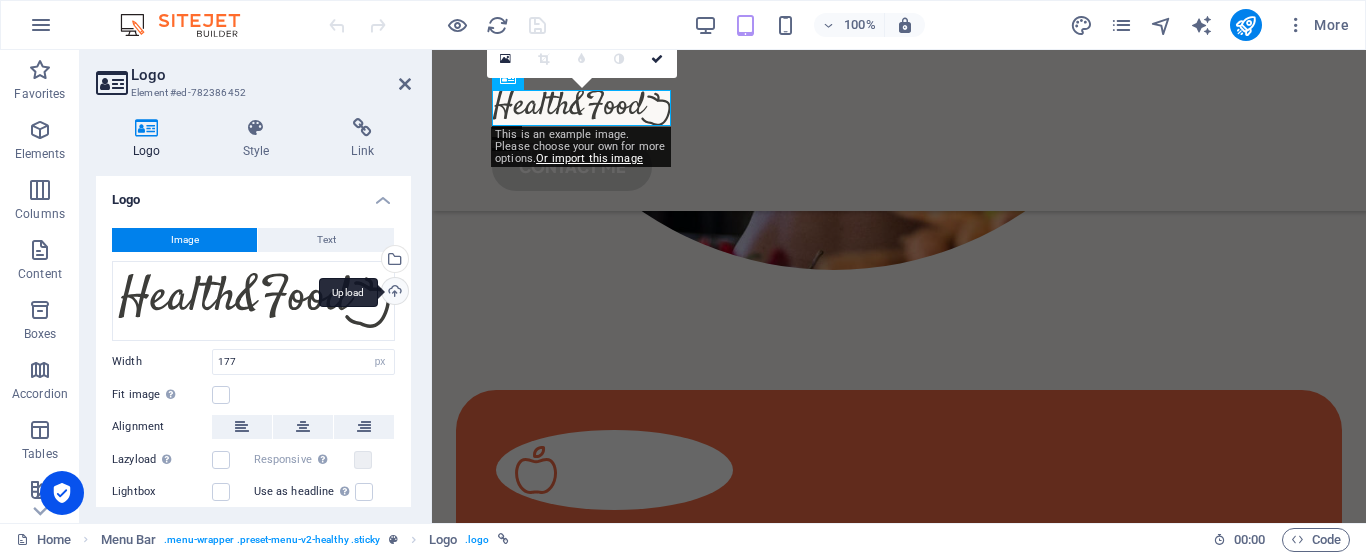 click on "Upload" at bounding box center (393, 293) 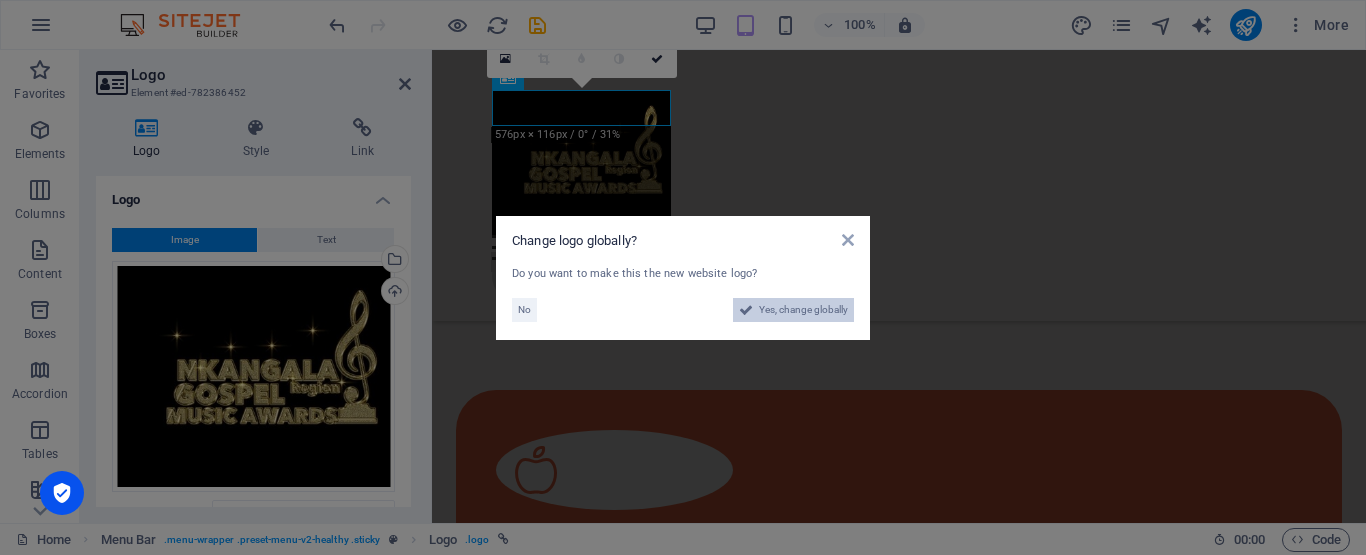 click on "Yes, change globally" at bounding box center (803, 310) 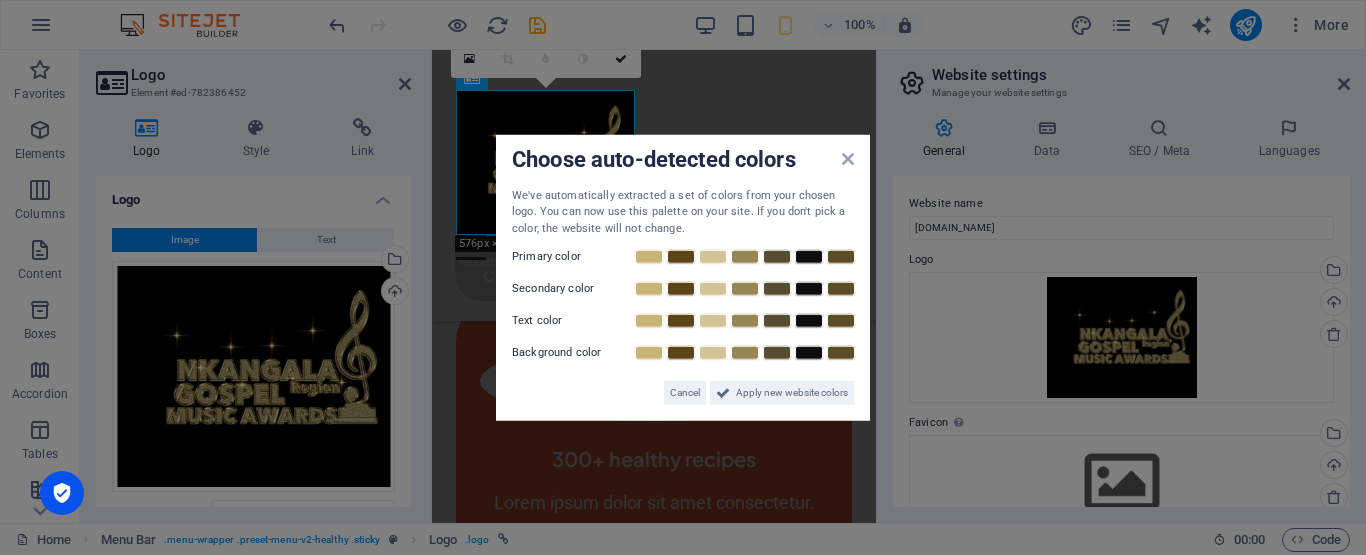 scroll, scrollTop: 986, scrollLeft: 0, axis: vertical 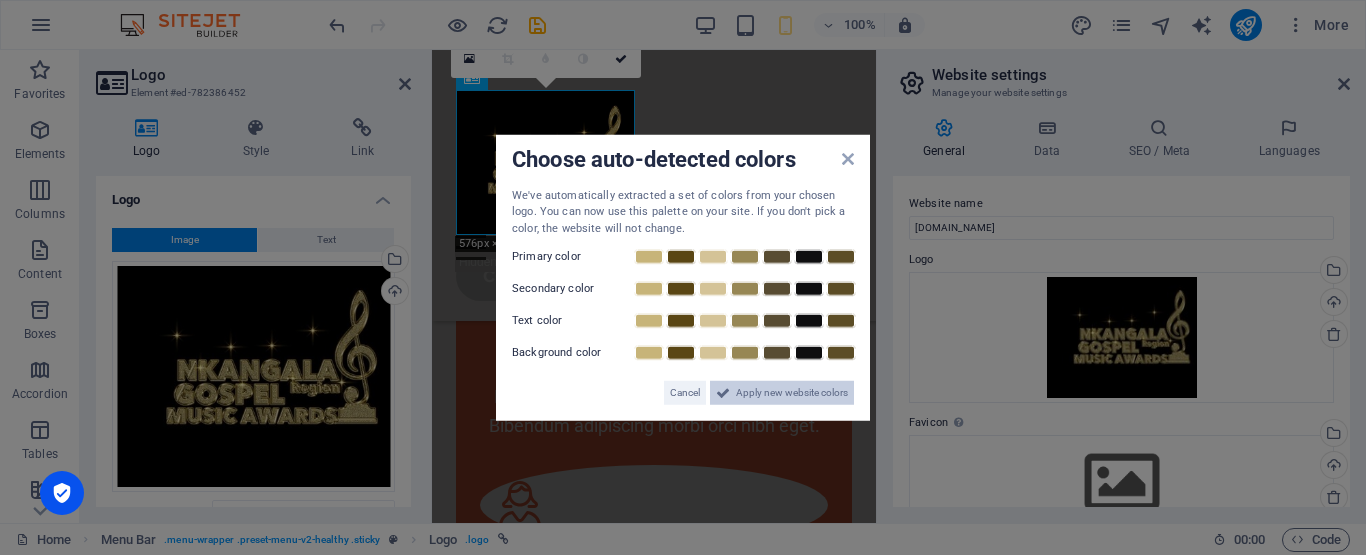click on "Apply new website colors" at bounding box center [792, 393] 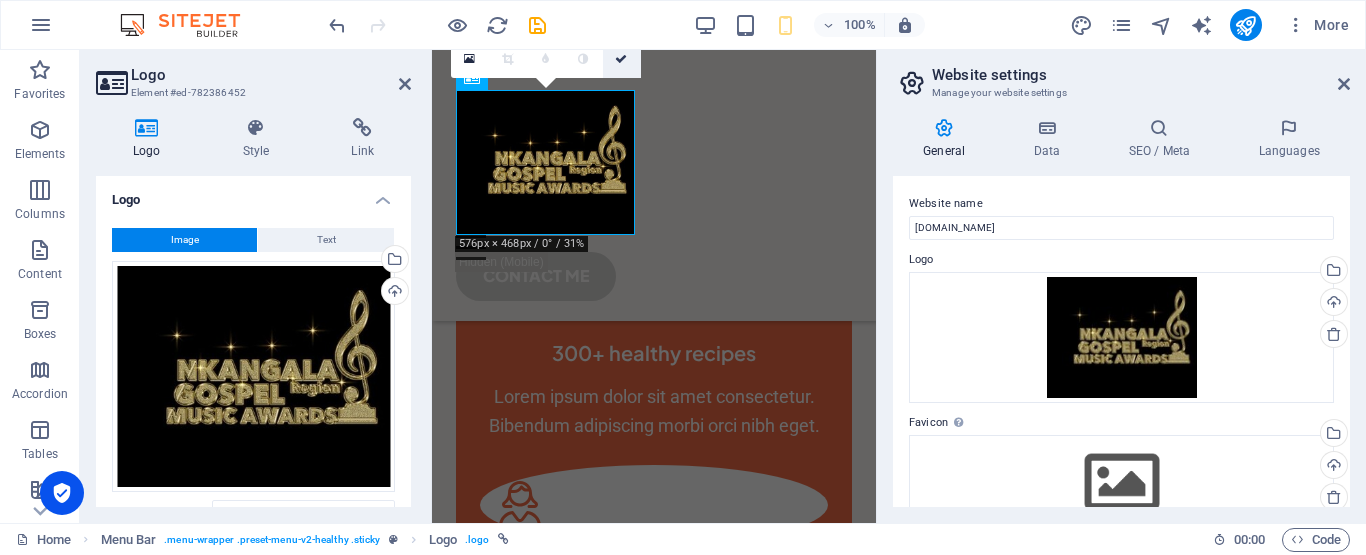 click at bounding box center (621, 59) 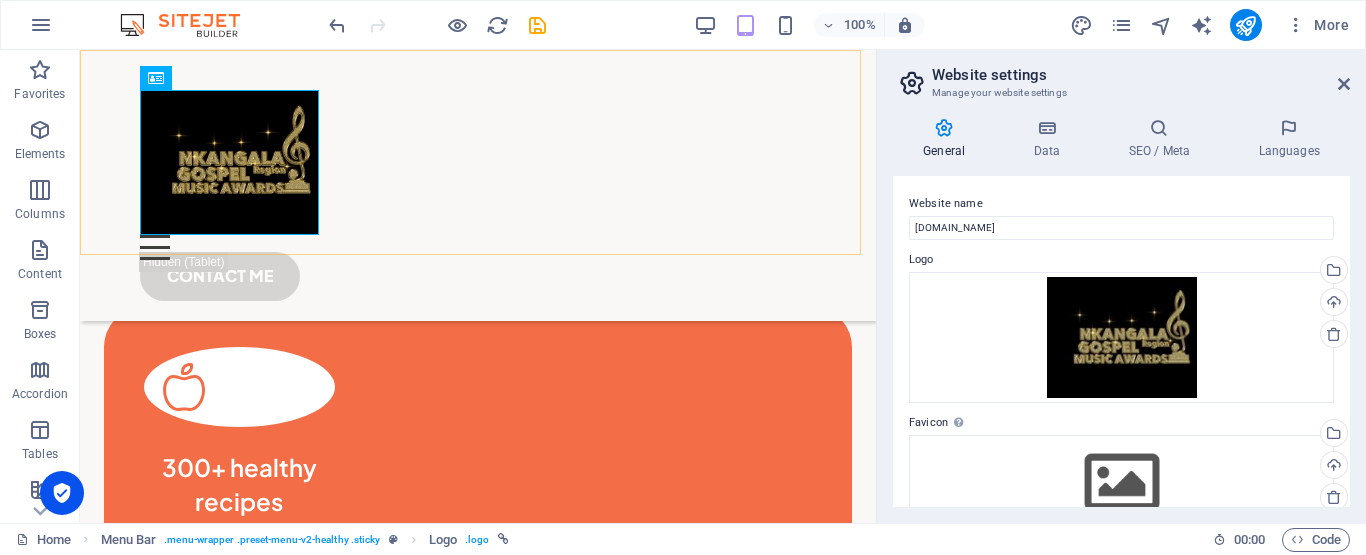 scroll, scrollTop: 1103, scrollLeft: 0, axis: vertical 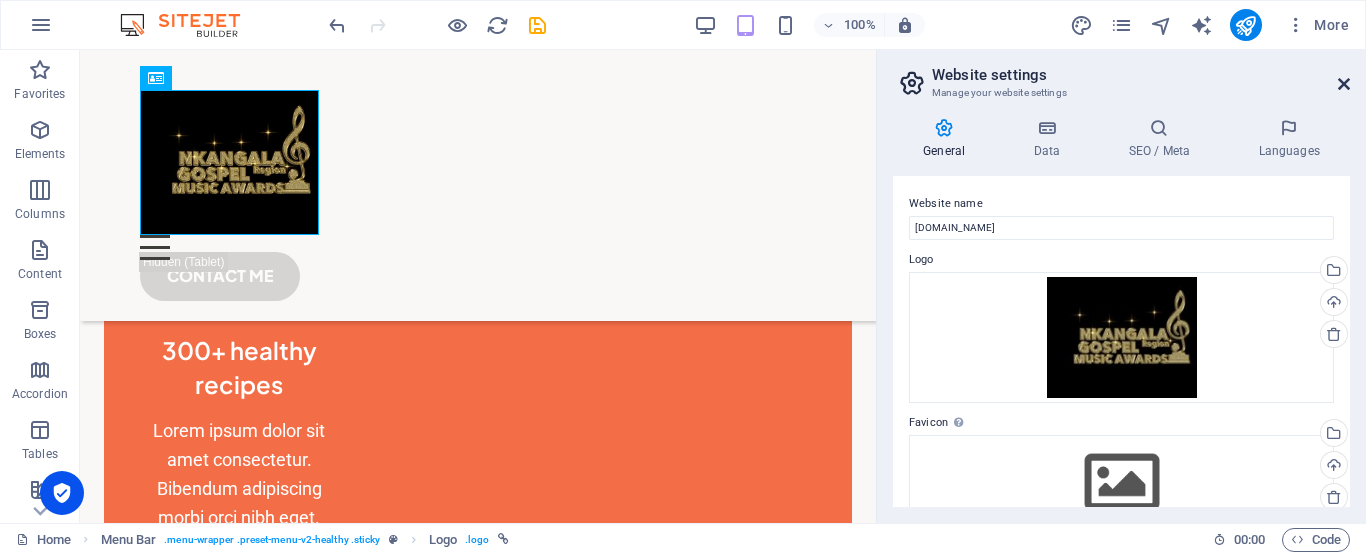 click at bounding box center (1344, 84) 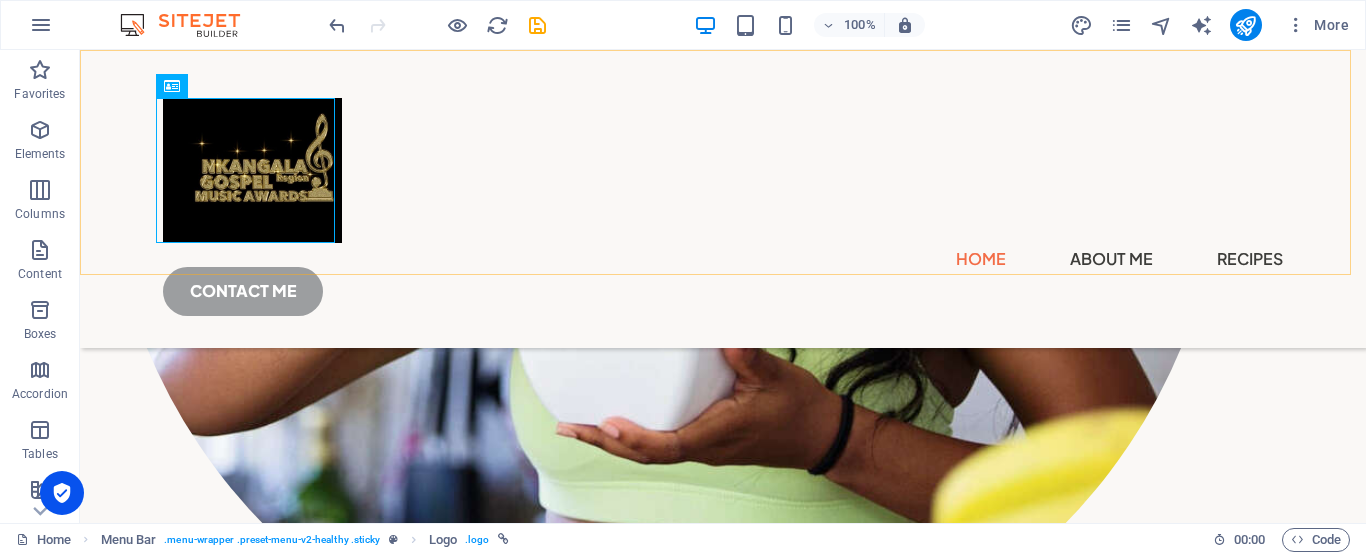 scroll, scrollTop: 1123, scrollLeft: 0, axis: vertical 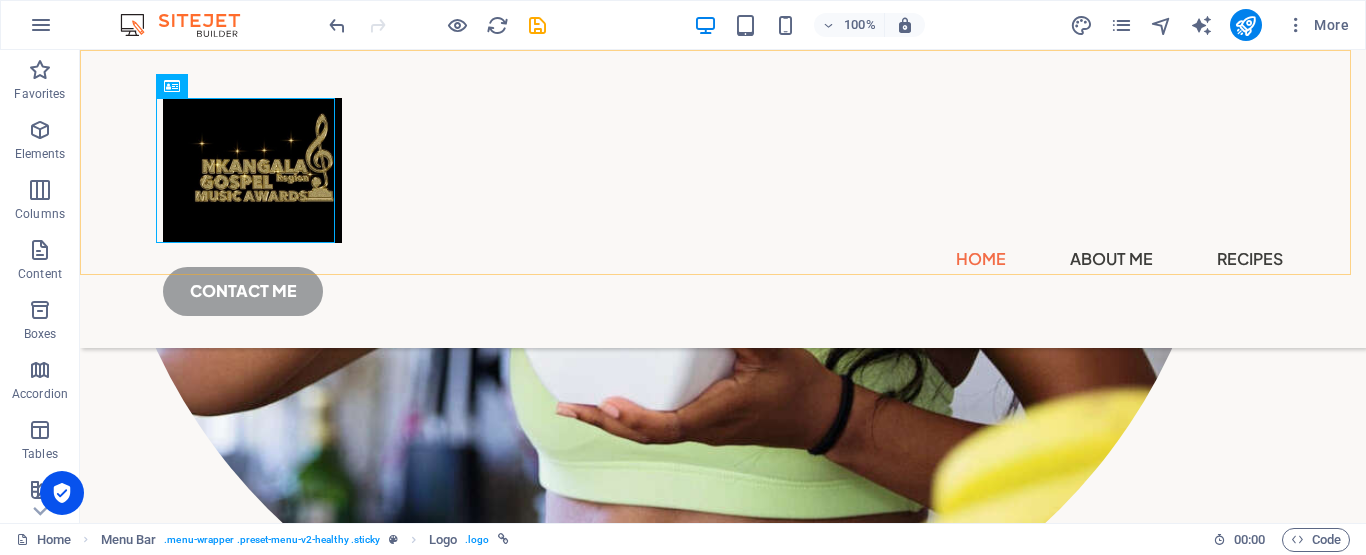 click on "Home About Me Recipes CONTACT ME" at bounding box center [723, 199] 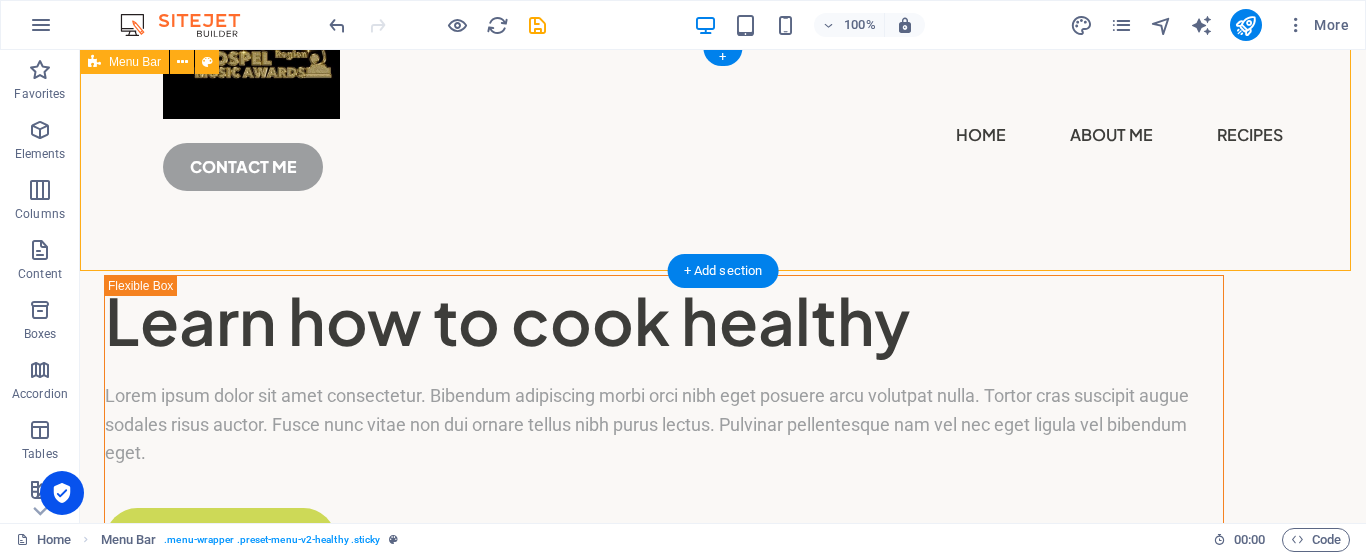 scroll, scrollTop: 0, scrollLeft: 0, axis: both 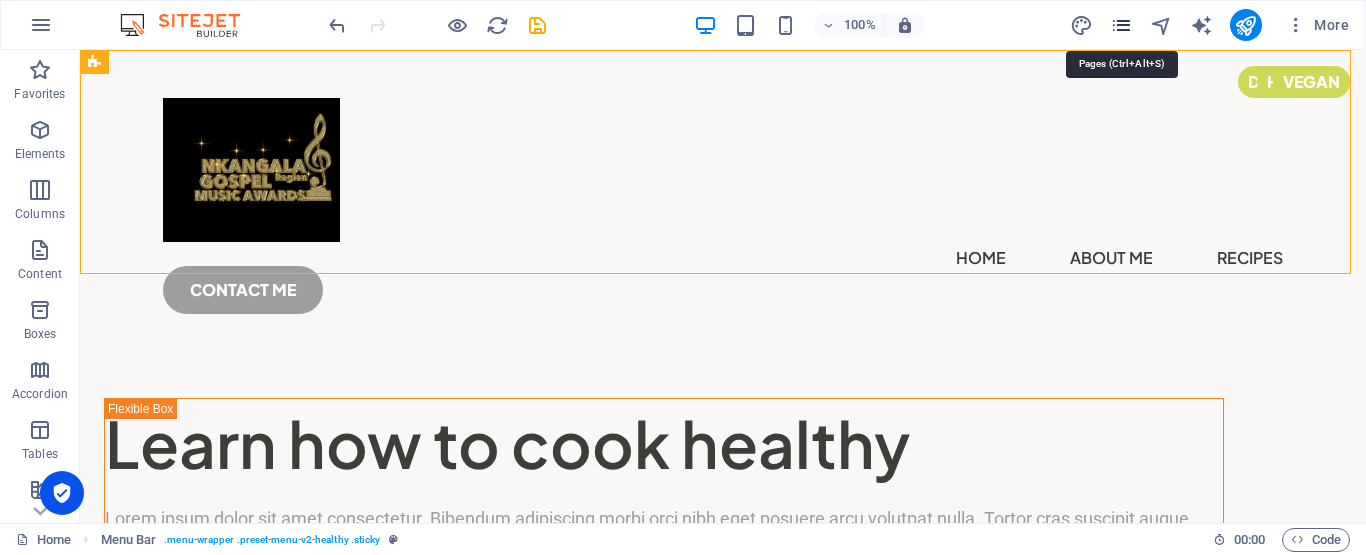 click at bounding box center [1121, 25] 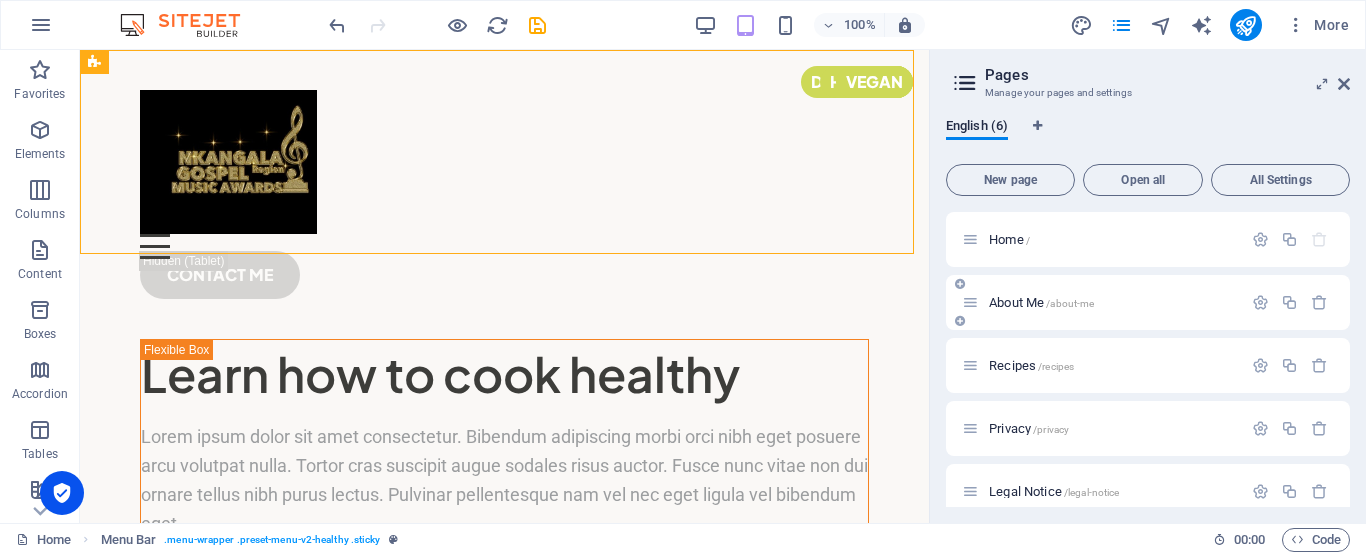 click on "About Me /about-me" at bounding box center [1112, 302] 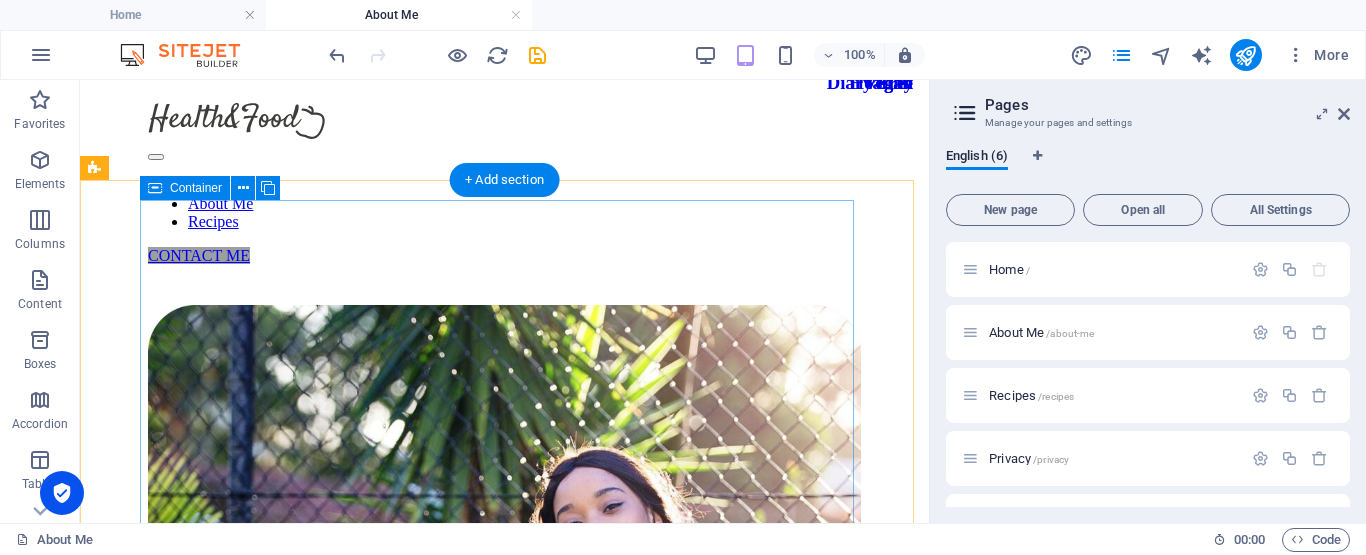 scroll, scrollTop: 0, scrollLeft: 0, axis: both 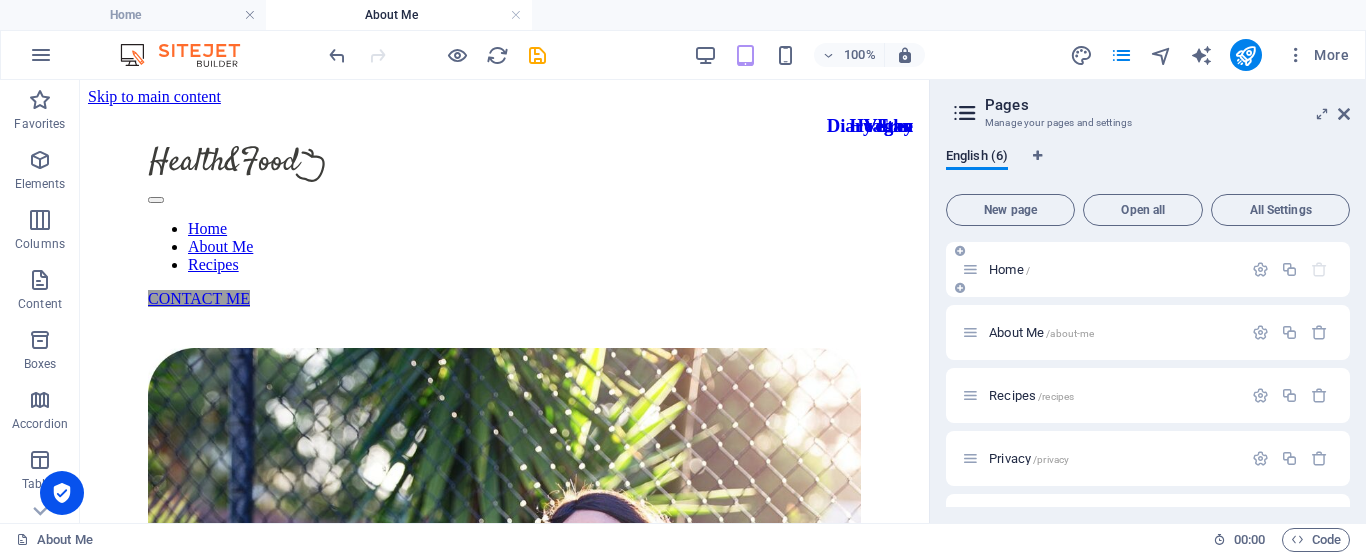 click on "Home /" at bounding box center [1112, 269] 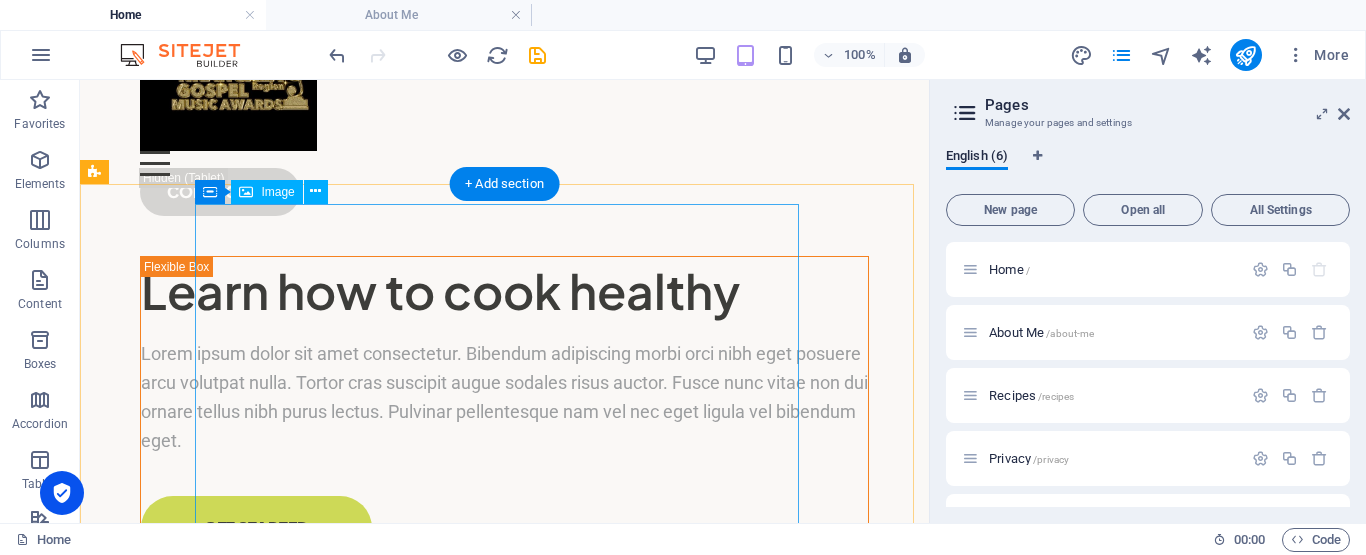 scroll, scrollTop: 100, scrollLeft: 0, axis: vertical 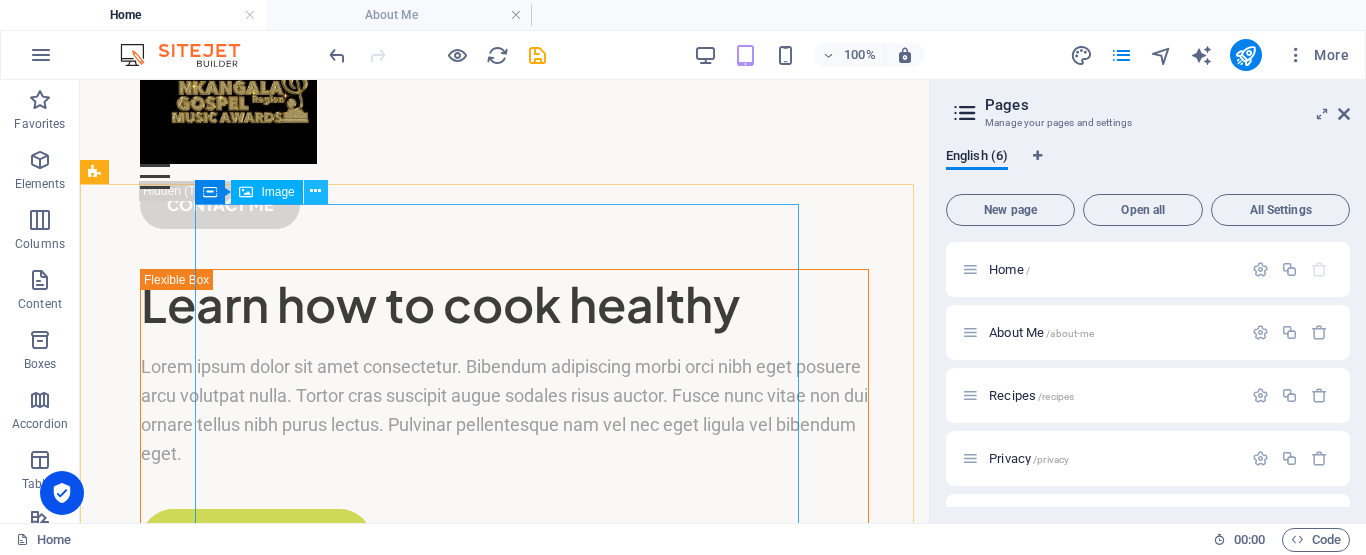 click at bounding box center [316, 192] 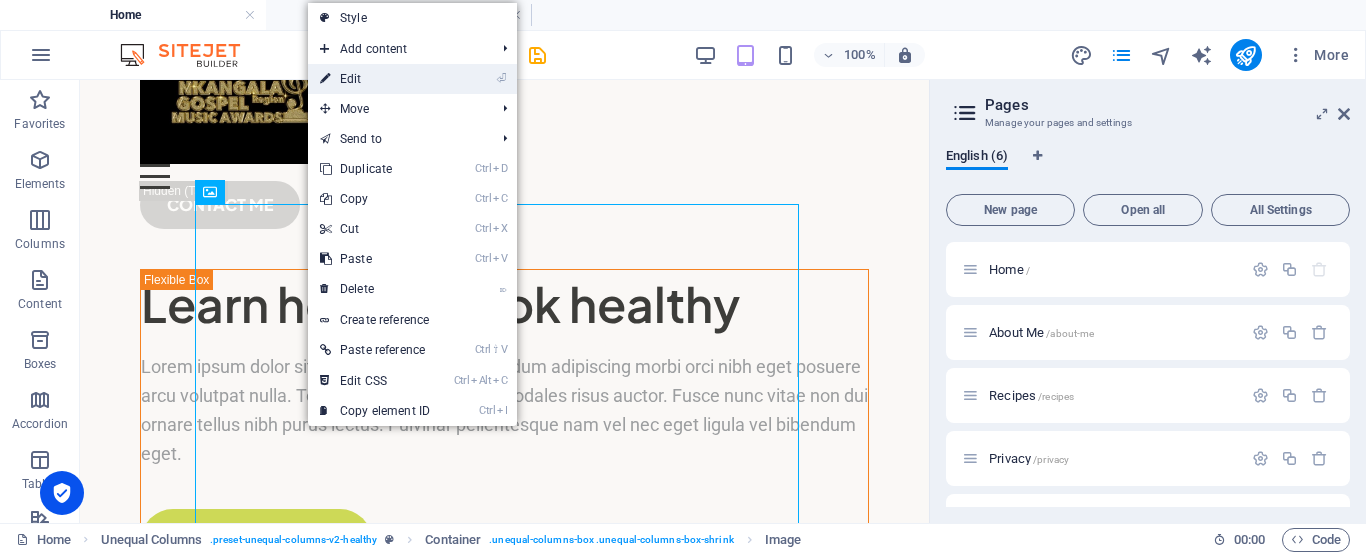 click on "⏎  Edit" at bounding box center [375, 79] 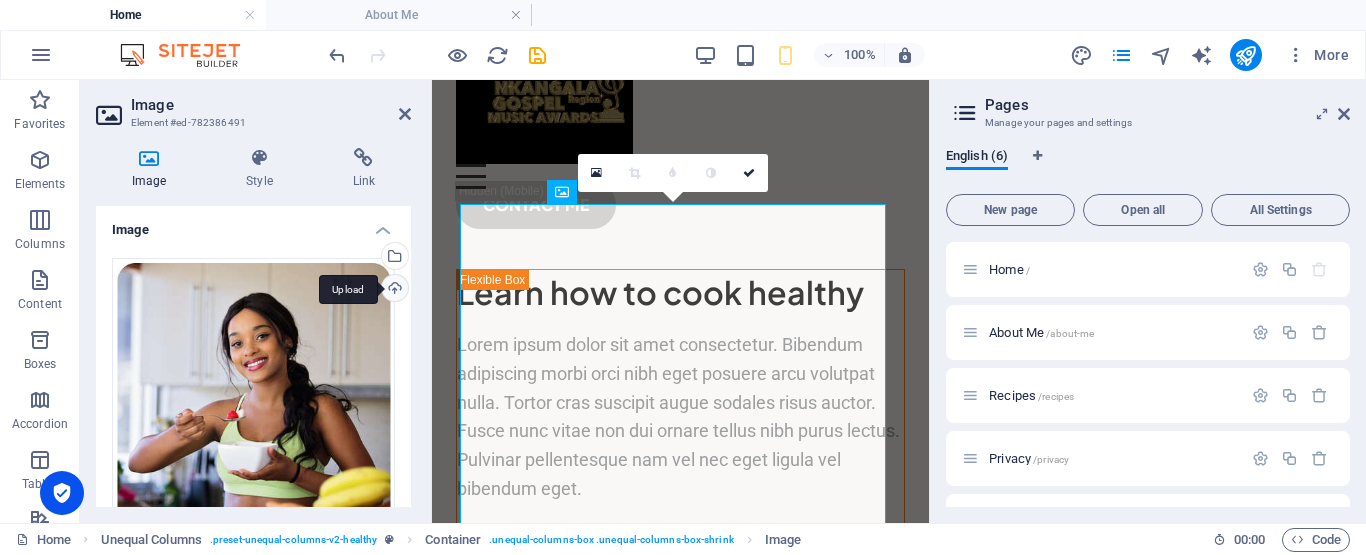 click on "Upload" at bounding box center [393, 290] 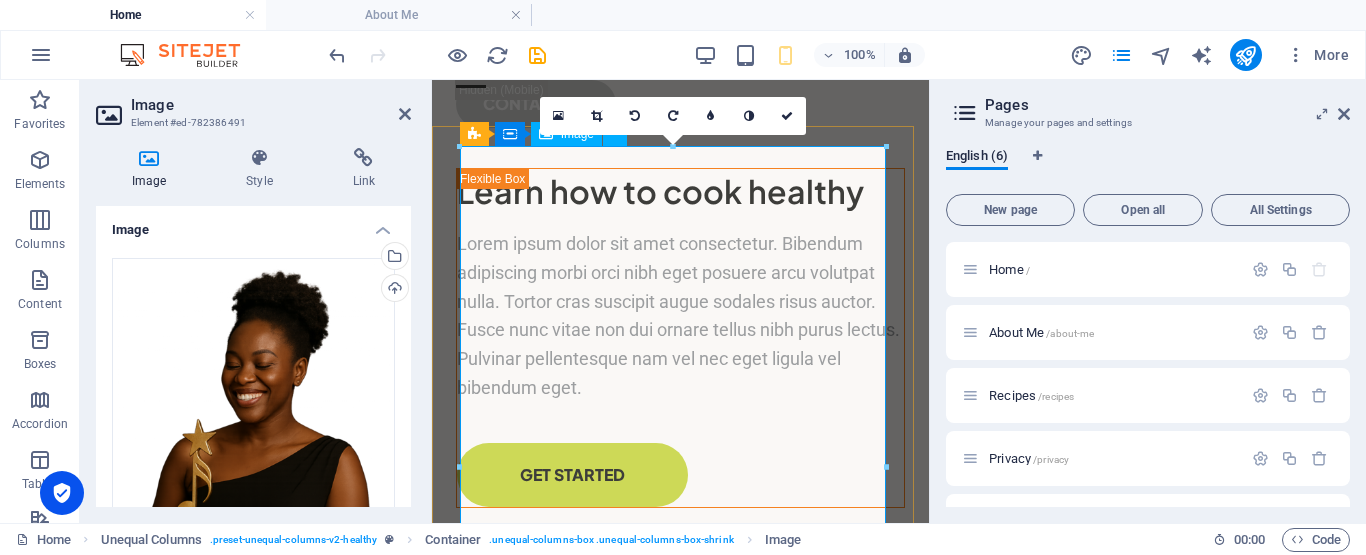 scroll, scrollTop: 101, scrollLeft: 0, axis: vertical 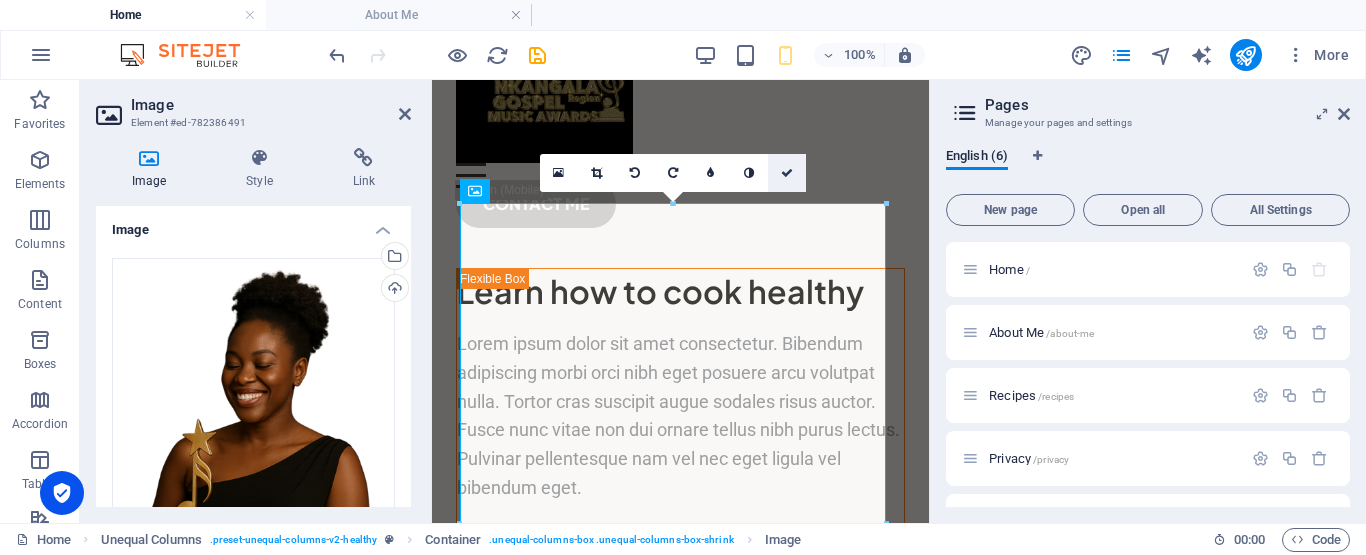 click at bounding box center [787, 173] 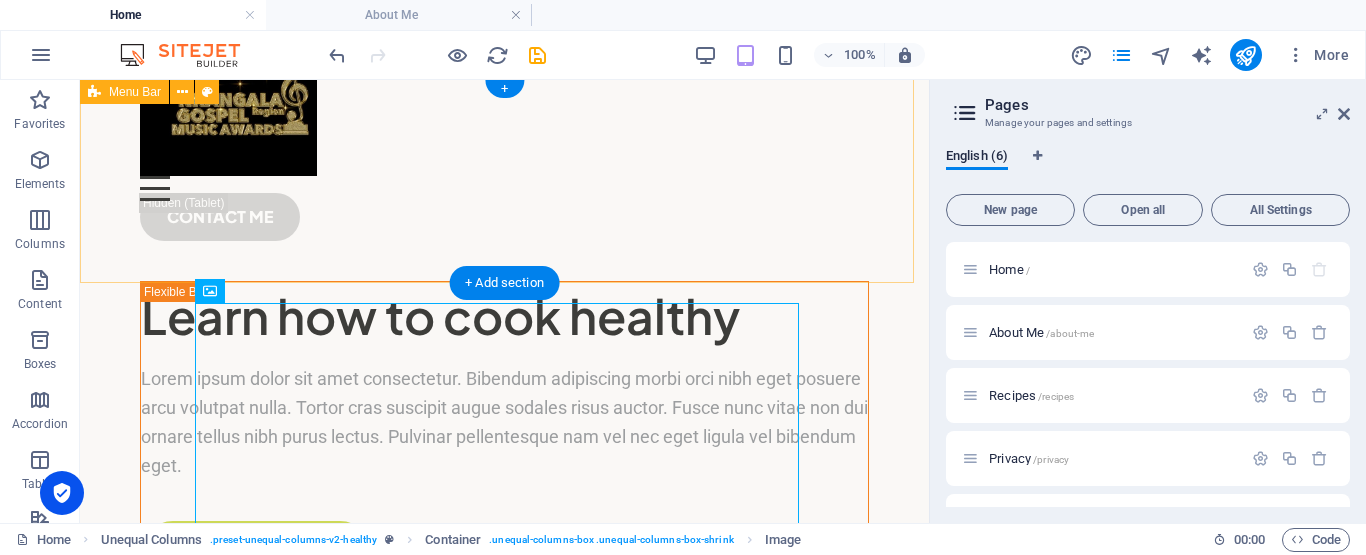 scroll, scrollTop: 1, scrollLeft: 0, axis: vertical 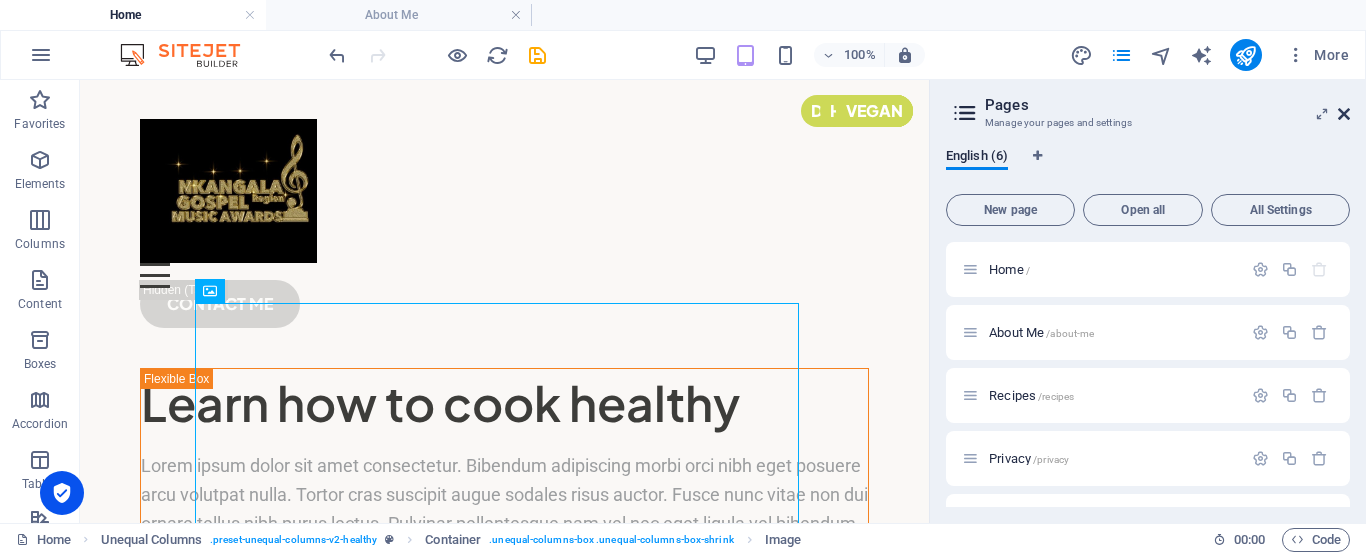 click at bounding box center (1344, 114) 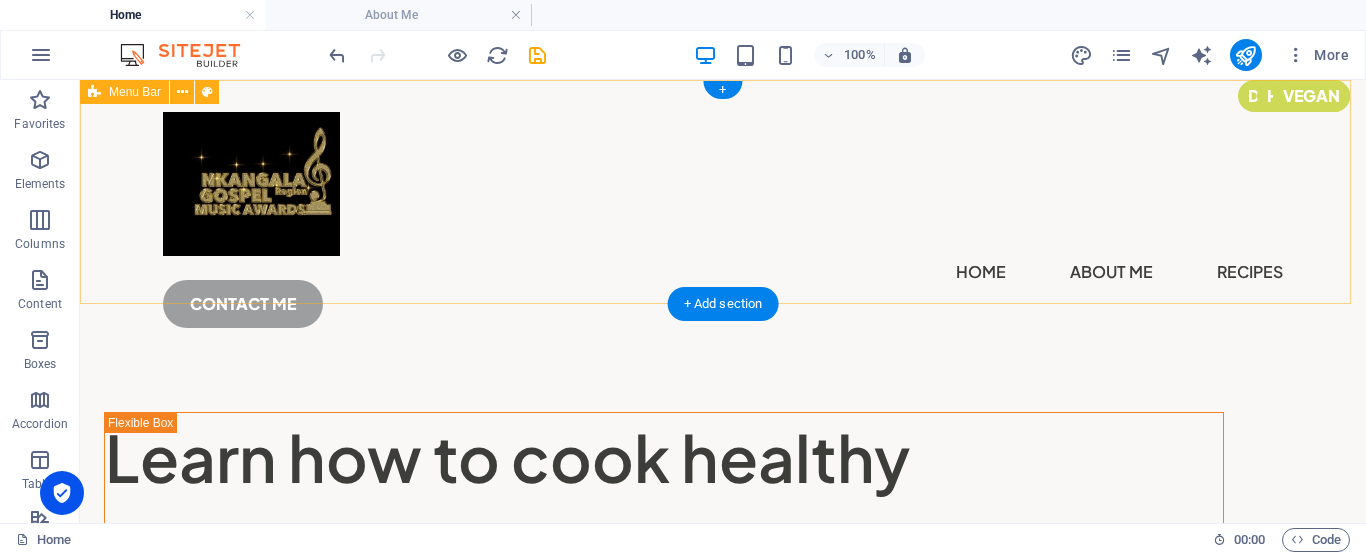 scroll, scrollTop: 0, scrollLeft: 0, axis: both 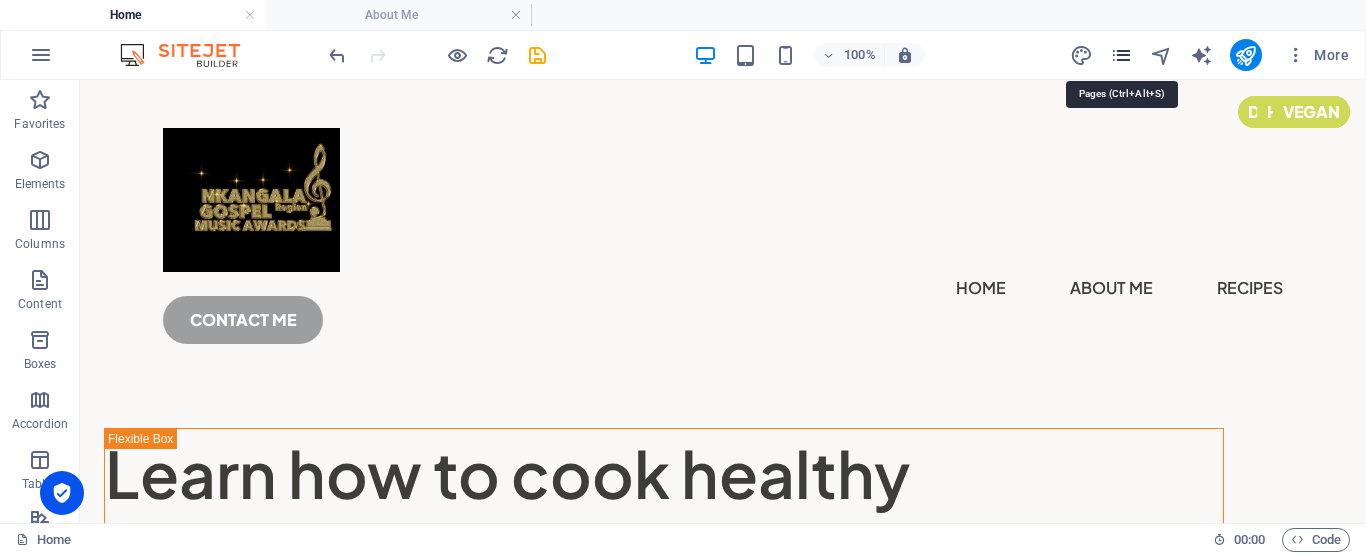 click at bounding box center [1121, 55] 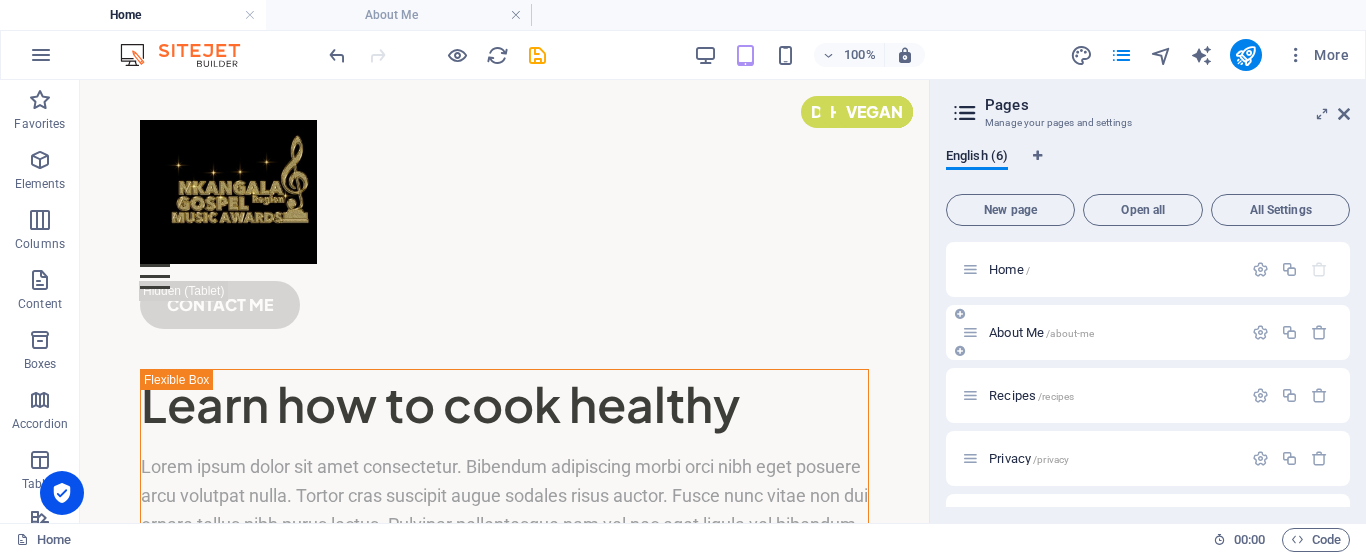click on "/about-me" at bounding box center (1070, 333) 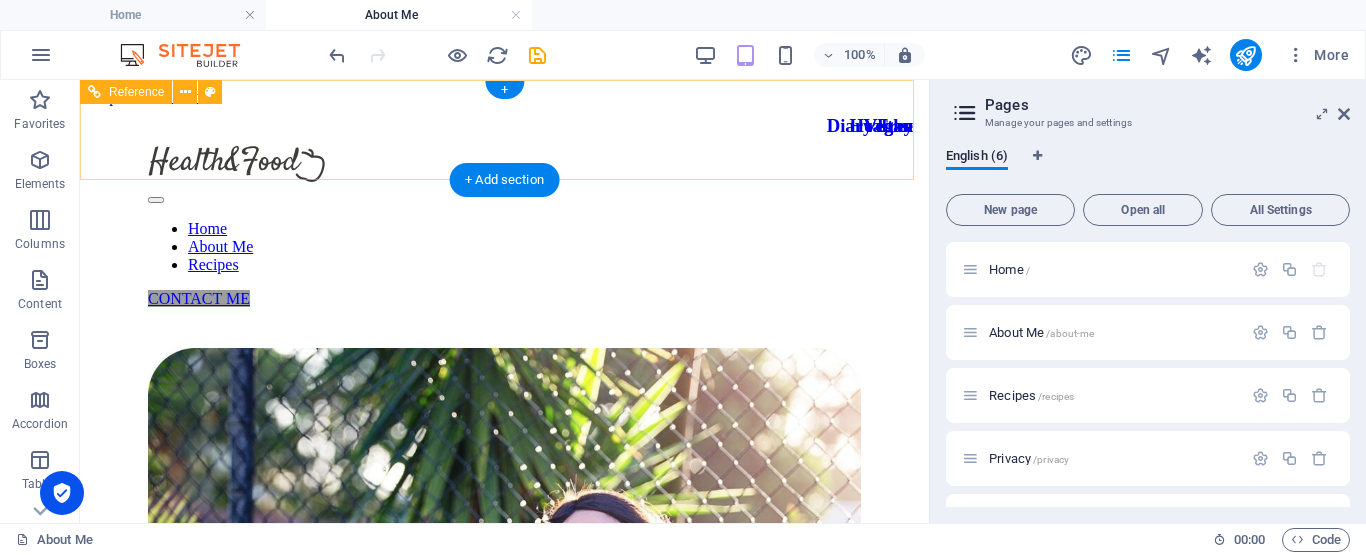 click at bounding box center (504, 166) 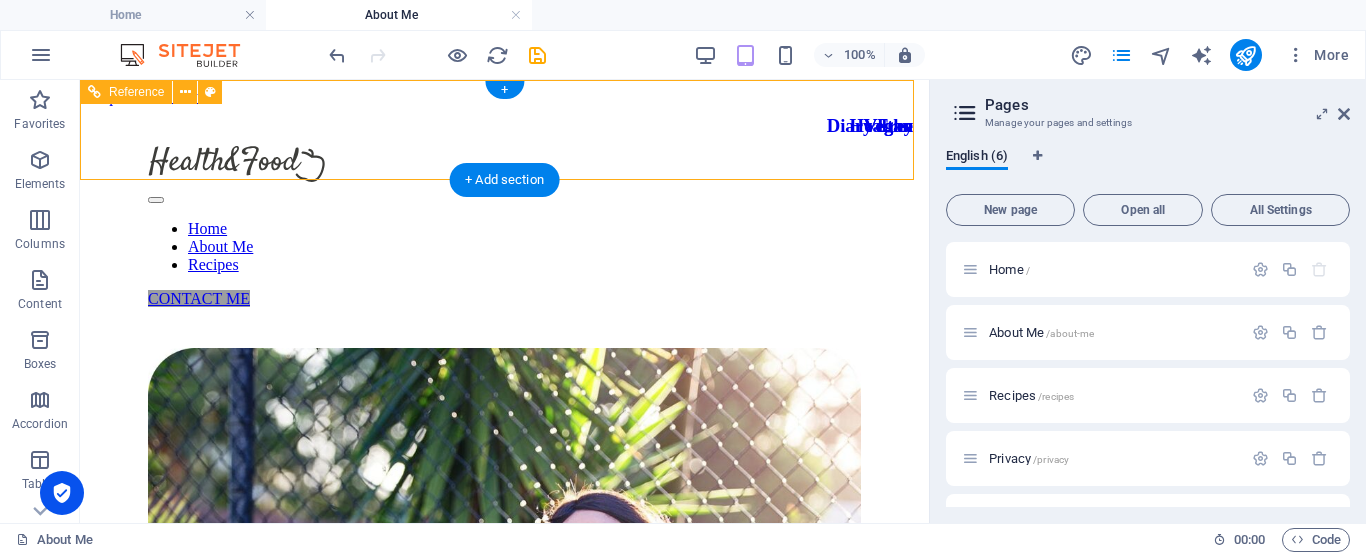 click at bounding box center [504, 166] 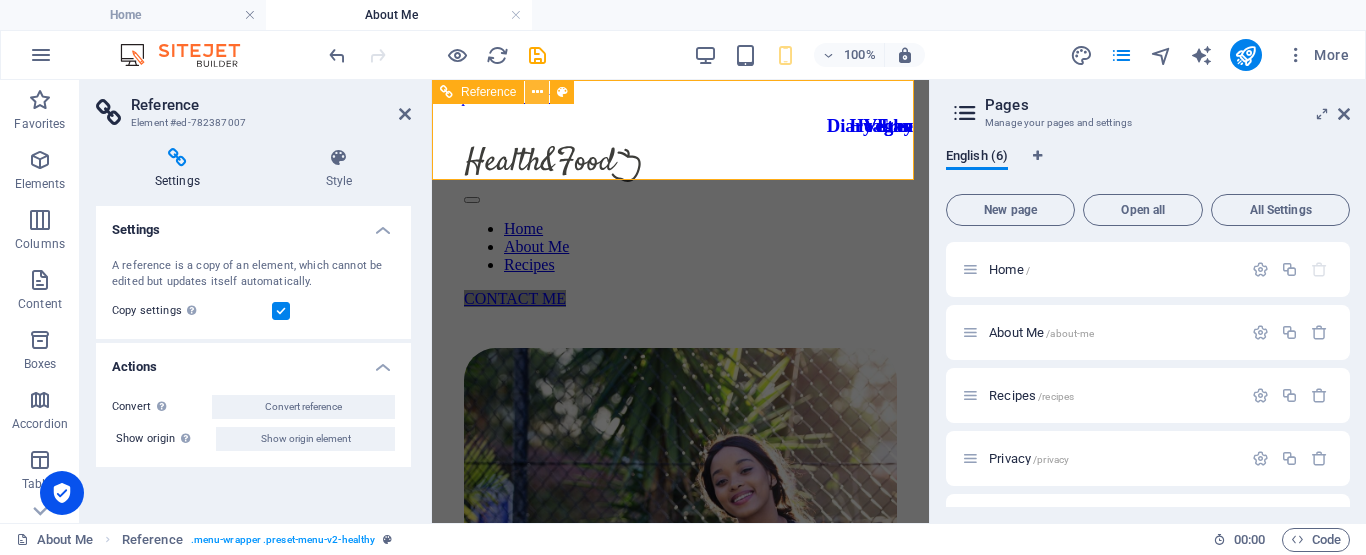 click at bounding box center (537, 92) 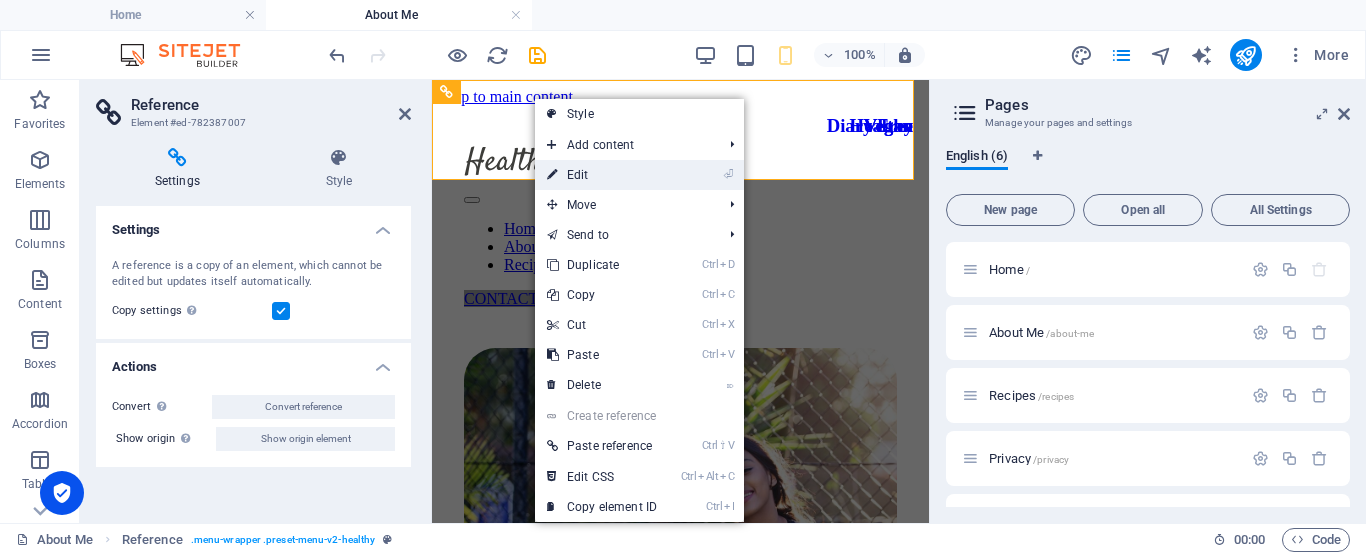 click on "⏎  Edit" at bounding box center (602, 175) 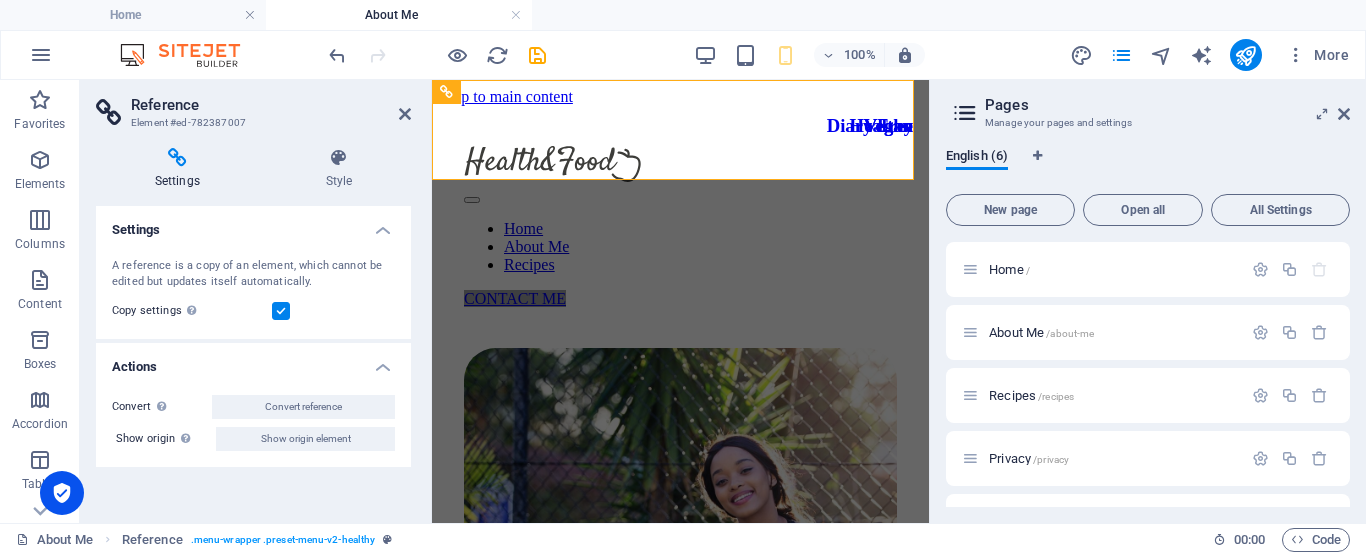 click on "Reference" at bounding box center (271, 105) 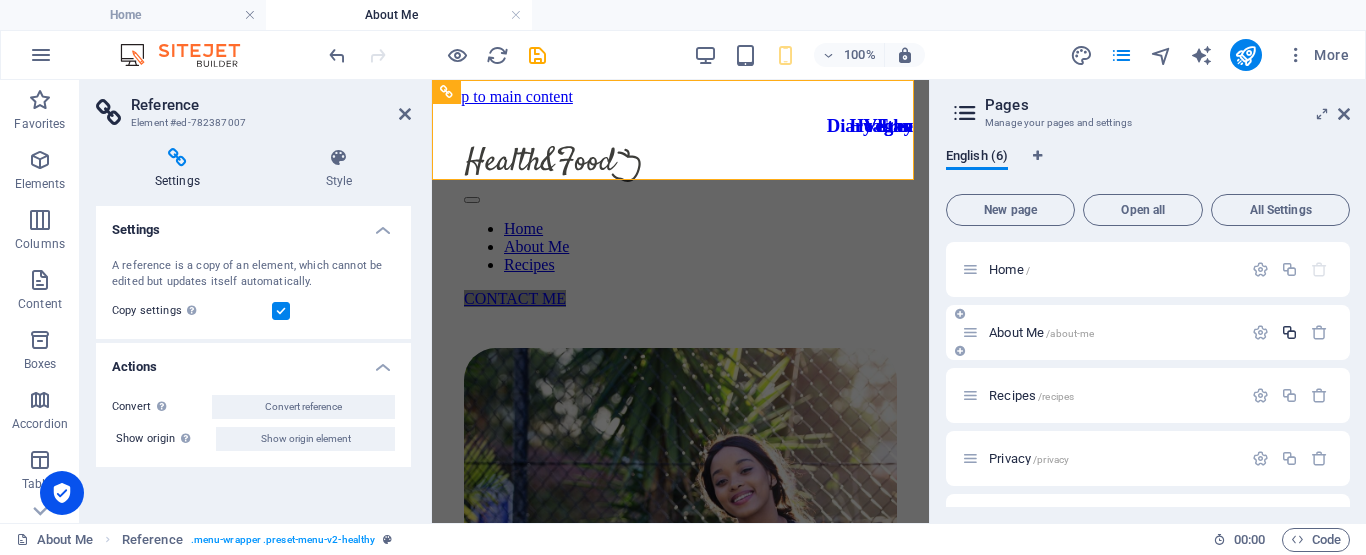 click at bounding box center (1289, 332) 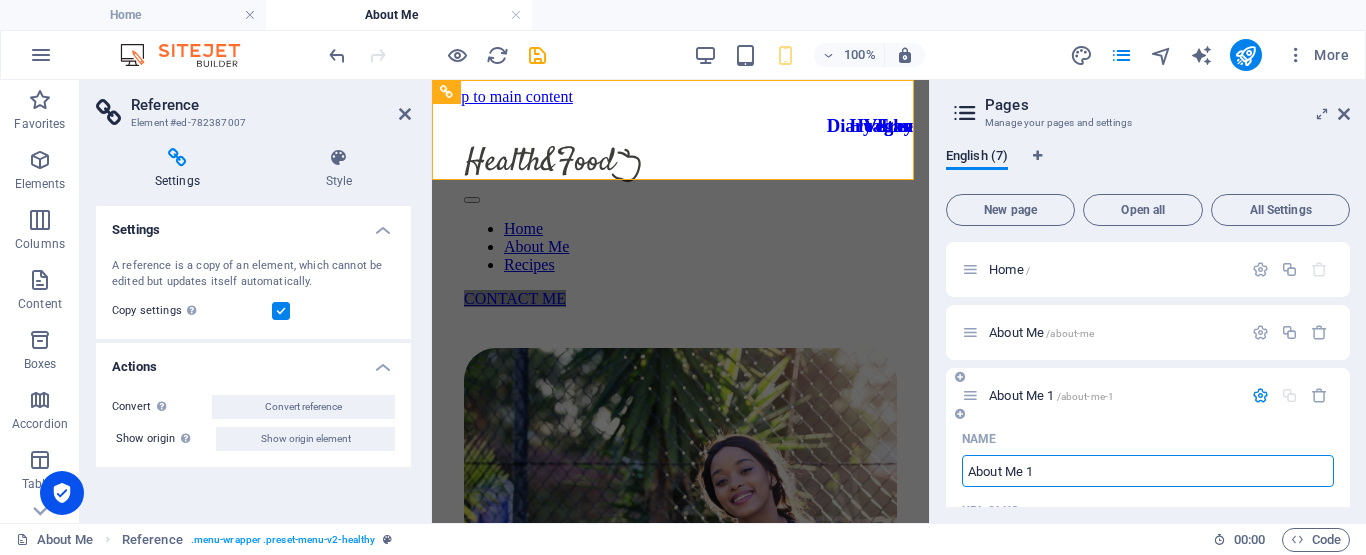 click on "About Me 1" at bounding box center [1148, 471] 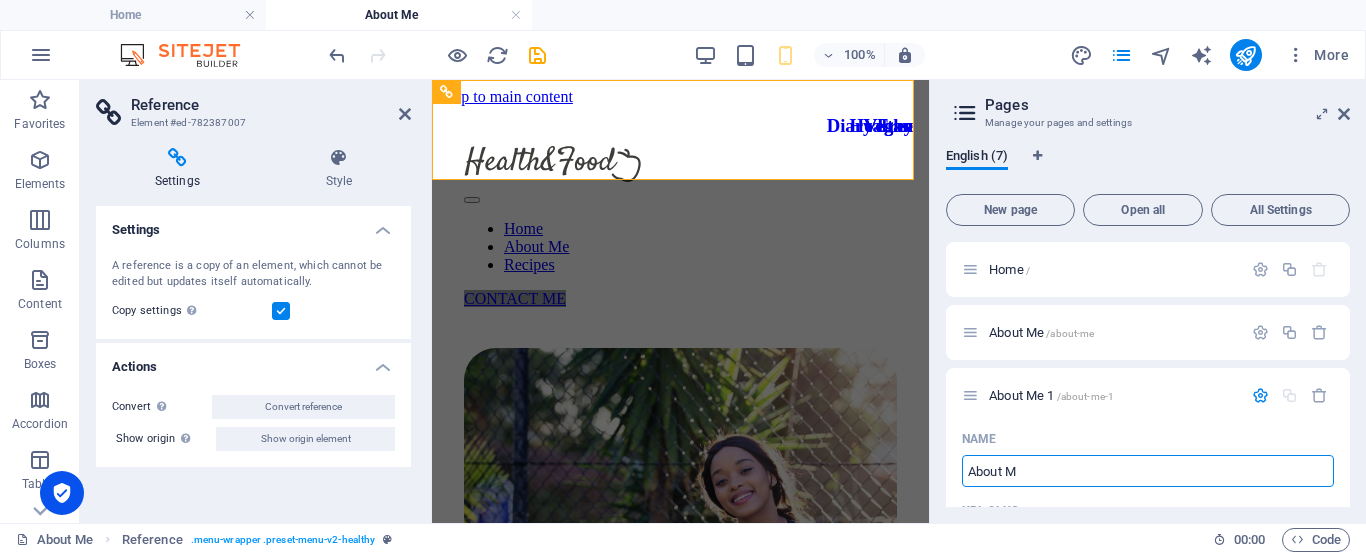 type on "About" 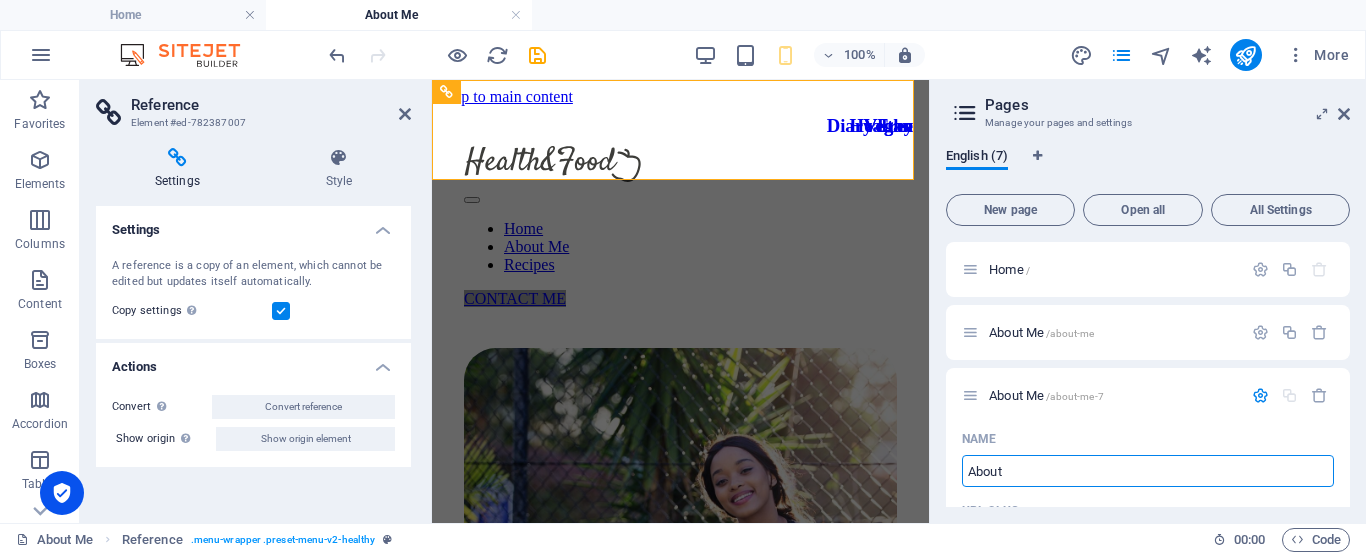 type on "/about-me-7" 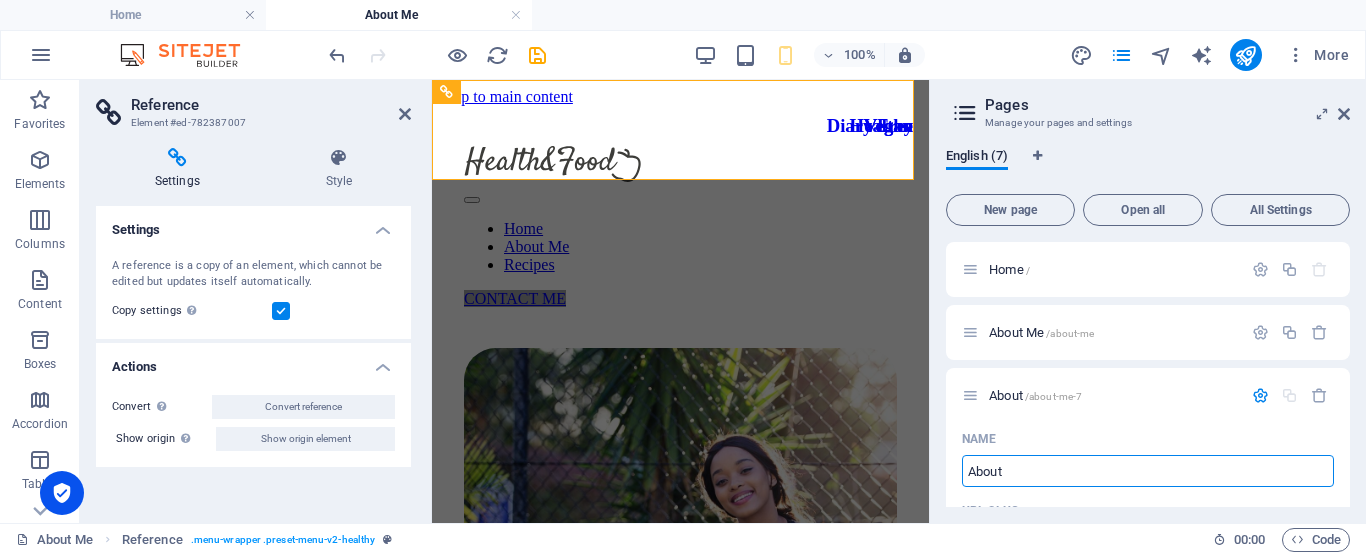 type on "About" 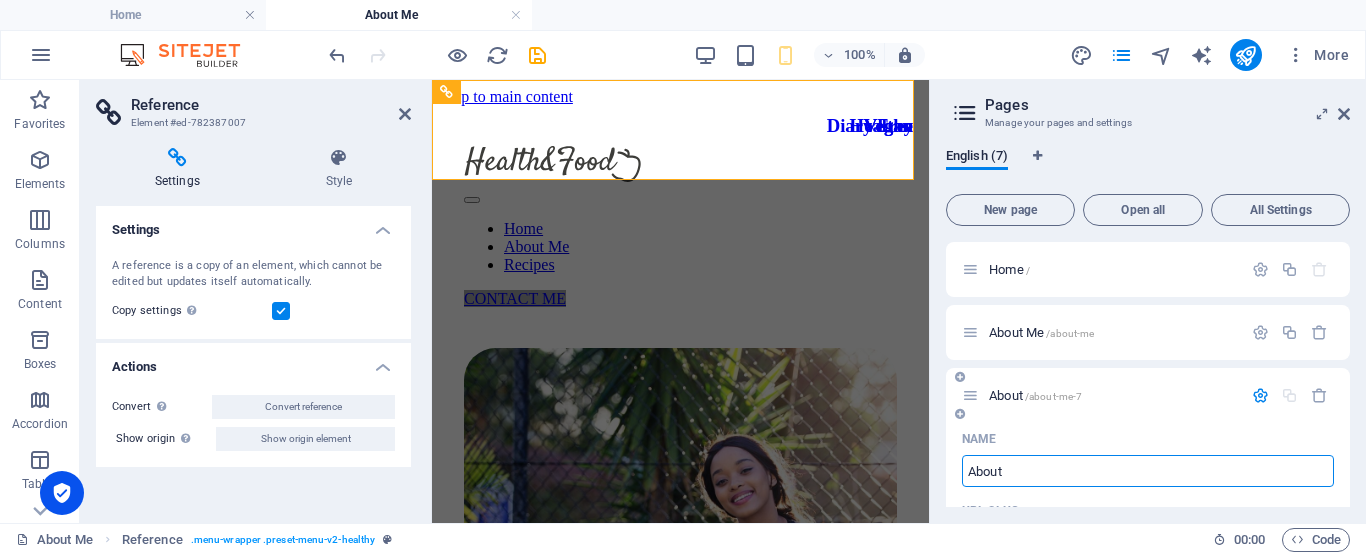 type on "About" 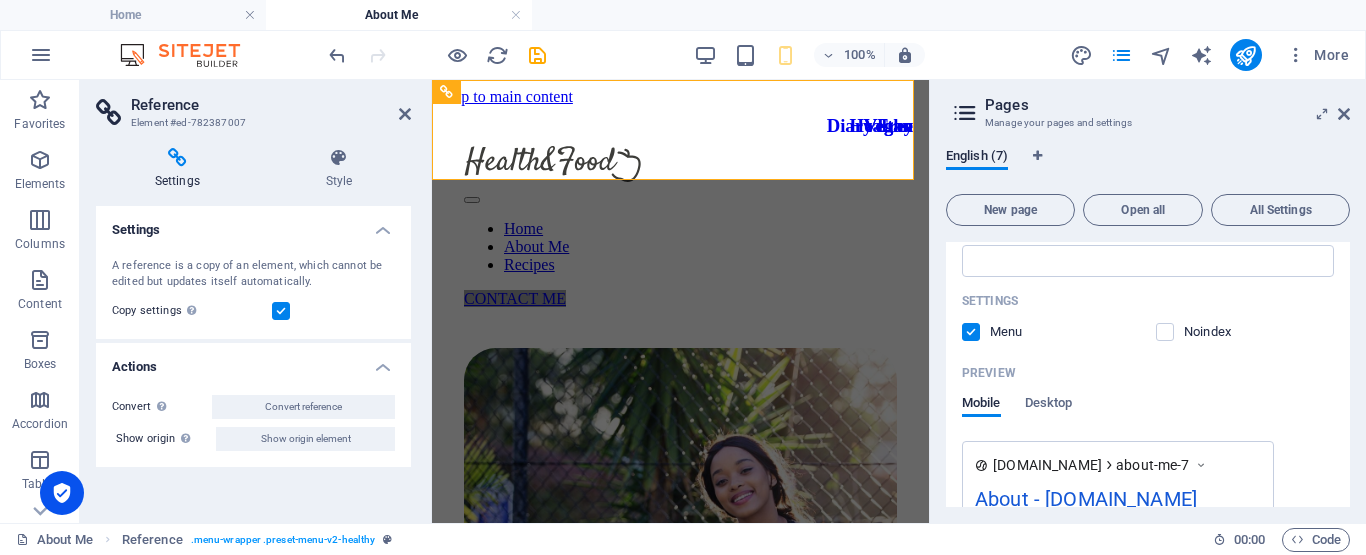 scroll, scrollTop: 500, scrollLeft: 0, axis: vertical 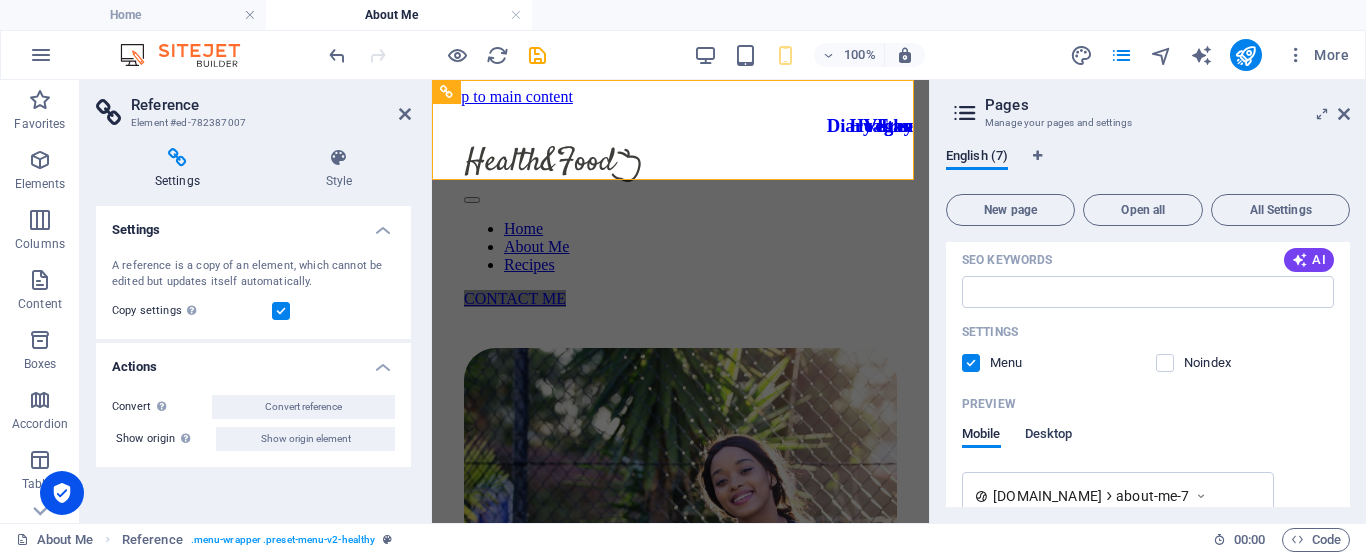 type on "About" 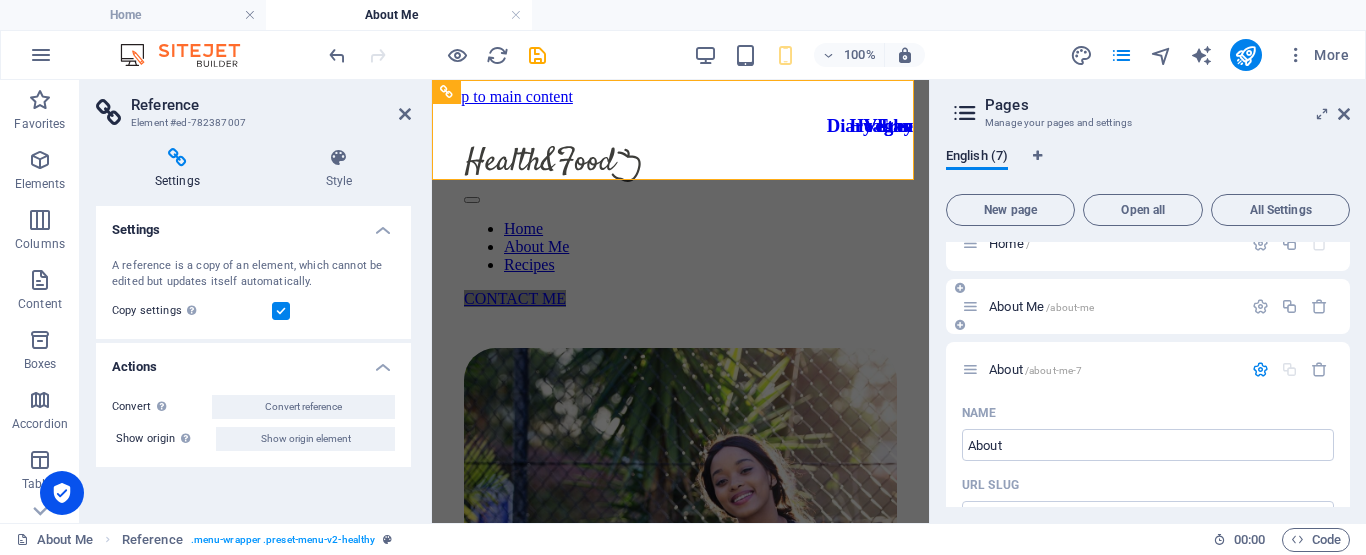 scroll, scrollTop: 0, scrollLeft: 0, axis: both 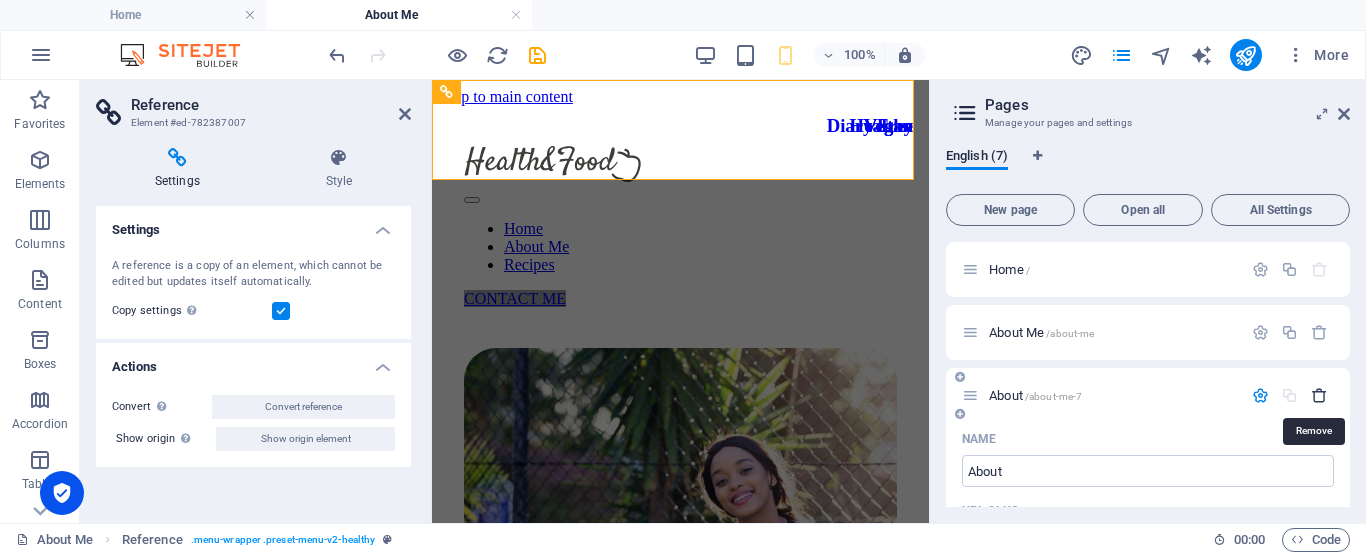 click at bounding box center (1319, 395) 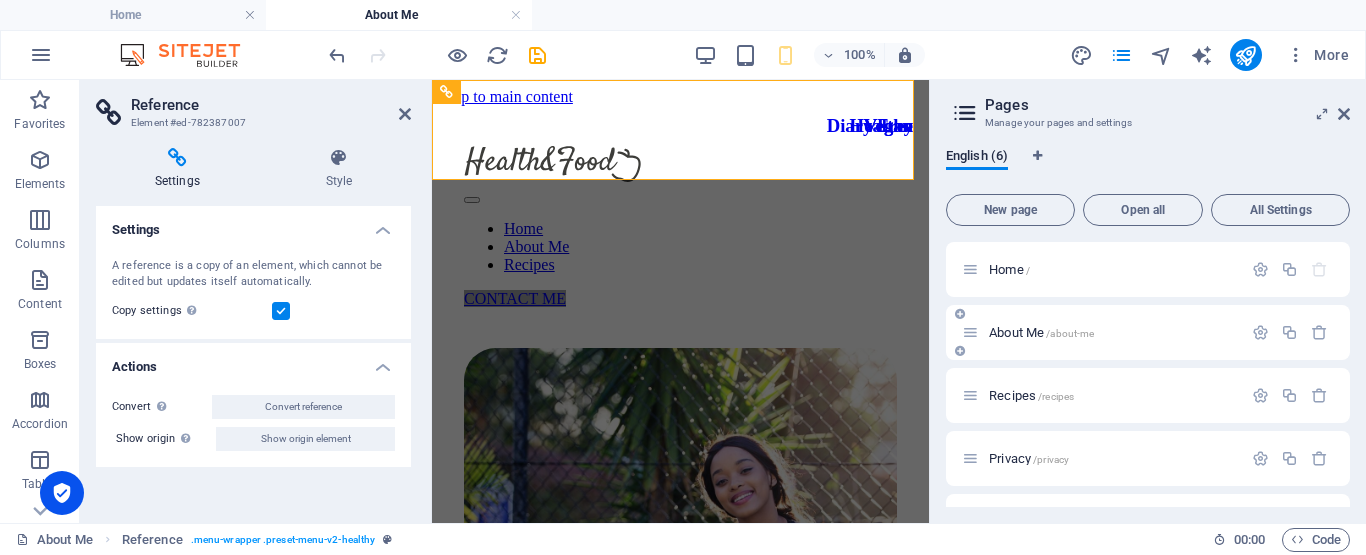click on "/about-me" at bounding box center (1070, 333) 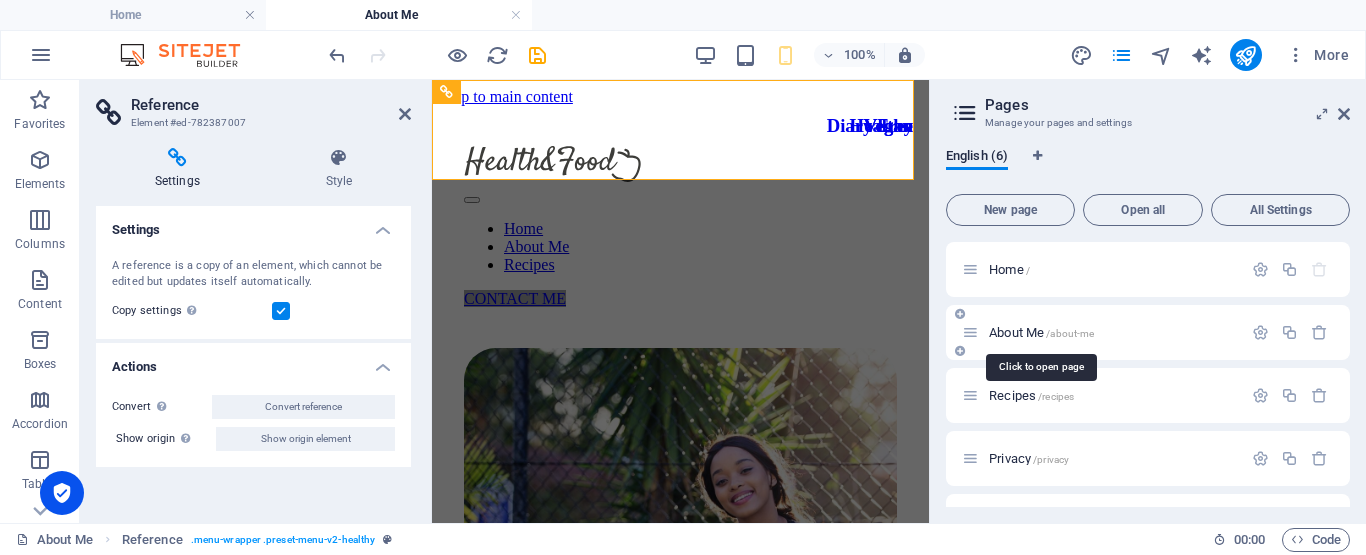 click on "/about-me" at bounding box center [1070, 333] 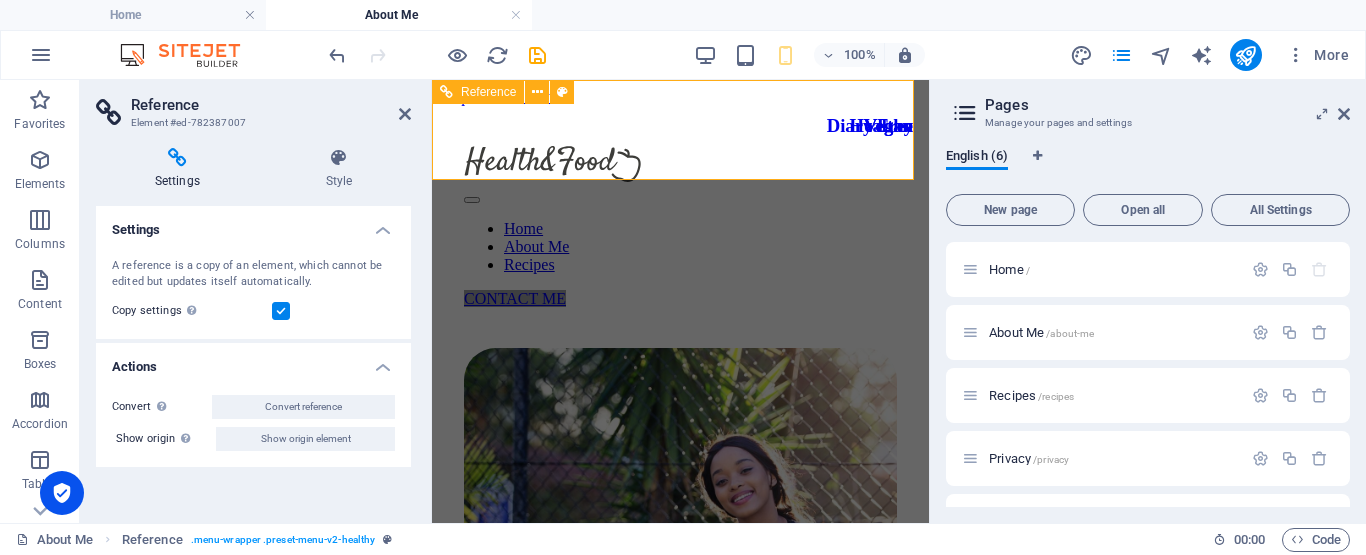 click on "CONTACT ME" at bounding box center [680, 299] 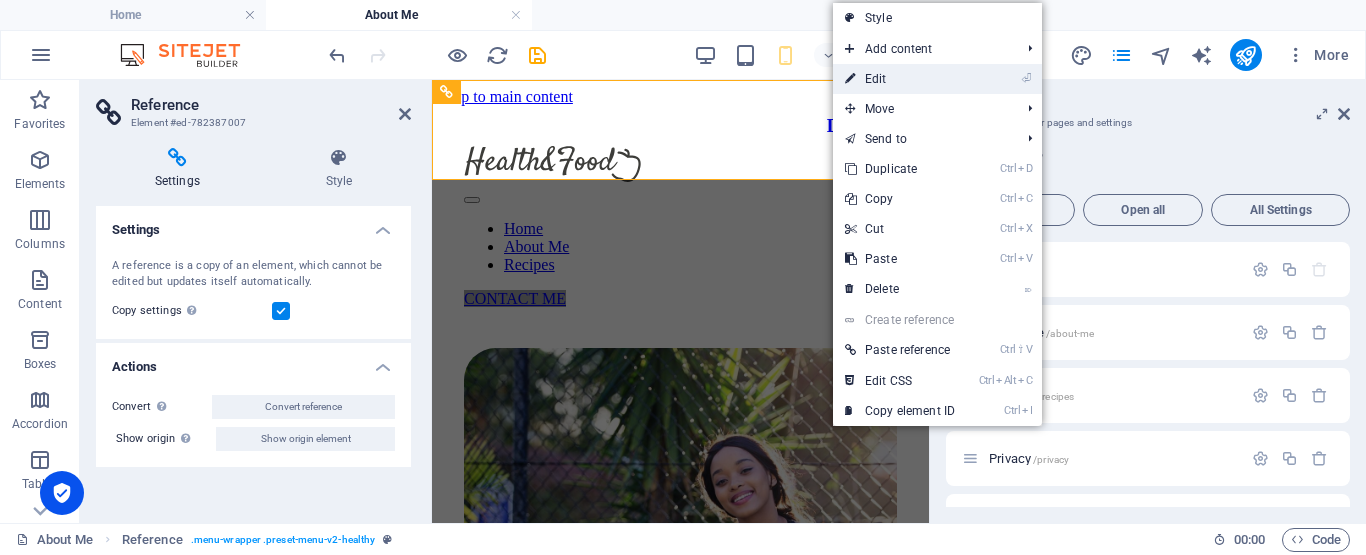 click on "⏎  Edit" at bounding box center (900, 79) 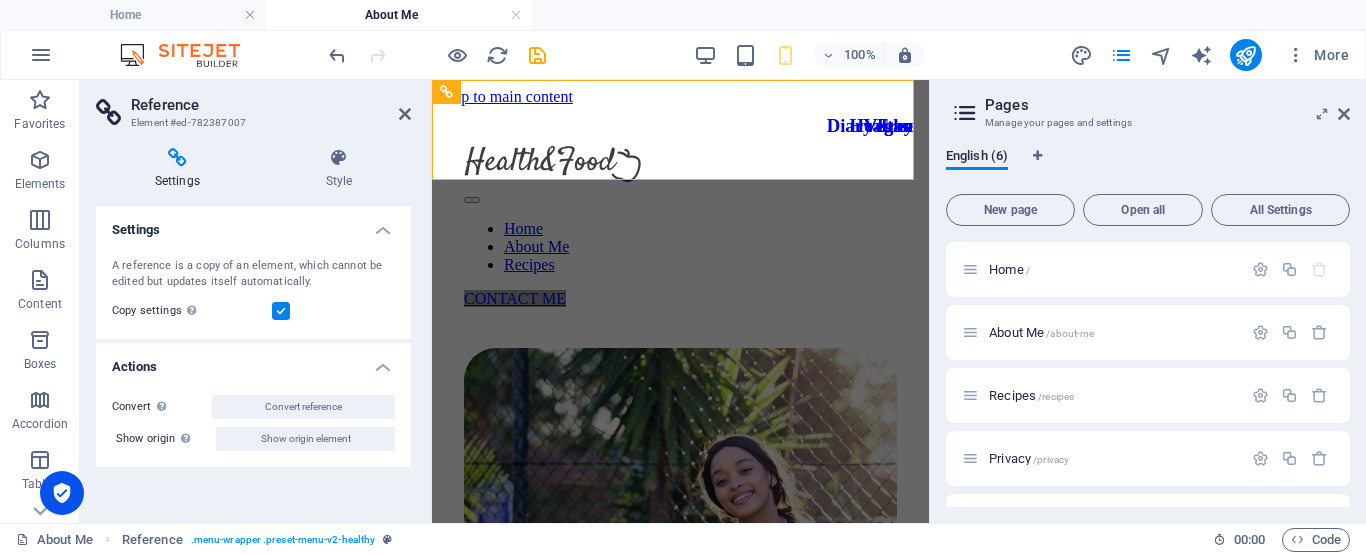 click on "Reference Element #ed-782387007 Settings Style Settings A reference is a copy of an element, which cannot be edited but updates itself automatically.  Copy settings Use the same settings (flex, animation, position, style) as for the reference target element Actions Convert Convert the reference into a separate element. All subsequent changes made won't affect the initially referenced element. Convert reference Show origin Jump to the referenced element. If the referenced element is on another page, it will be opened in a new tab. Show origin element Menu Bar Element Layout How this element expands within the layout (Flexbox). Size Default auto px % 1/1 1/2 1/3 1/4 1/5 1/6 1/7 1/8 1/9 1/10 Grow Shrink Order Container layout Visible Visible Opacity 100 % Overflow Spacing Margin Default auto px % rem vw vh Custom Custom auto px % rem vw vh auto px % rem vw vh auto px % rem vw vh auto px % rem vw vh Padding Default px rem % vh vw Custom Custom px rem % vh vw px rem % vh vw px rem % vh vw px rem % vh vw Border 1 %" at bounding box center [256, 301] 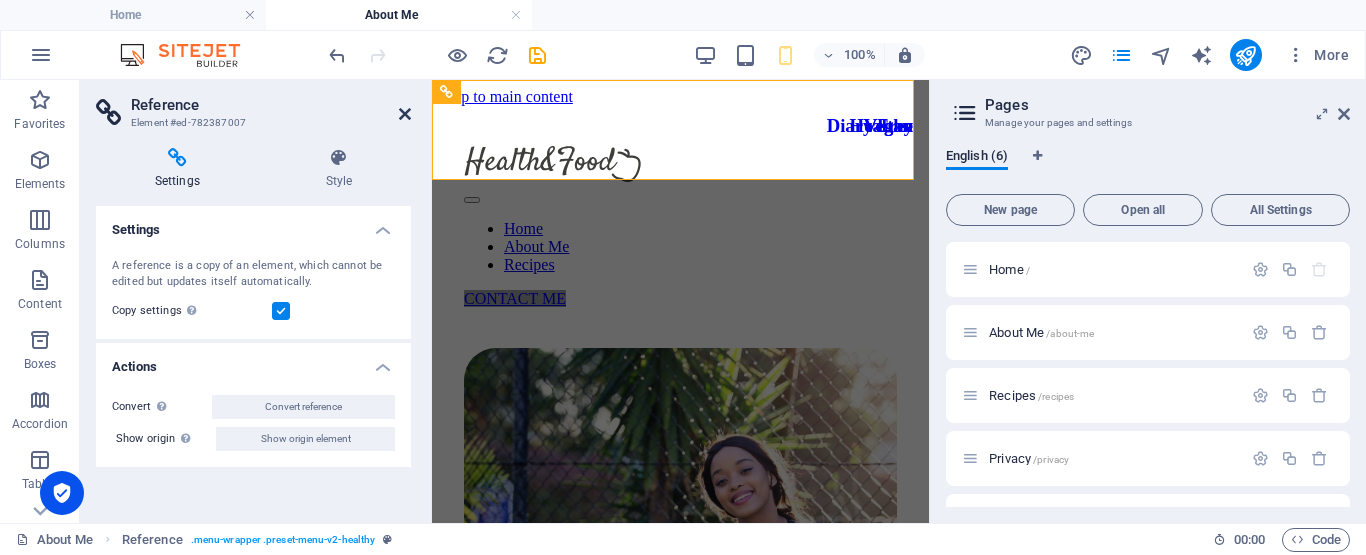 click at bounding box center [405, 114] 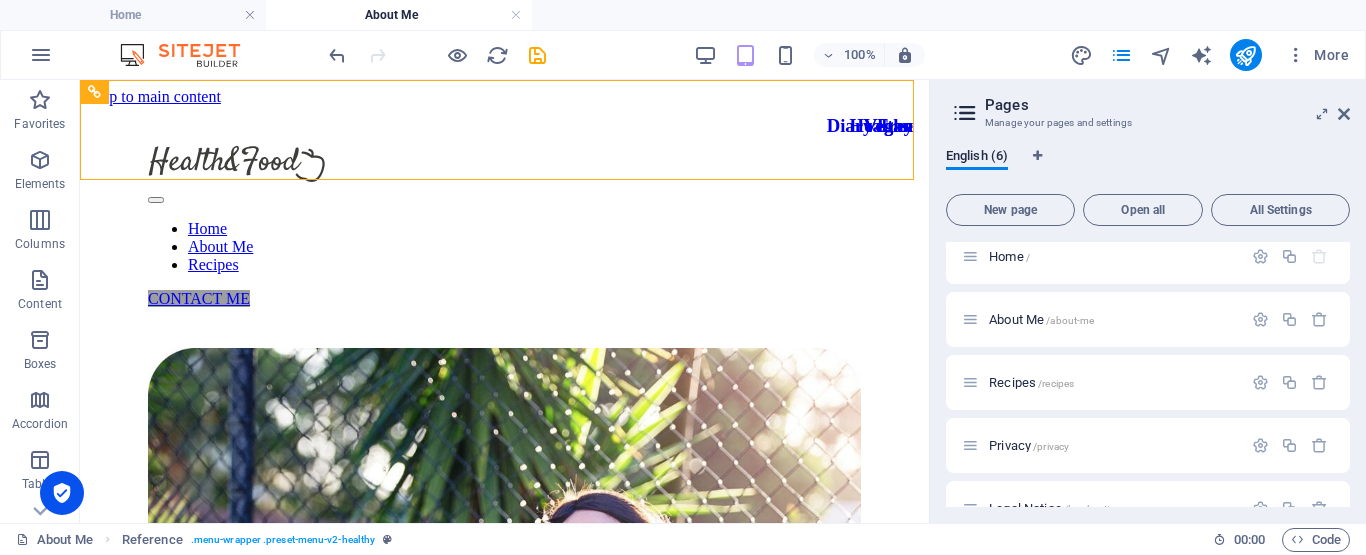 scroll, scrollTop: 0, scrollLeft: 0, axis: both 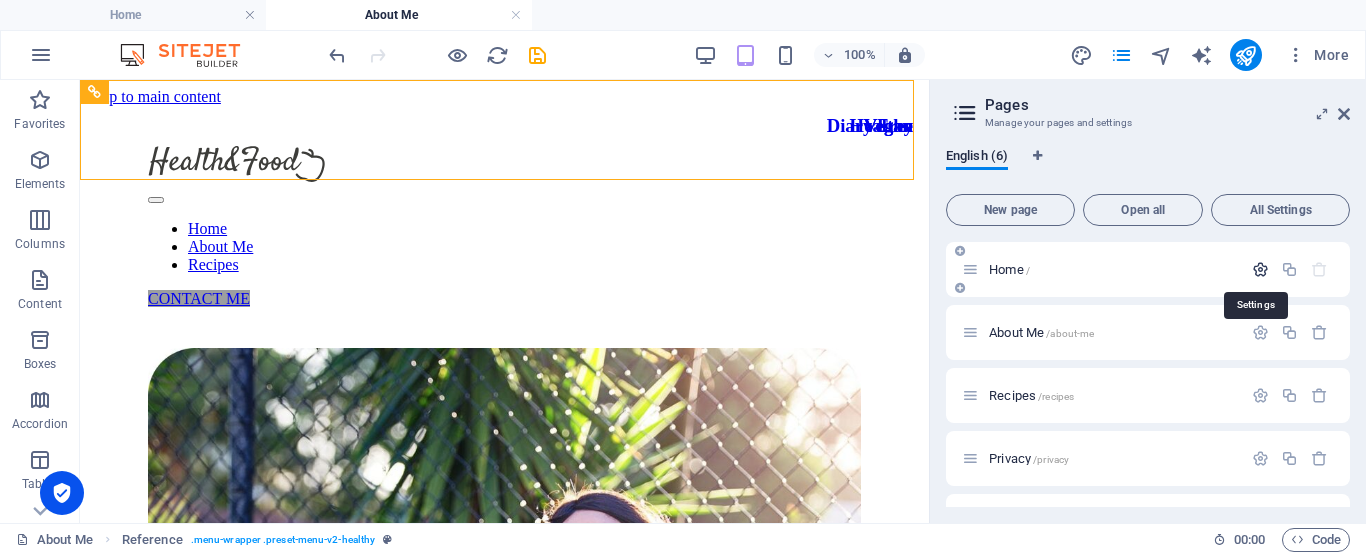 click at bounding box center (1260, 269) 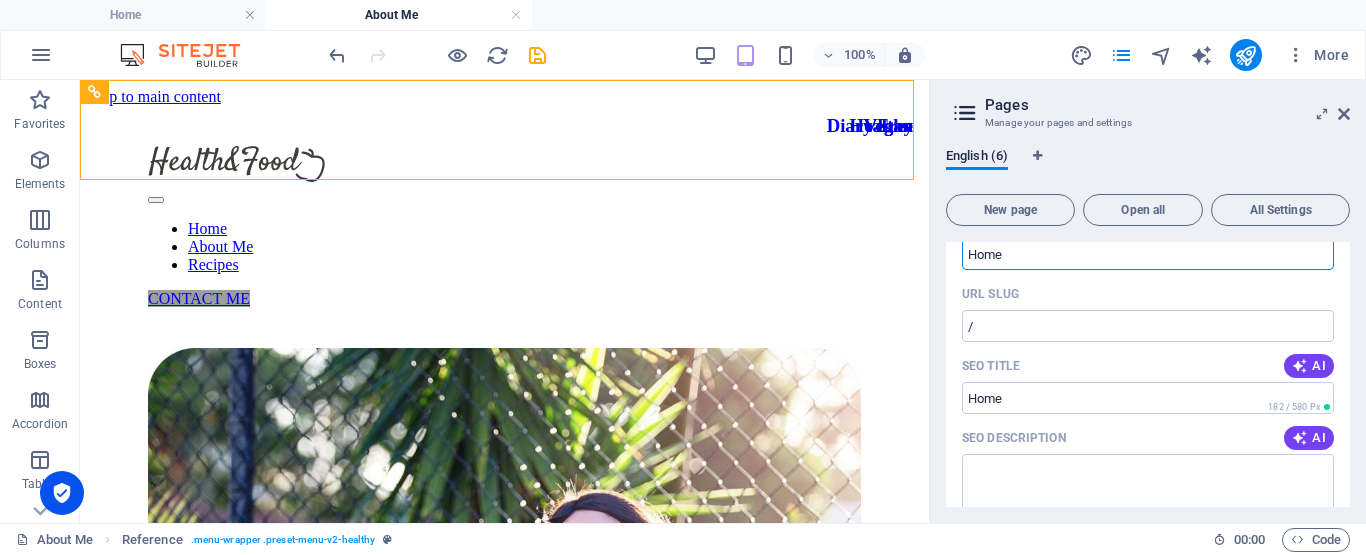 scroll, scrollTop: 0, scrollLeft: 0, axis: both 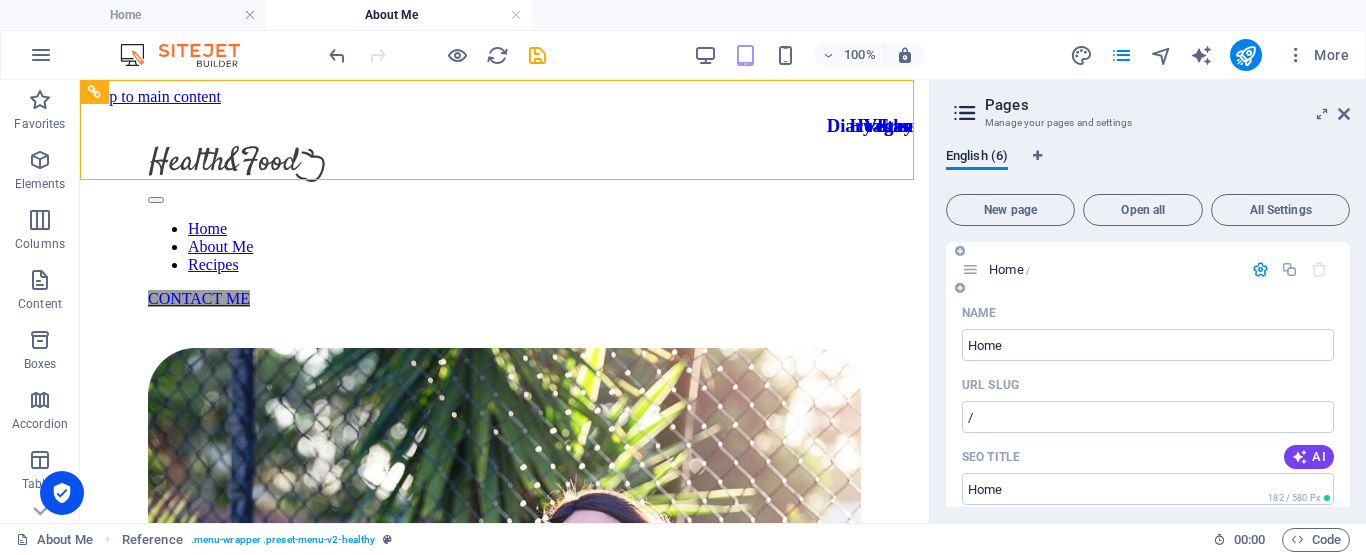 click at bounding box center (1260, 269) 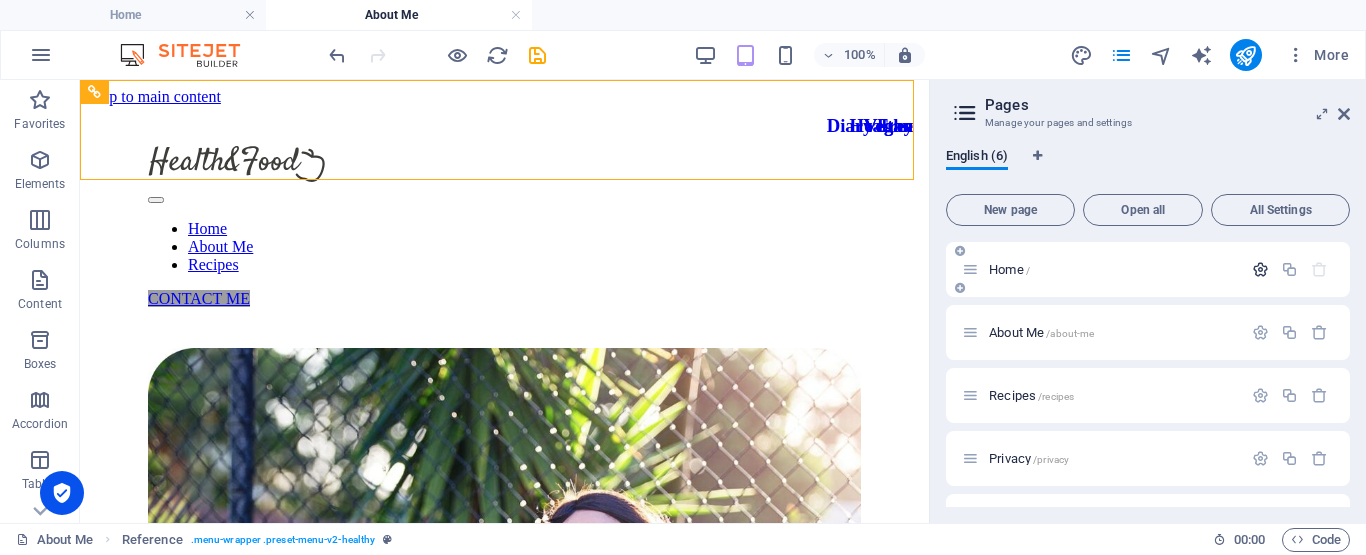click at bounding box center (1260, 269) 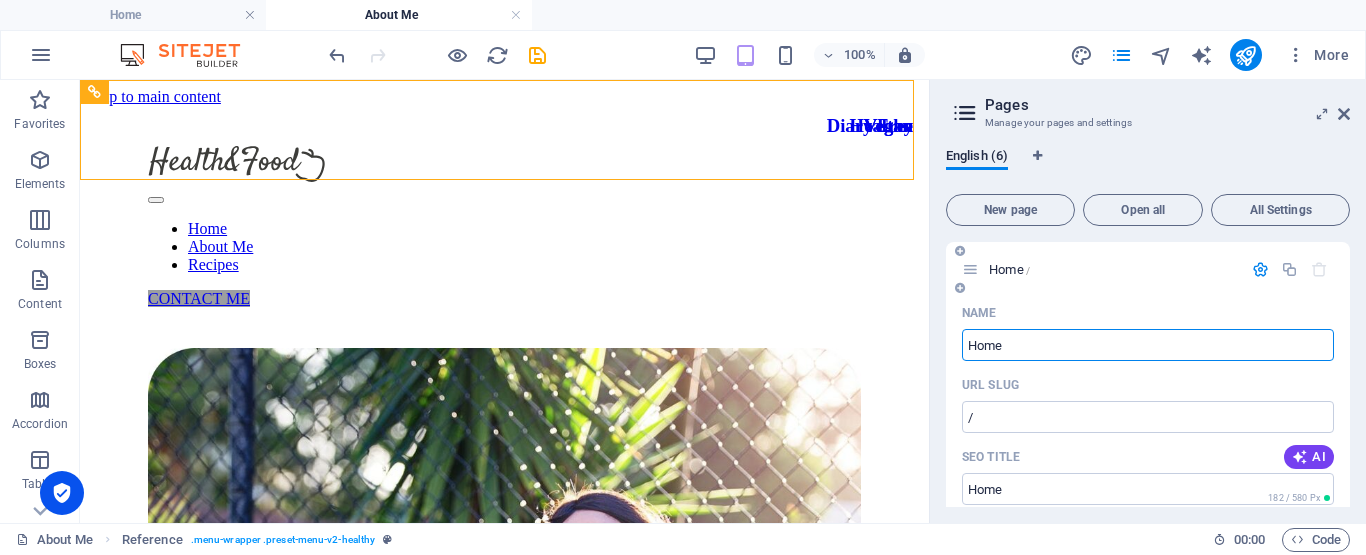 click at bounding box center [1260, 269] 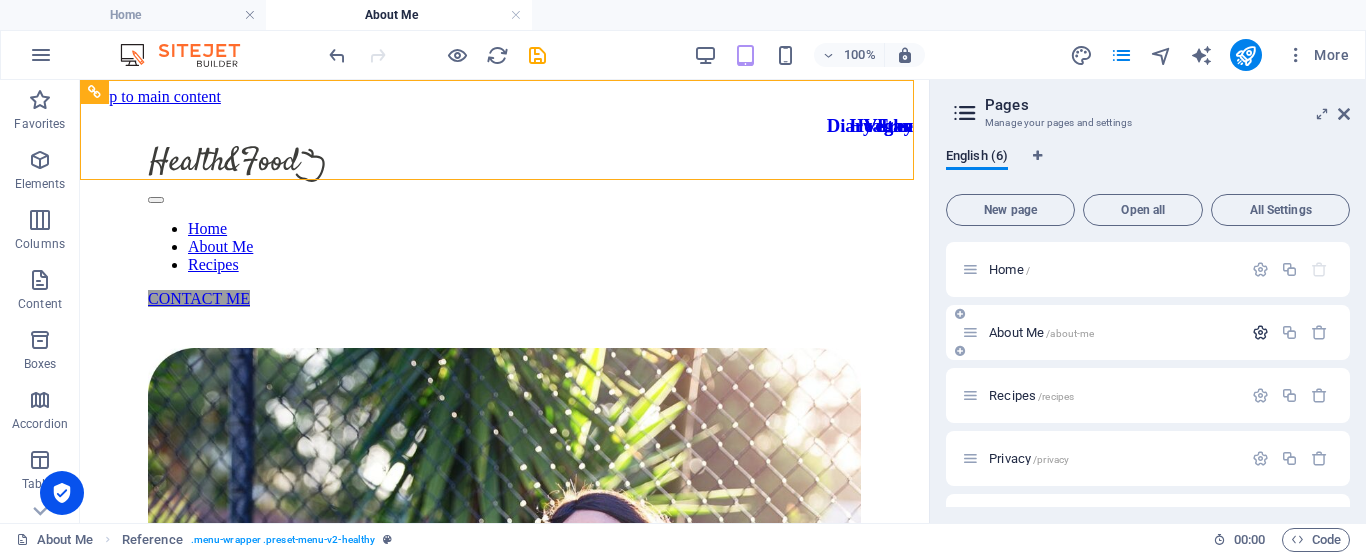 click at bounding box center [1260, 332] 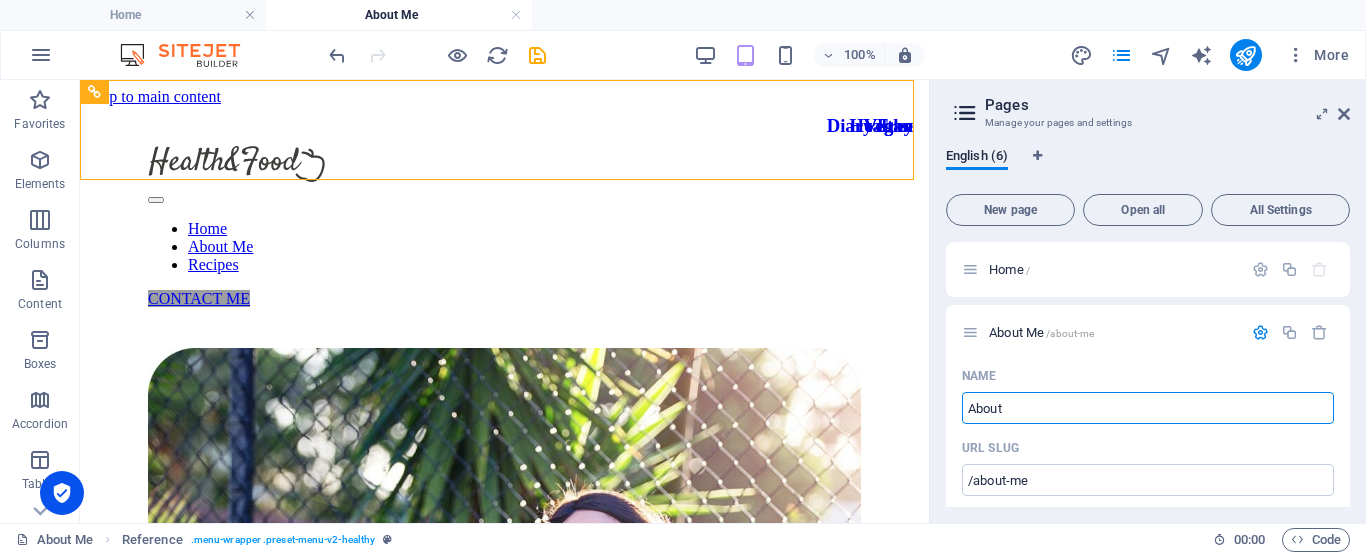 type on "About" 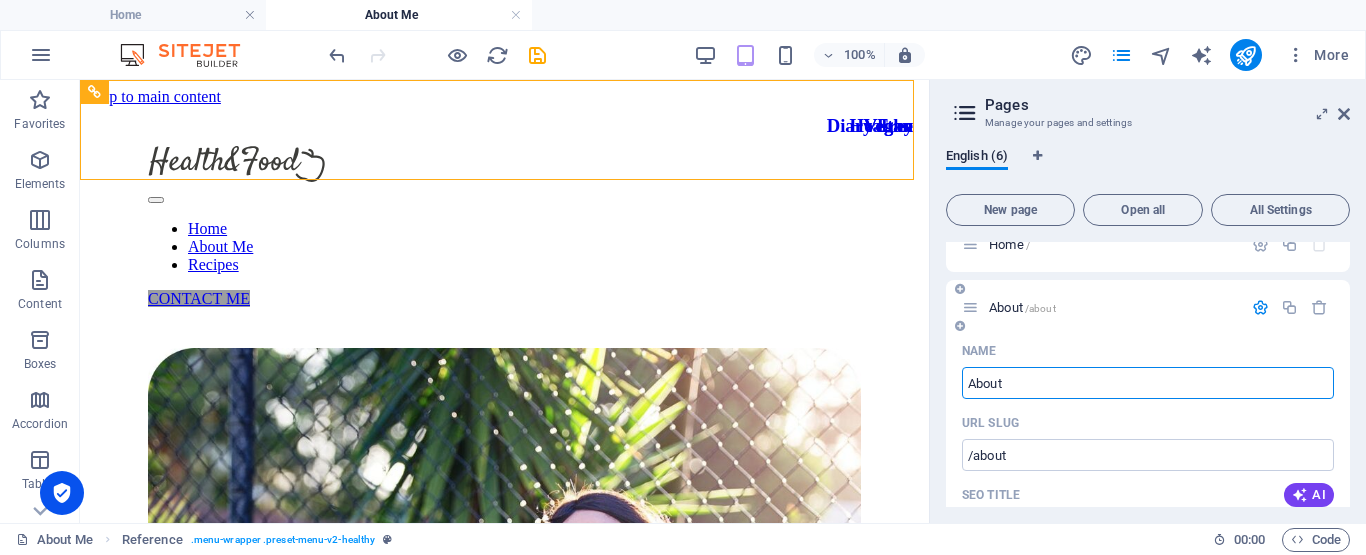 scroll, scrollTop: 0, scrollLeft: 0, axis: both 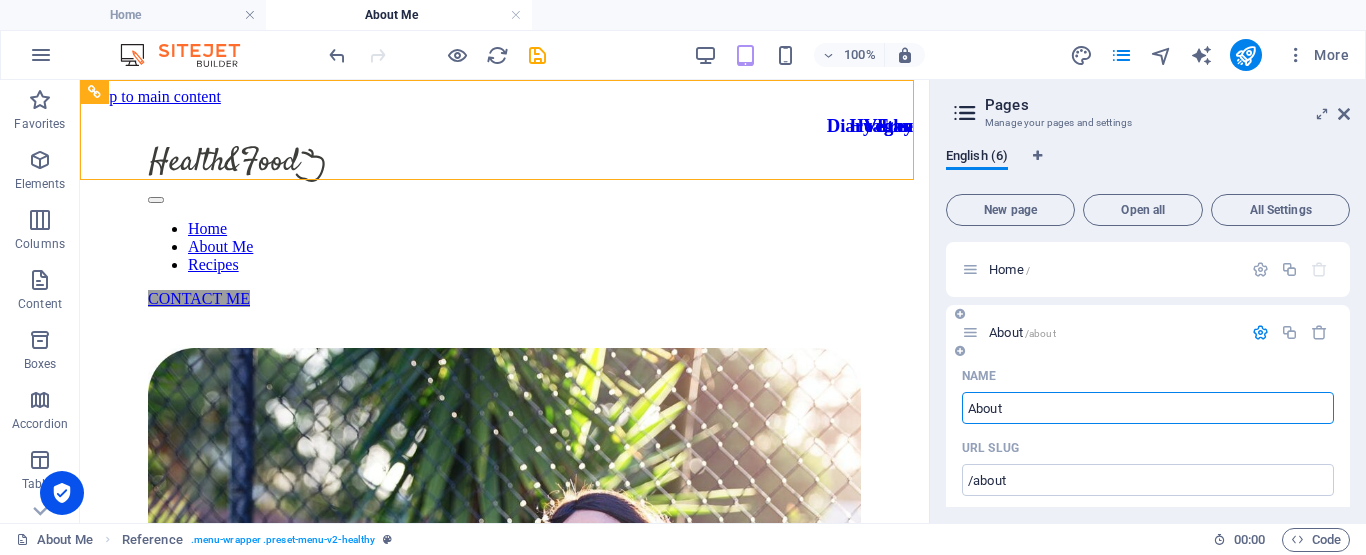 type on "About" 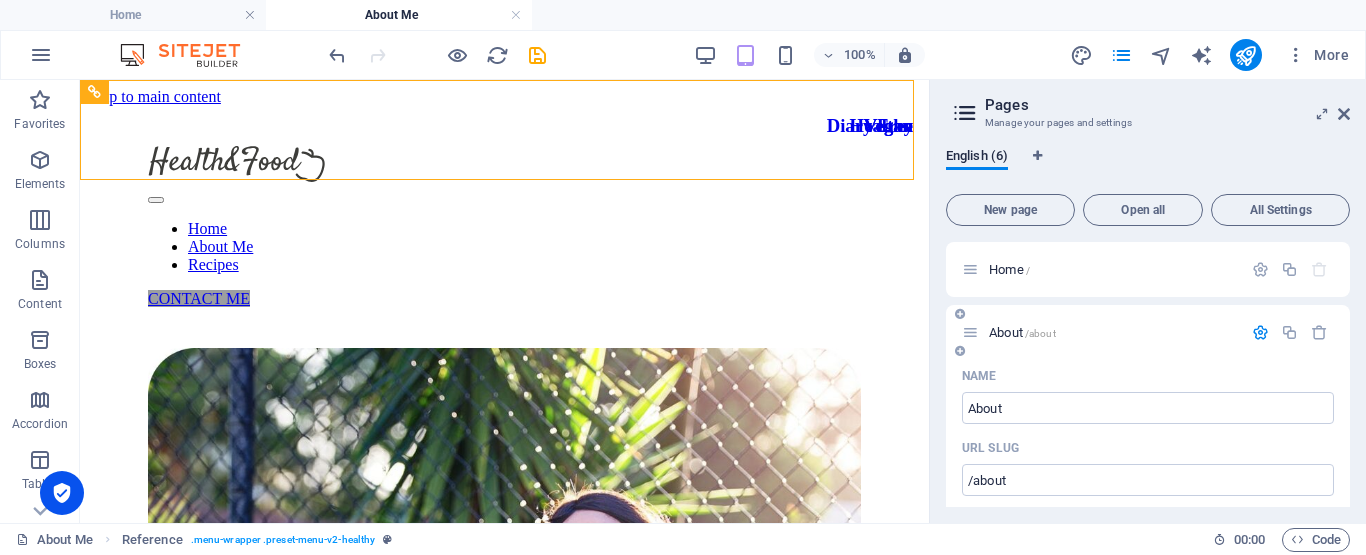 click at bounding box center (1260, 332) 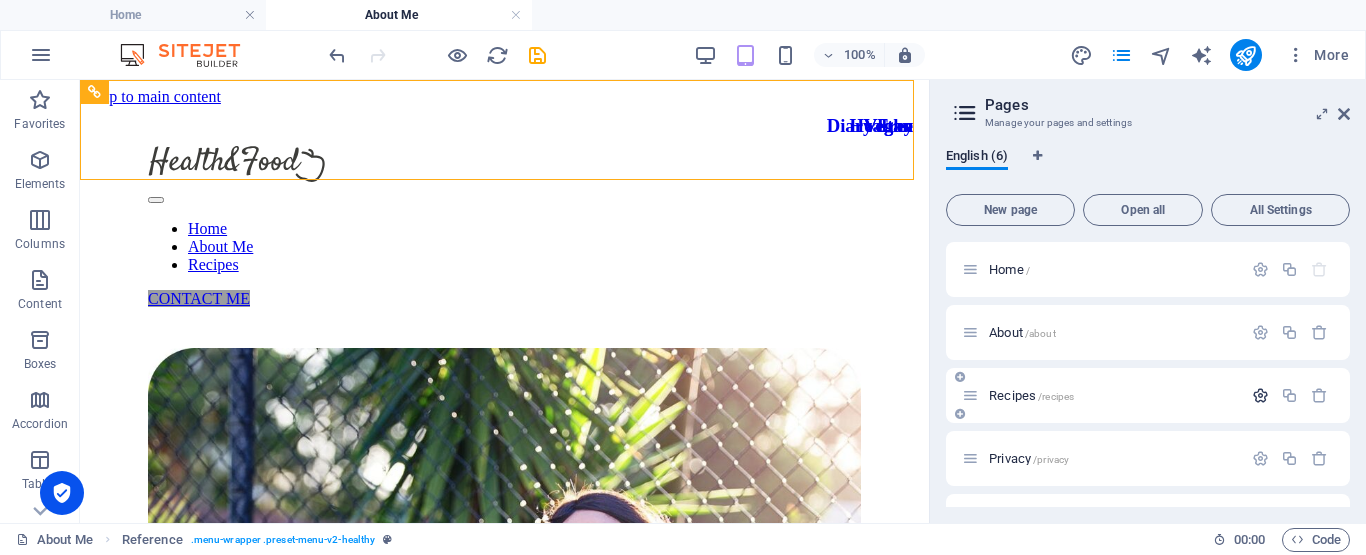 click at bounding box center (1260, 395) 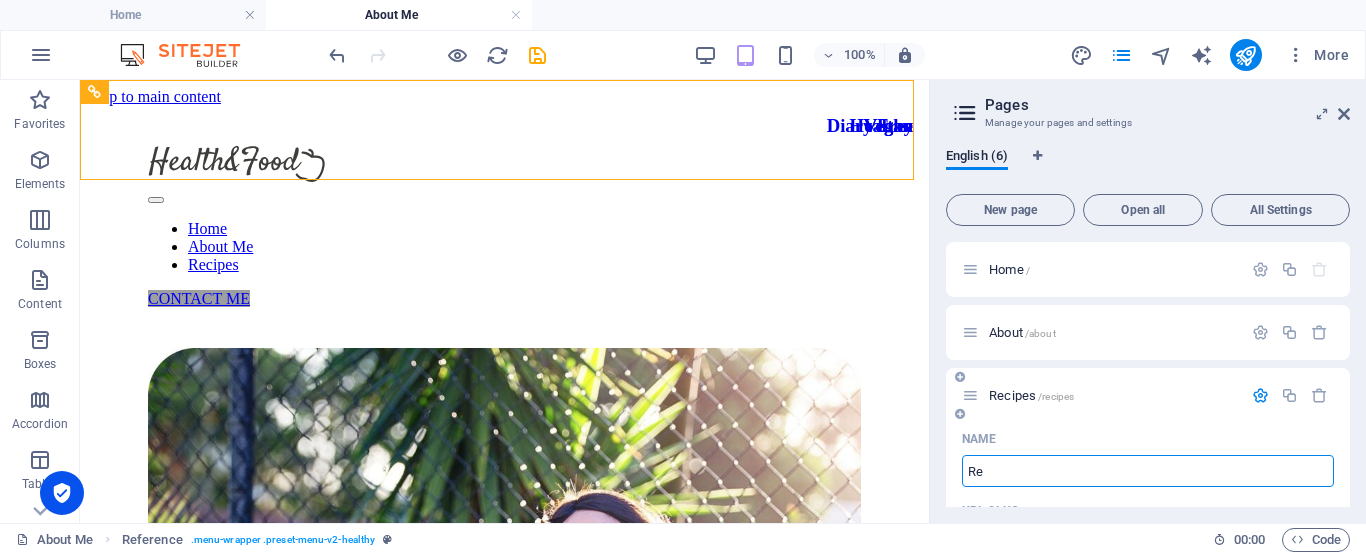 type on "R" 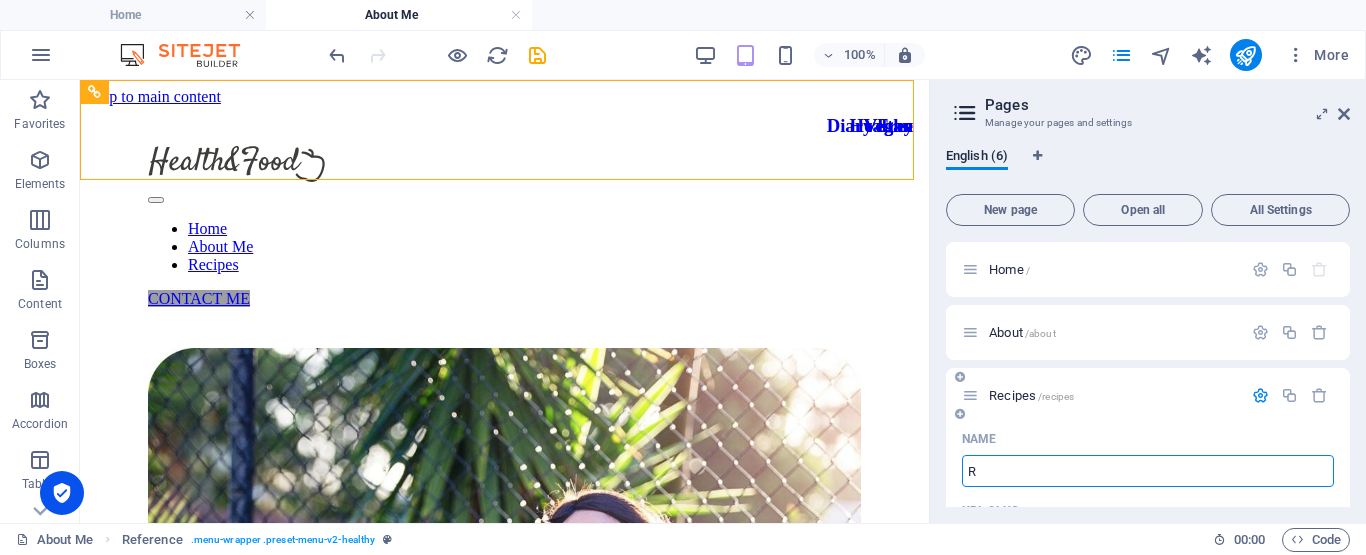 type 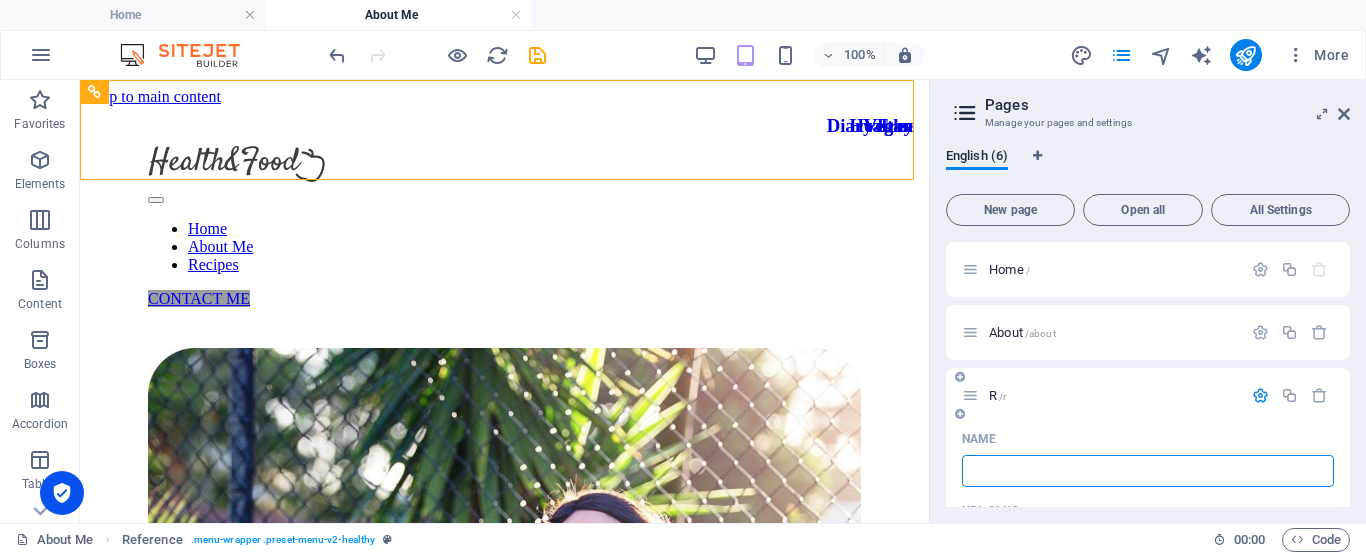 type on "/r" 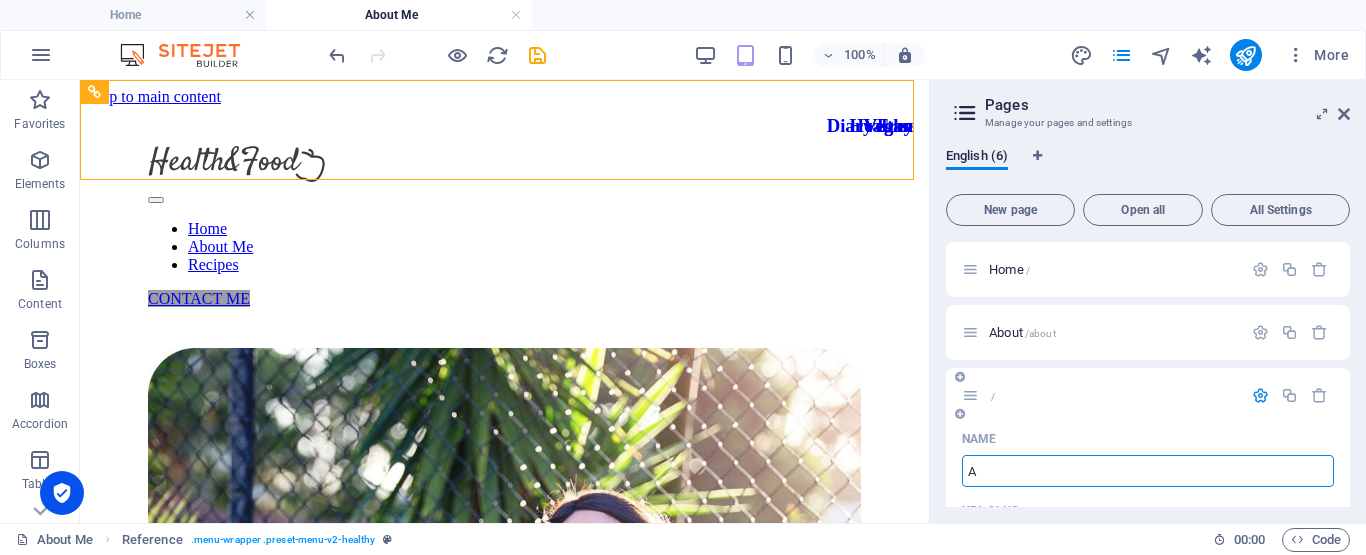 type on "A" 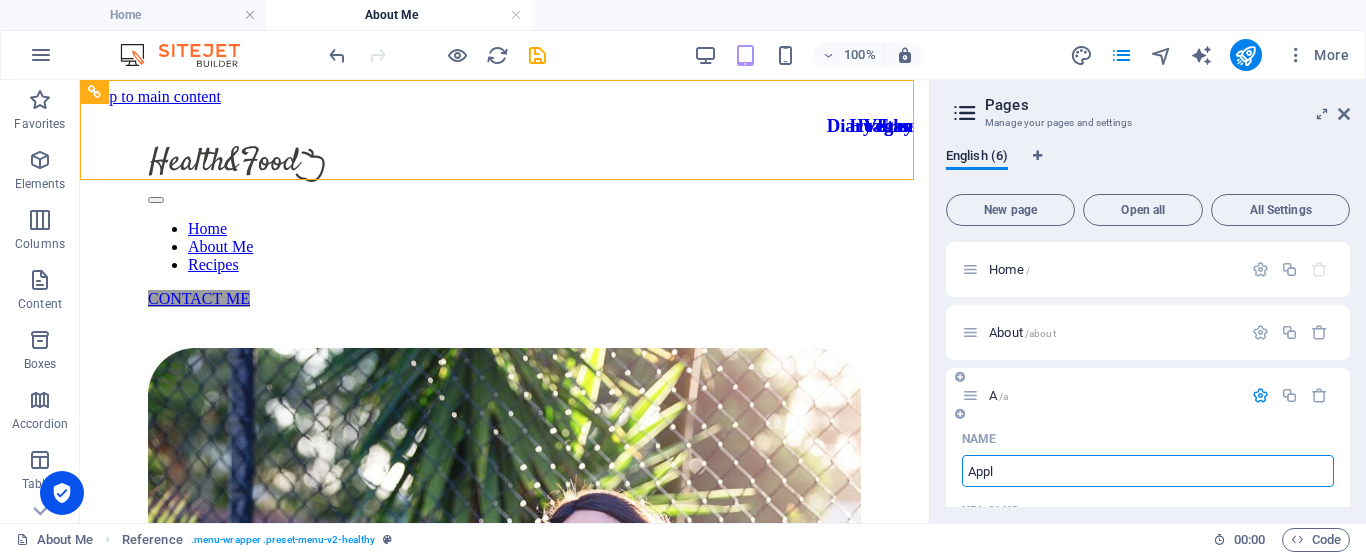 type on "Appli" 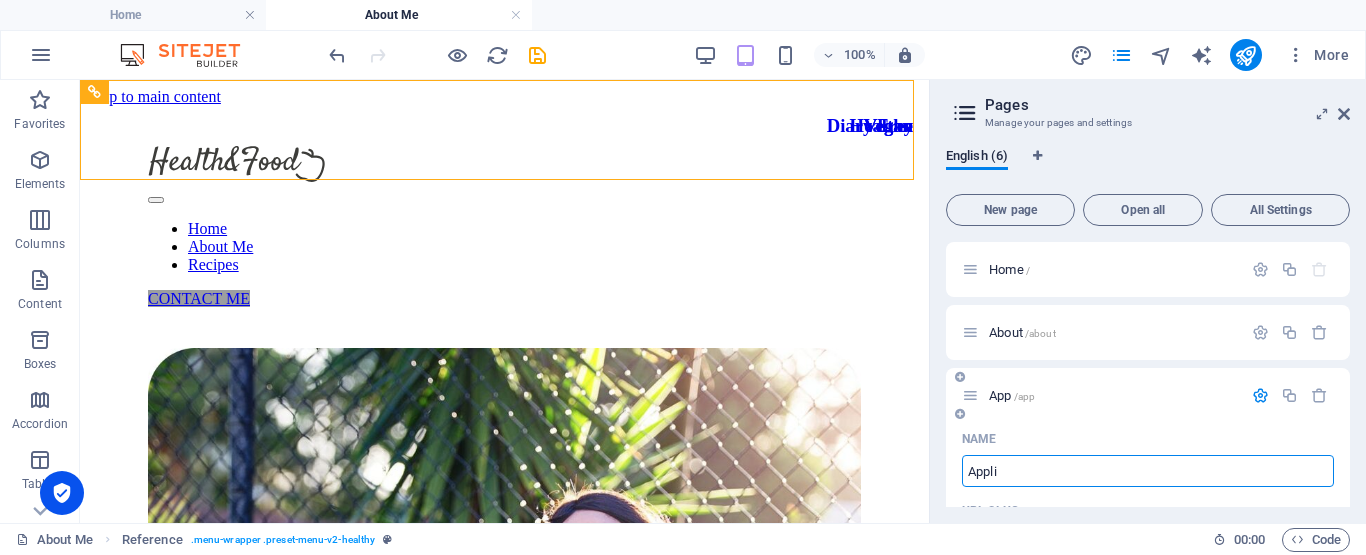 type on "/app" 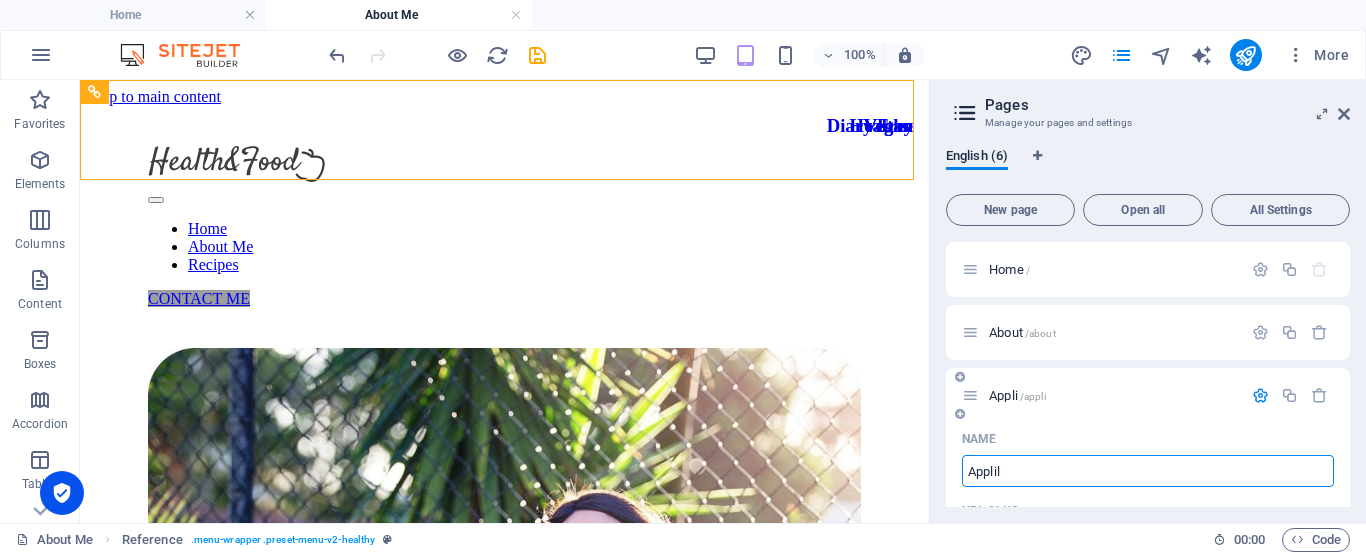 type on "/appli" 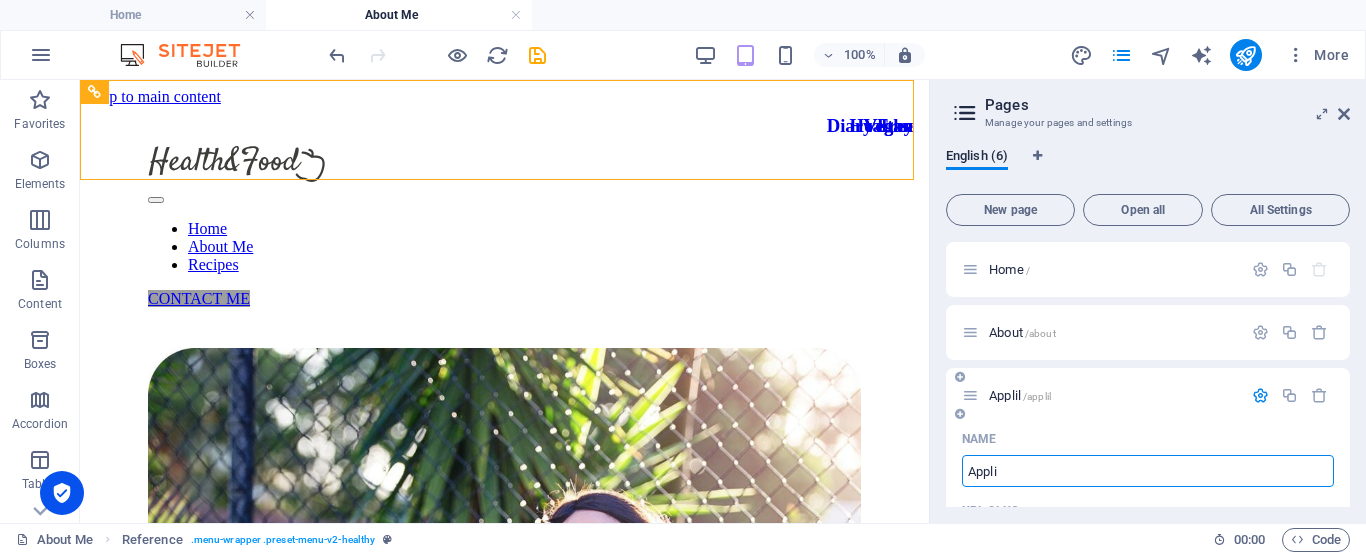 type on "/applil" 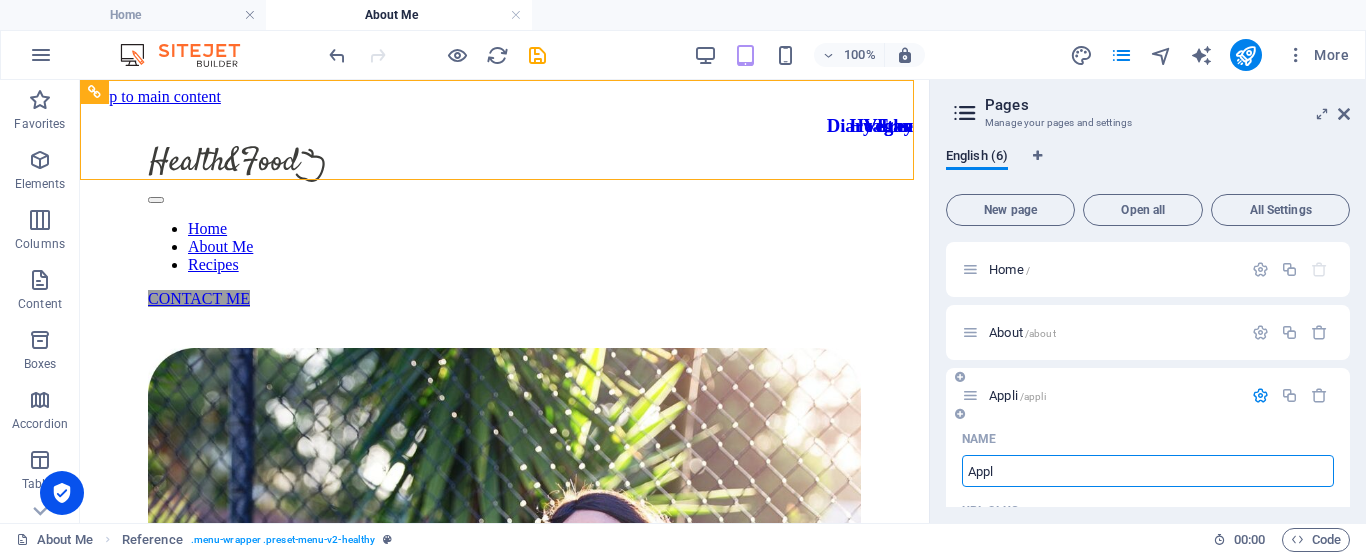 type on "/appli" 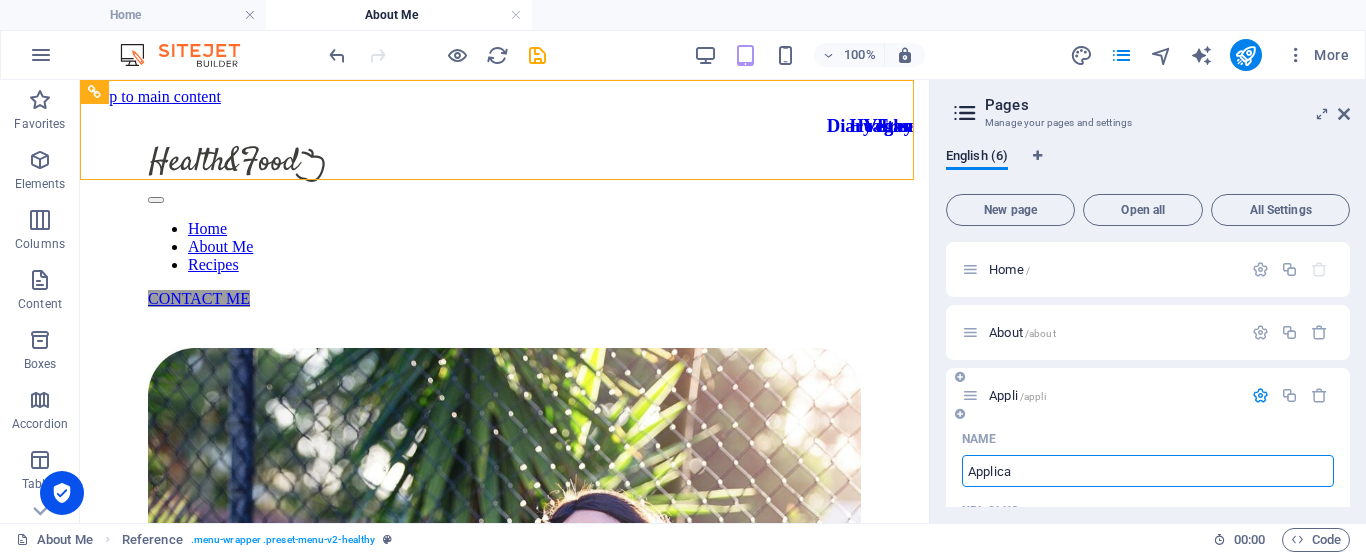 type on "Applicat" 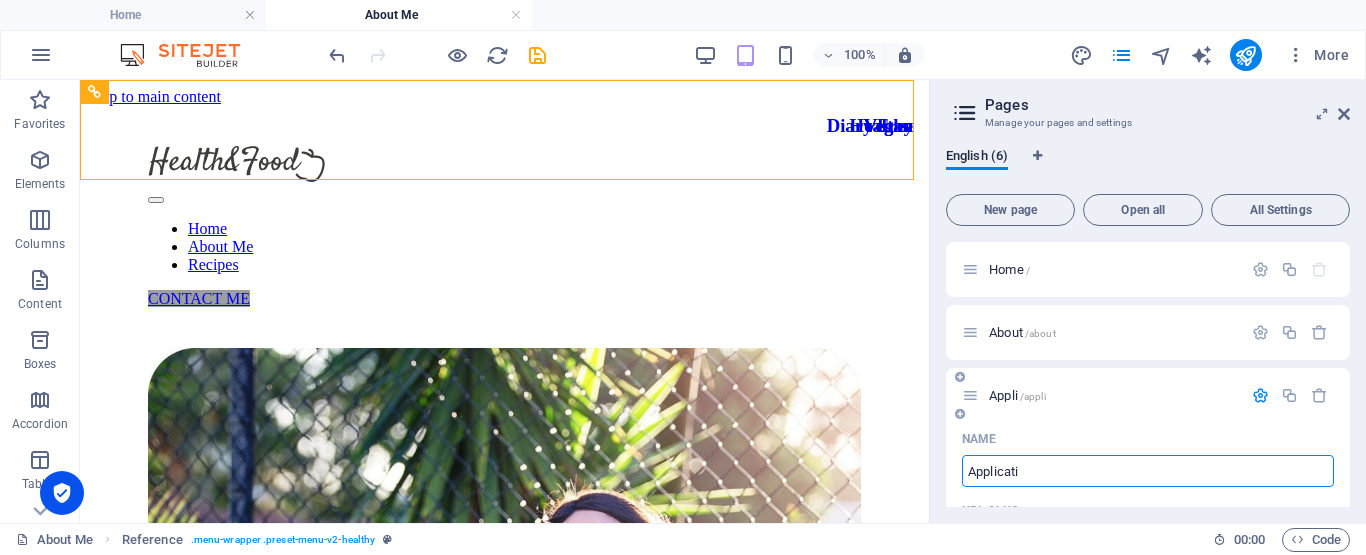 type on "Applicatio" 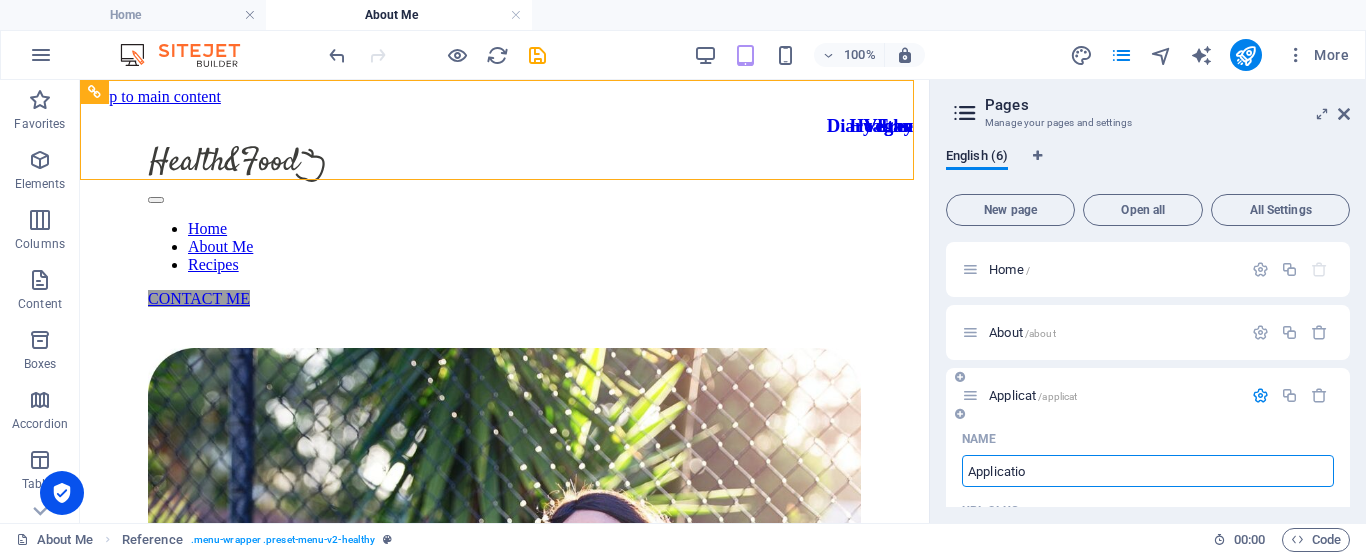 type on "/applicat" 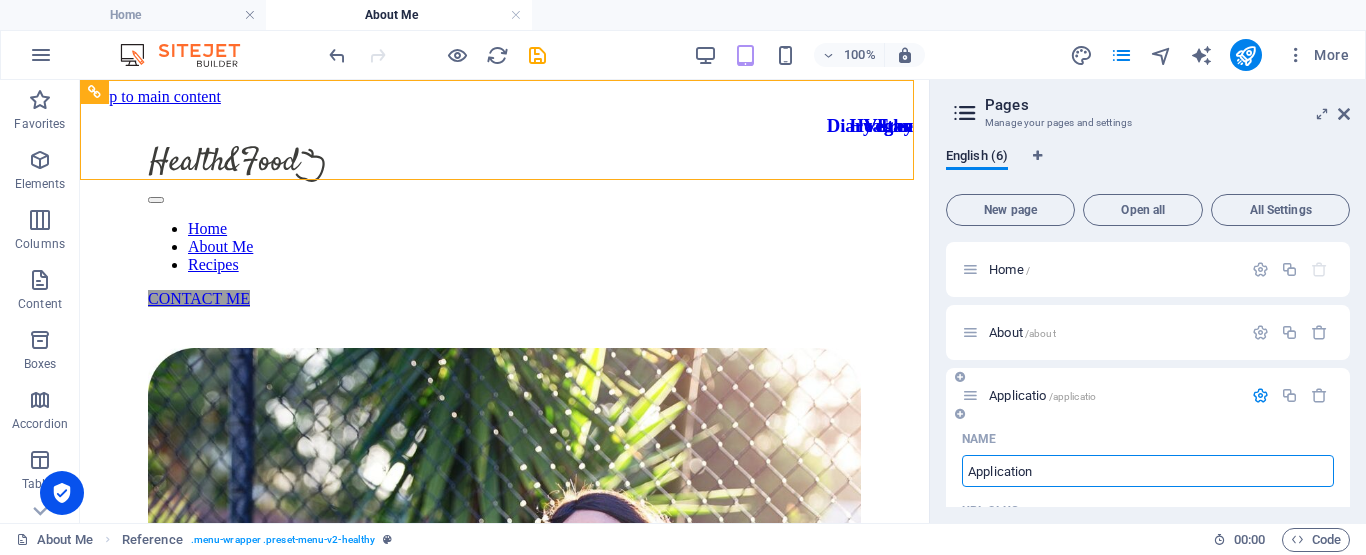 type on "/applicatio" 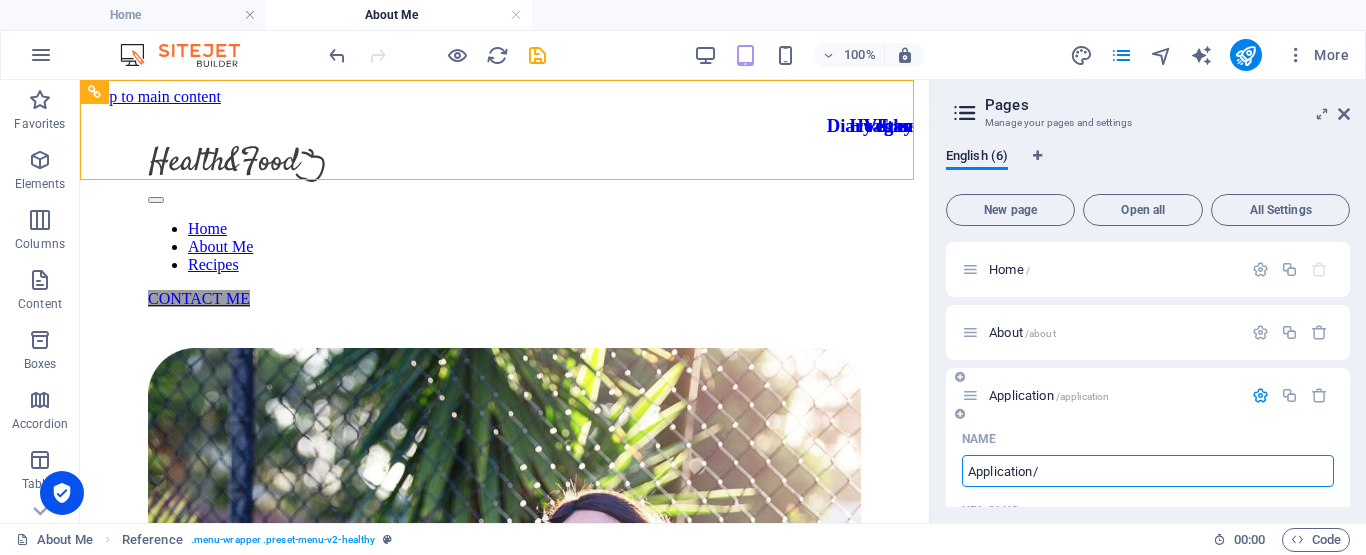 type on "Application/" 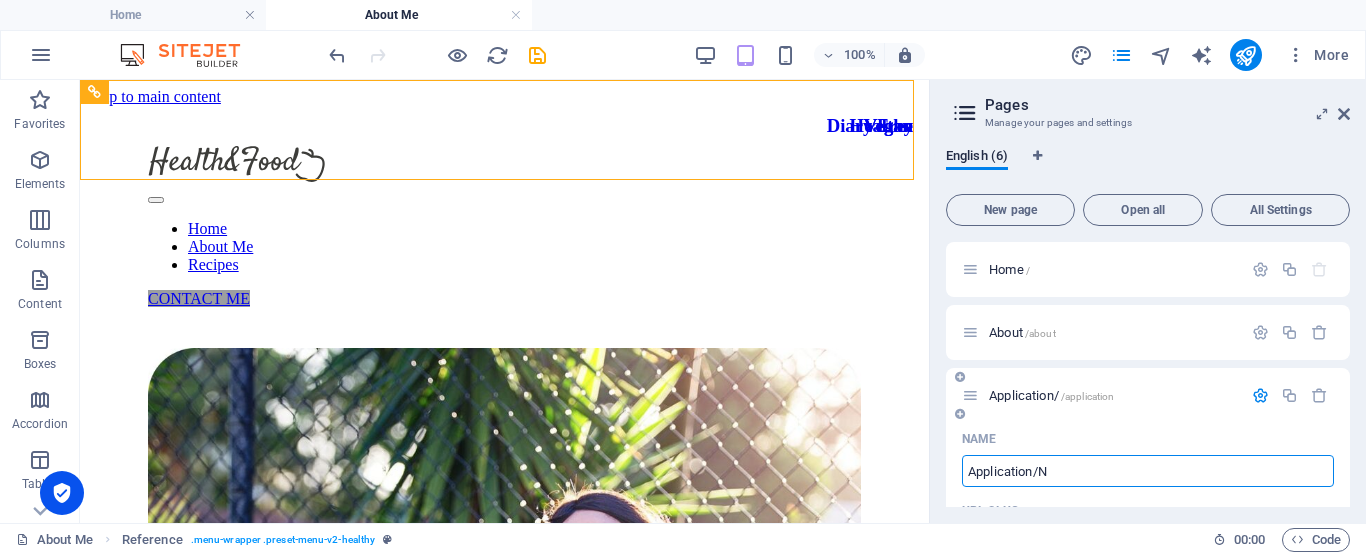 type on "Application/No" 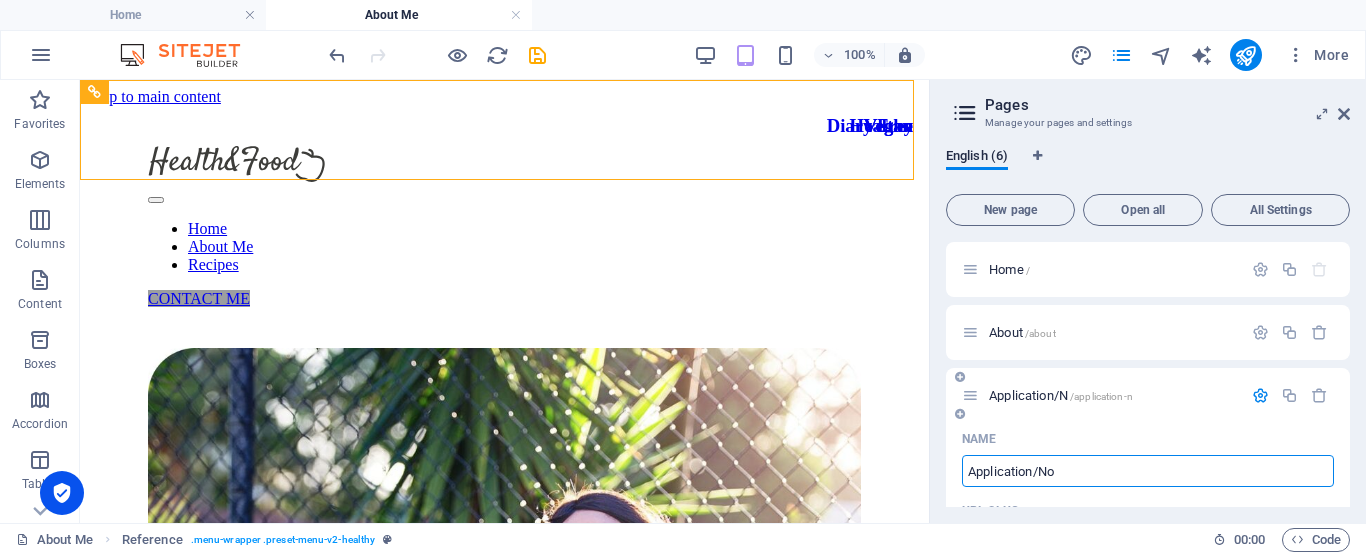 type on "/application-n" 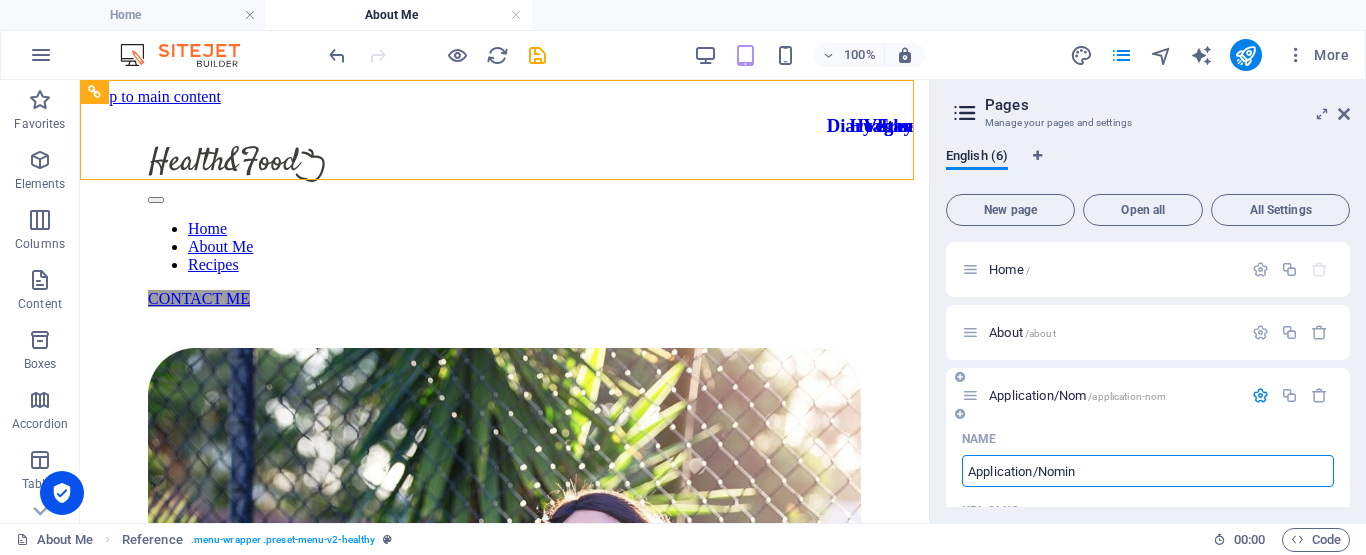 type on "Application/Nomina" 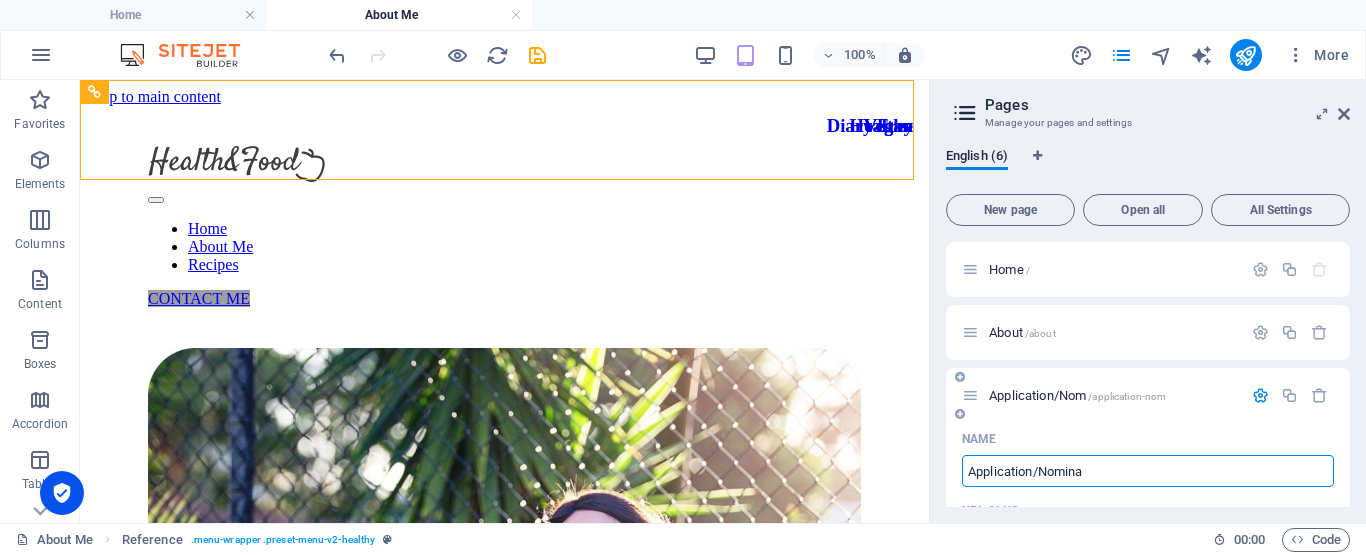 type on "Application/Nomina" 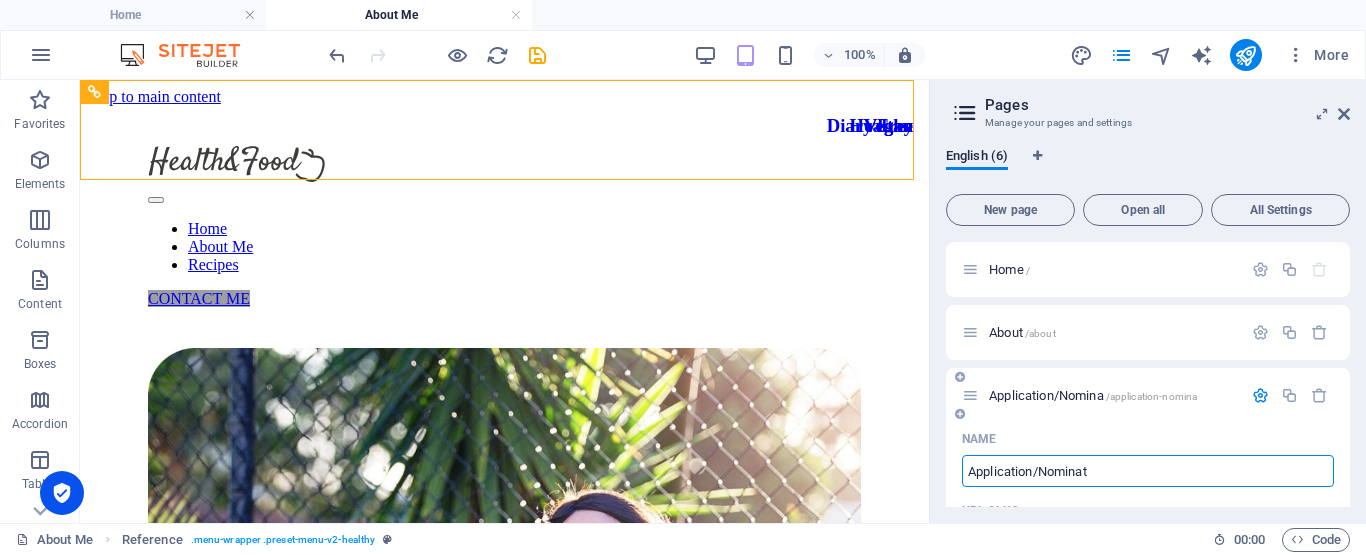 type on "Application/Nominaty" 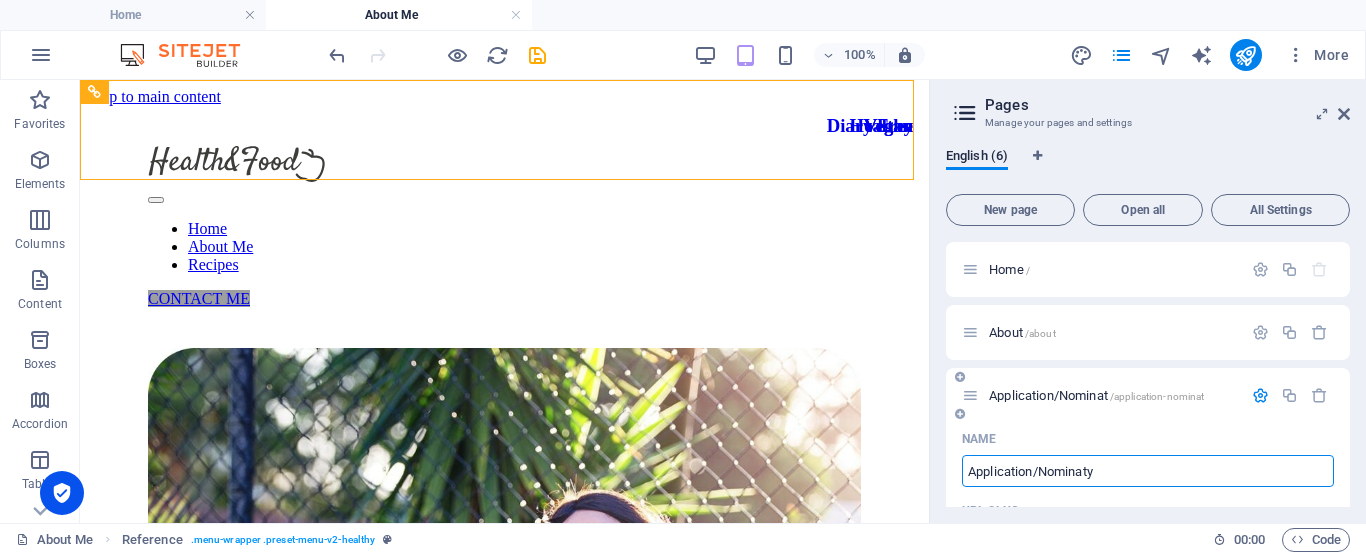 type on "/application-nominat" 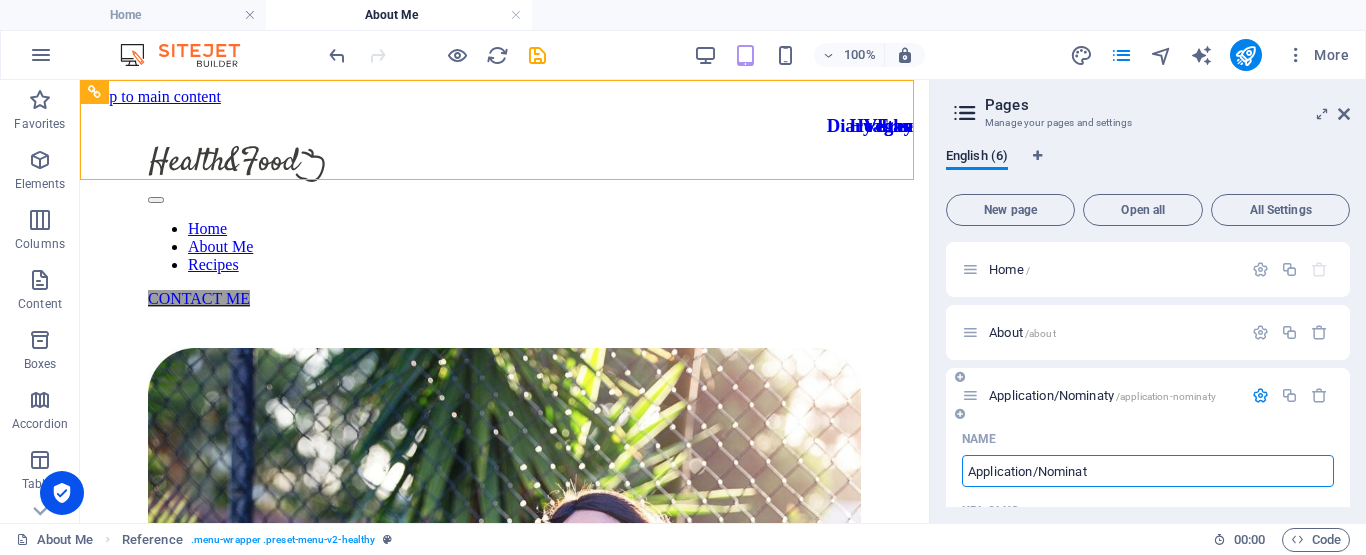 type on "/application-nominaty" 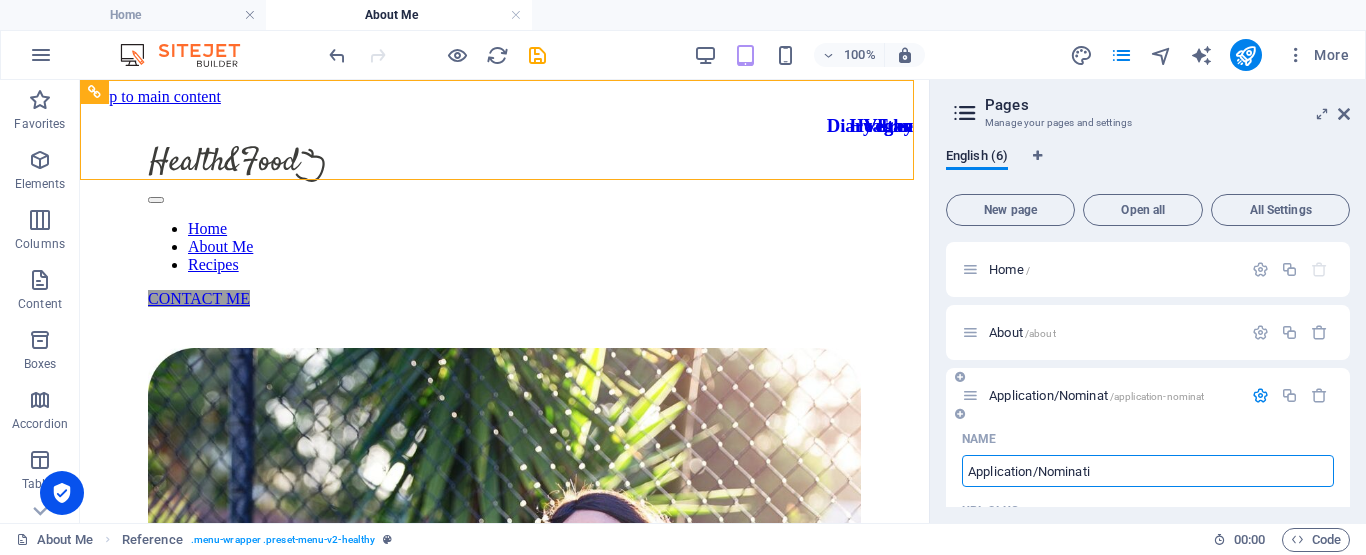 type on "/application-nominat" 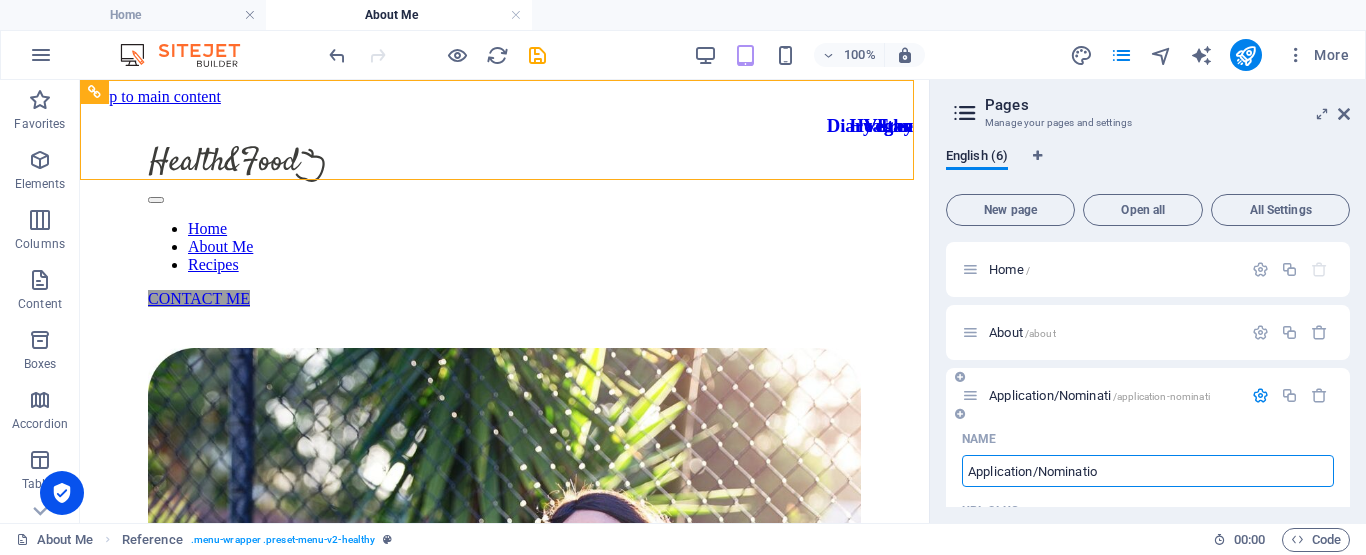 type on "/application-nominati" 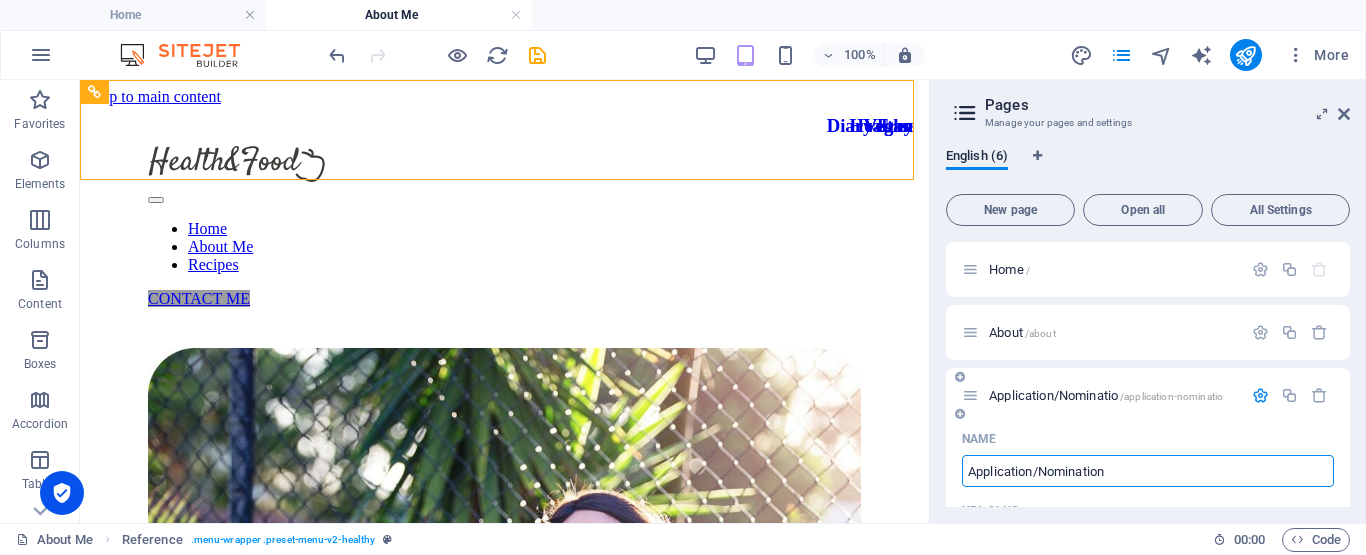 type on "/application-nominatio" 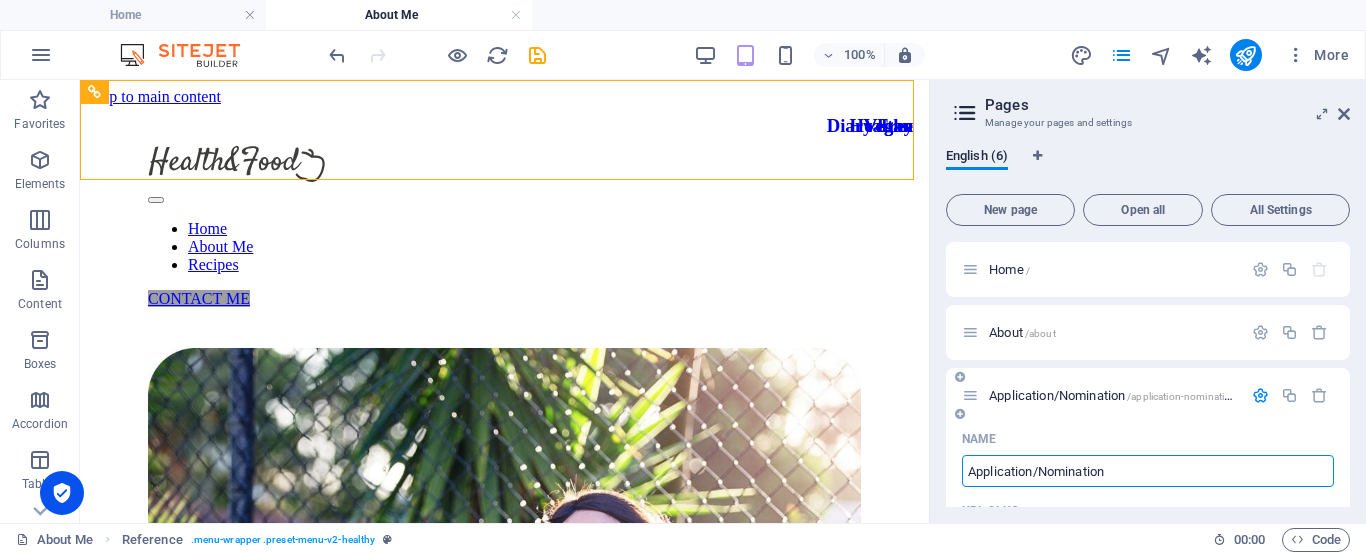 type on "Application/Nomination" 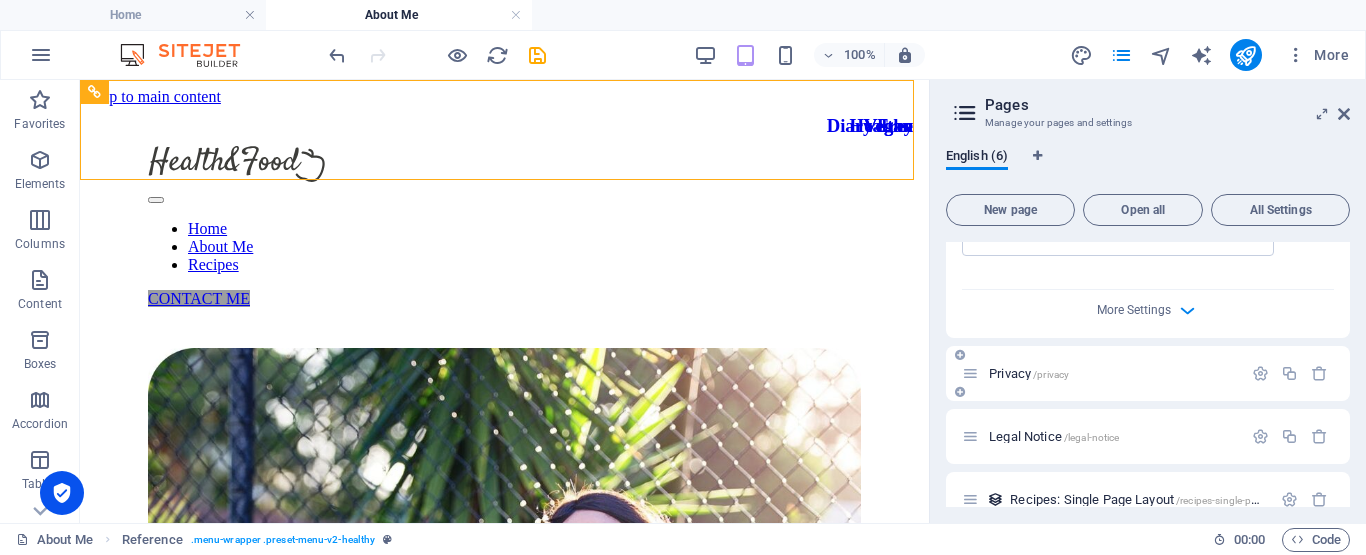 scroll, scrollTop: 886, scrollLeft: 0, axis: vertical 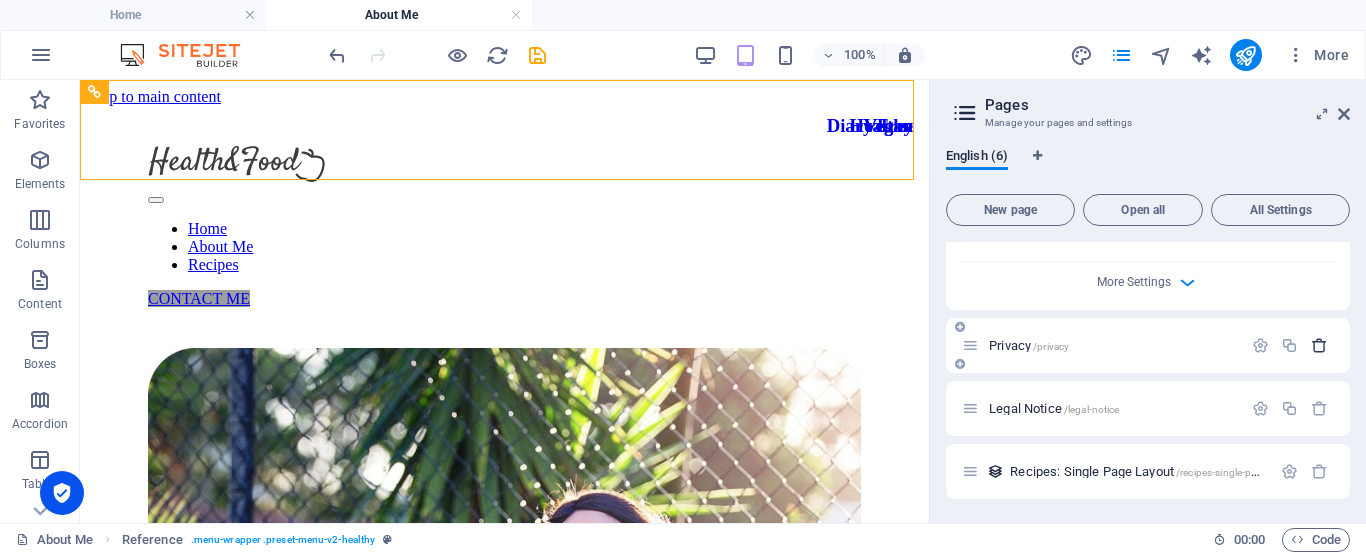 type on "Application/Nomination" 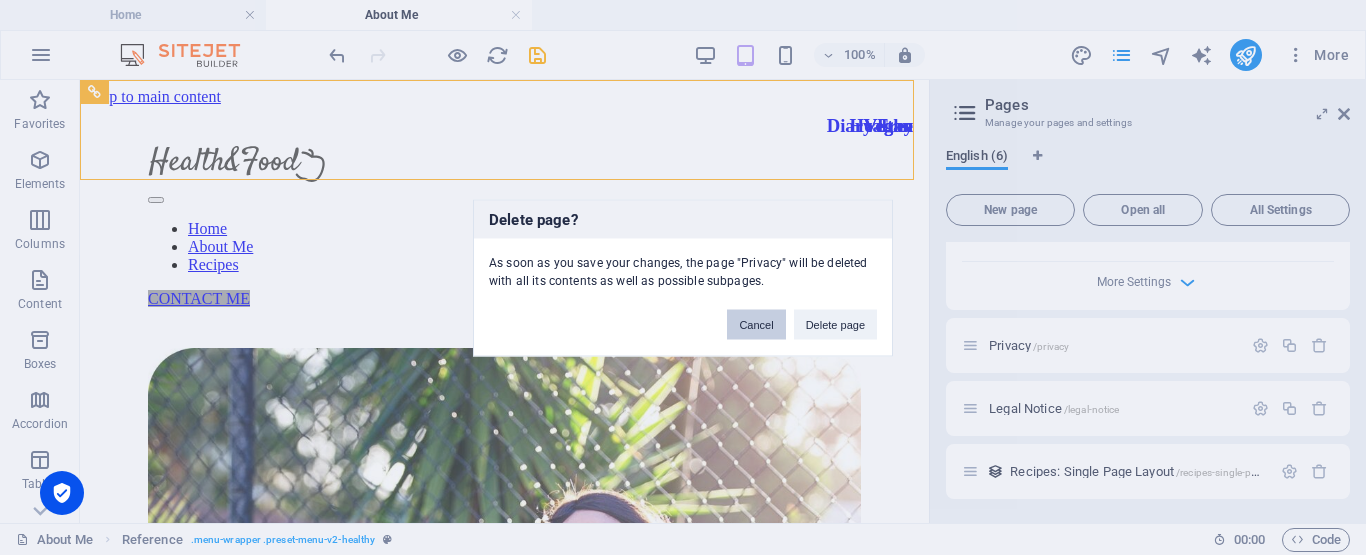 drag, startPoint x: 745, startPoint y: 314, endPoint x: 665, endPoint y: 236, distance: 111.73182 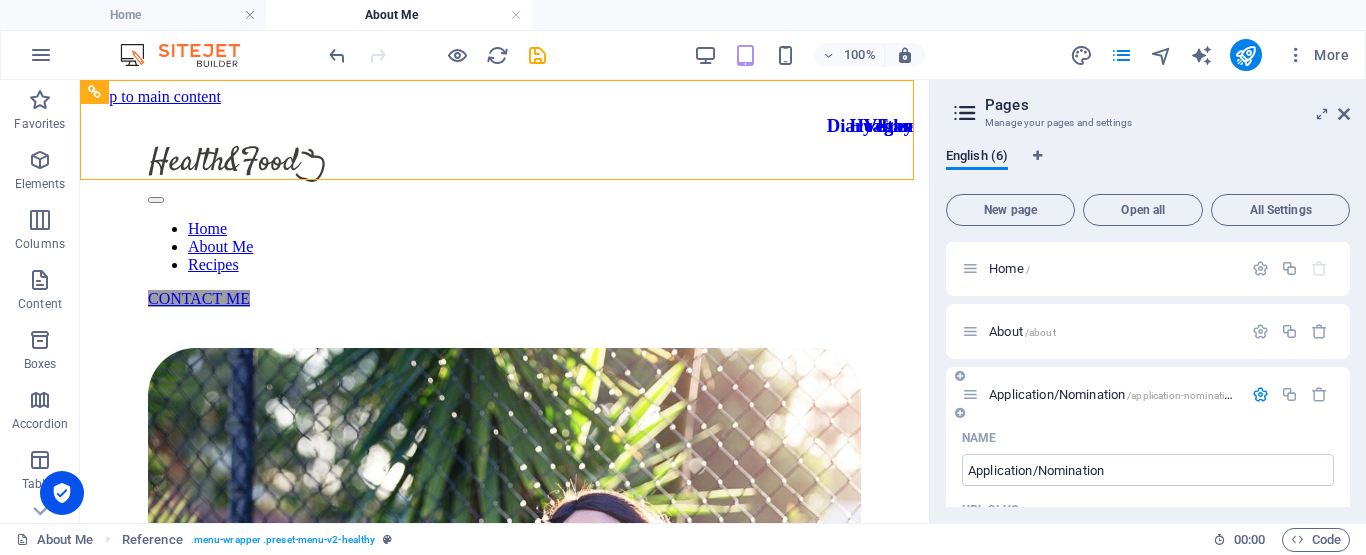 scroll, scrollTop: 0, scrollLeft: 0, axis: both 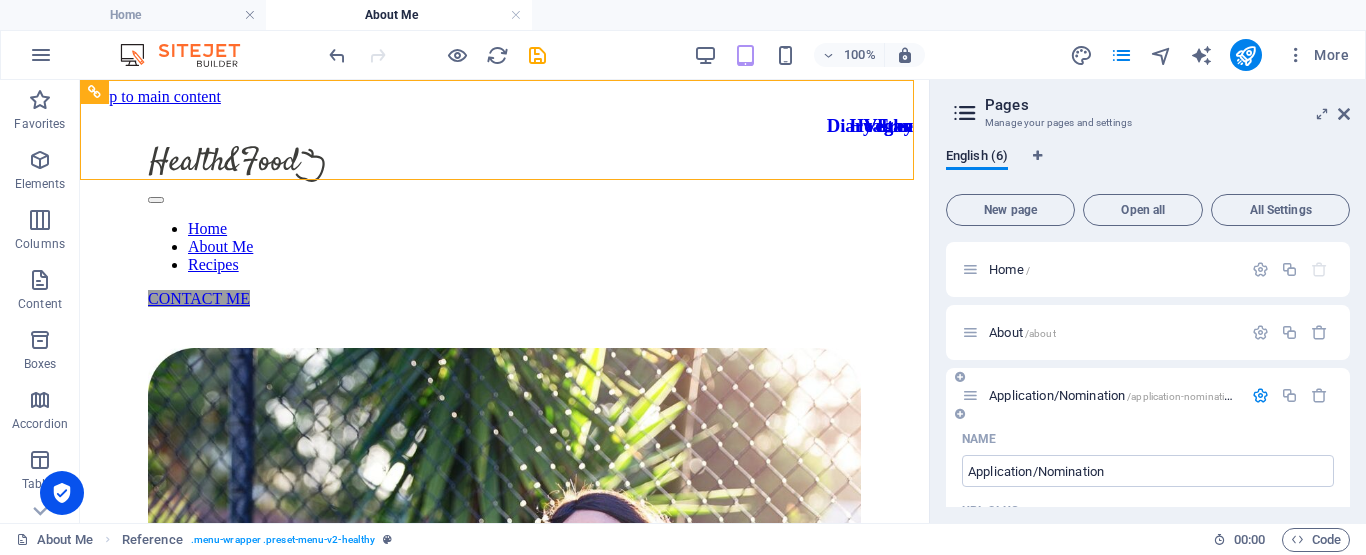 click at bounding box center (1260, 395) 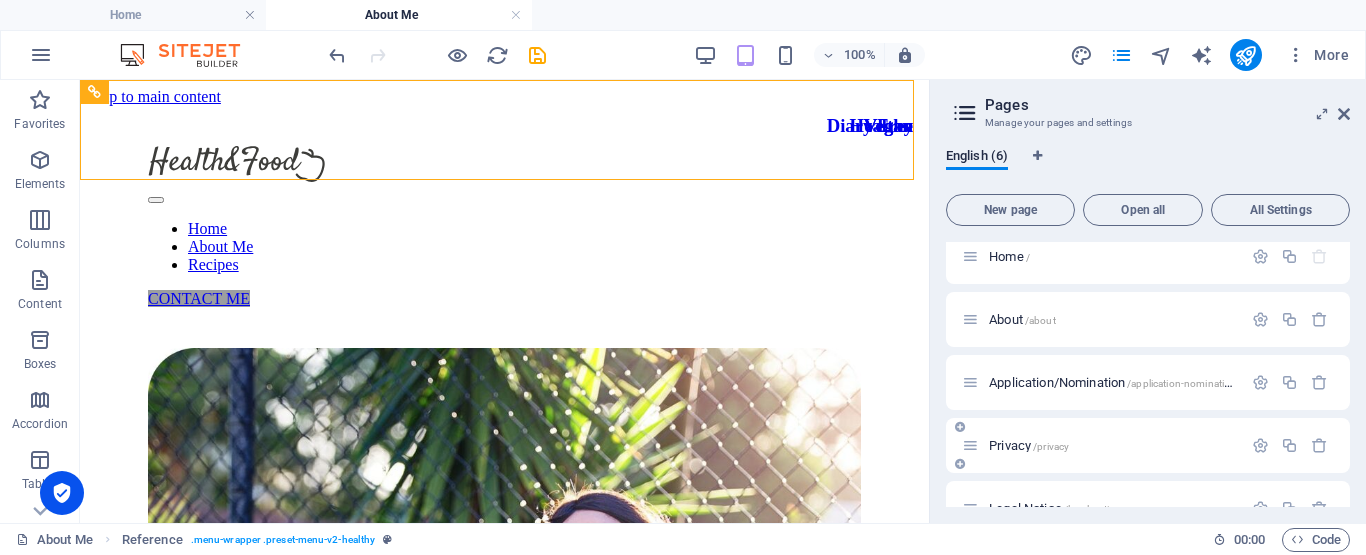 scroll, scrollTop: 0, scrollLeft: 0, axis: both 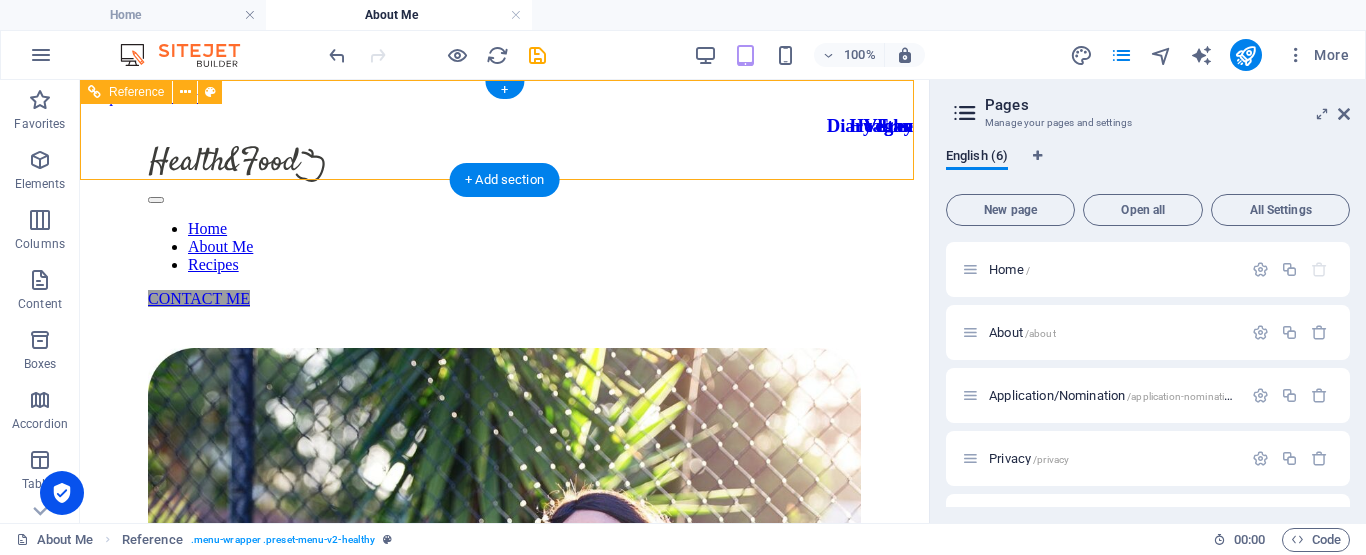 click on "CONTACT ME" at bounding box center (504, 299) 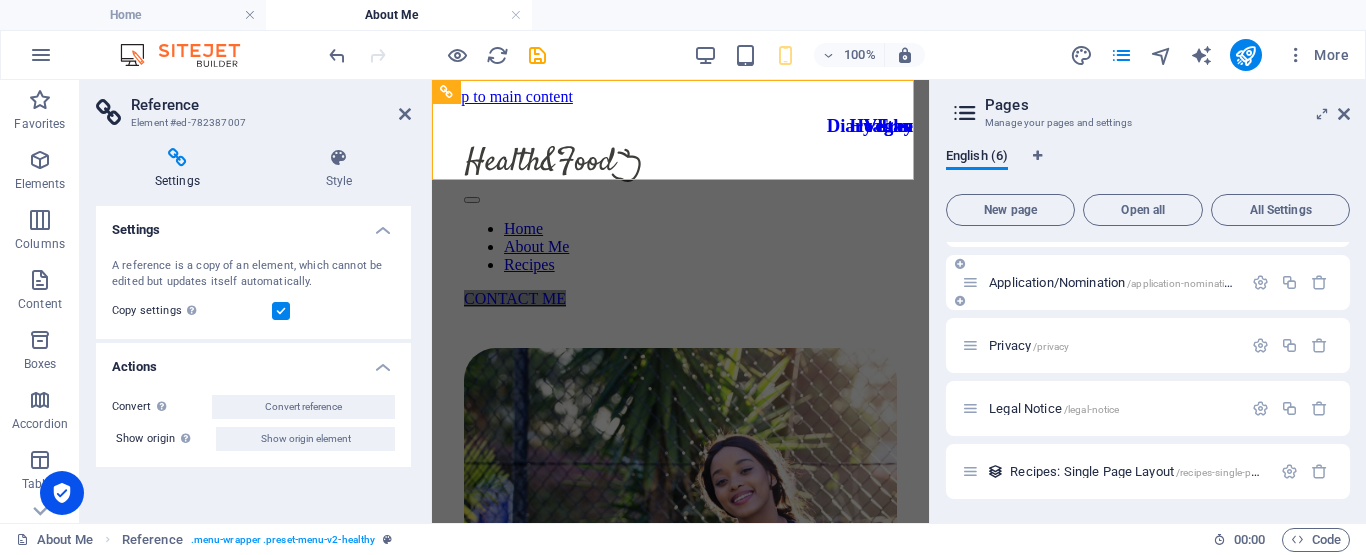 scroll, scrollTop: 0, scrollLeft: 0, axis: both 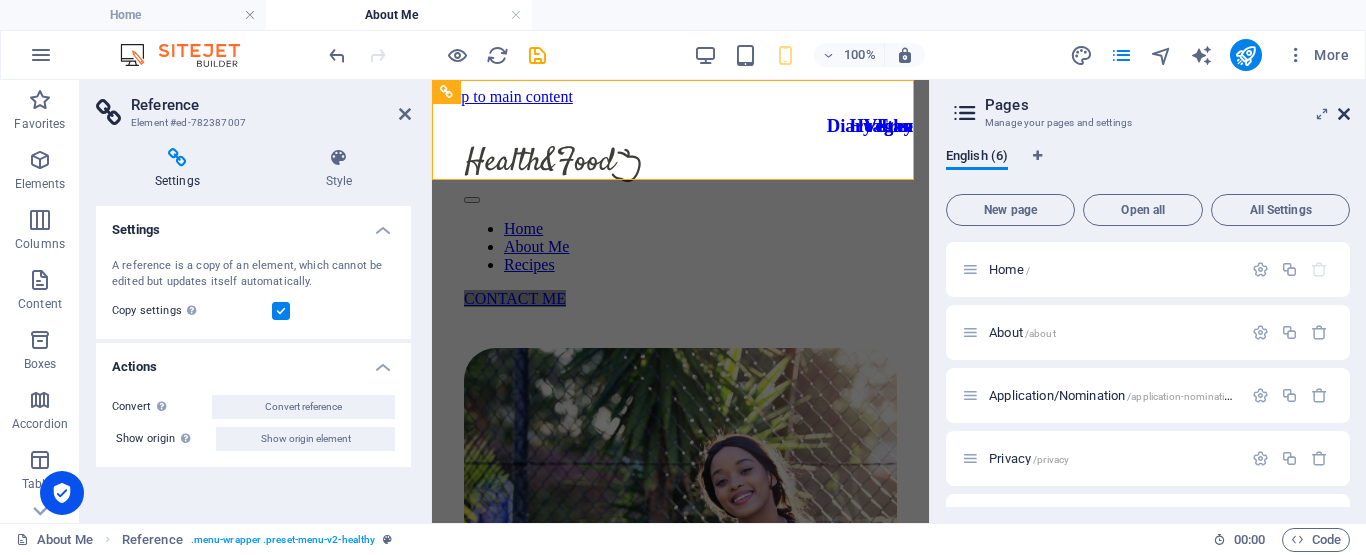 click at bounding box center [1344, 114] 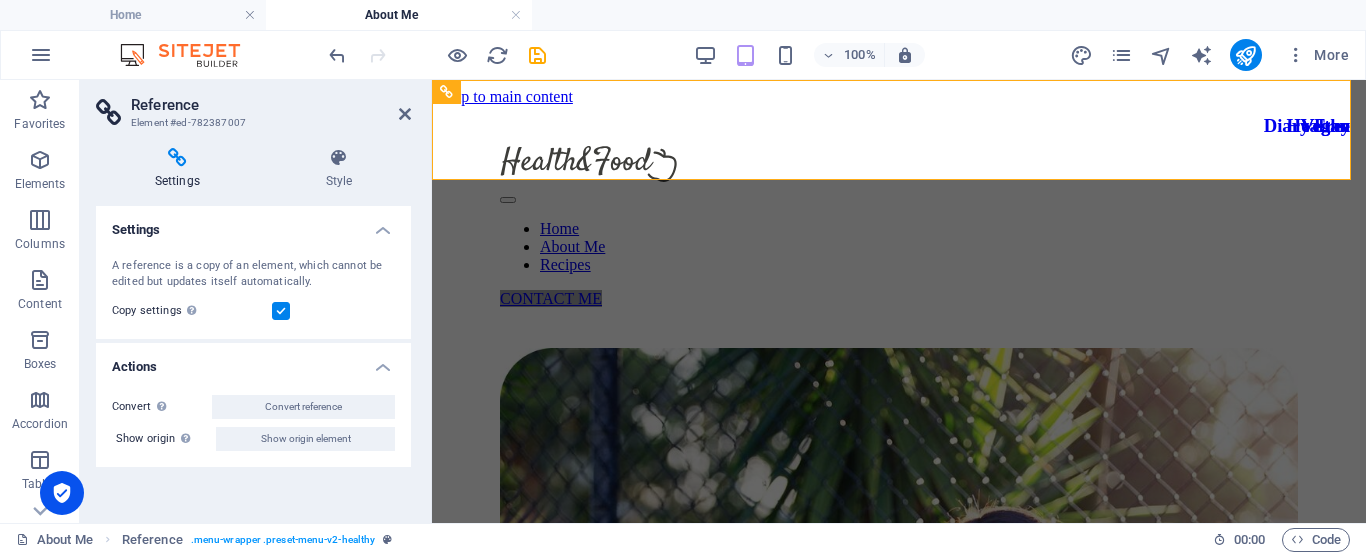 click on "Reference Element #ed-782387007 Settings Style Settings A reference is a copy of an element, which cannot be edited but updates itself automatically.  Copy settings Use the same settings (flex, animation, position, style) as for the reference target element Actions Convert Convert the reference into a separate element. All subsequent changes made won't affect the initially referenced element. Convert reference Show origin Jump to the referenced element. If the referenced element is on another page, it will be opened in a new tab. Show origin element Menu Bar Element Layout How this element expands within the layout (Flexbox). Size Default auto px % 1/1 1/2 1/3 1/4 1/5 1/6 1/7 1/8 1/9 1/10 Grow Shrink Order Container layout Visible Visible Opacity 100 % Overflow Spacing Margin Default auto px % rem vw vh Custom Custom auto px % rem vw vh auto px % rem vw vh auto px % rem vw vh auto px % rem vw vh Padding Default px rem % vh vw Custom Custom px rem % vh vw px rem % vh vw px rem % vh vw px rem % vh vw Border 1 %" at bounding box center [256, 301] 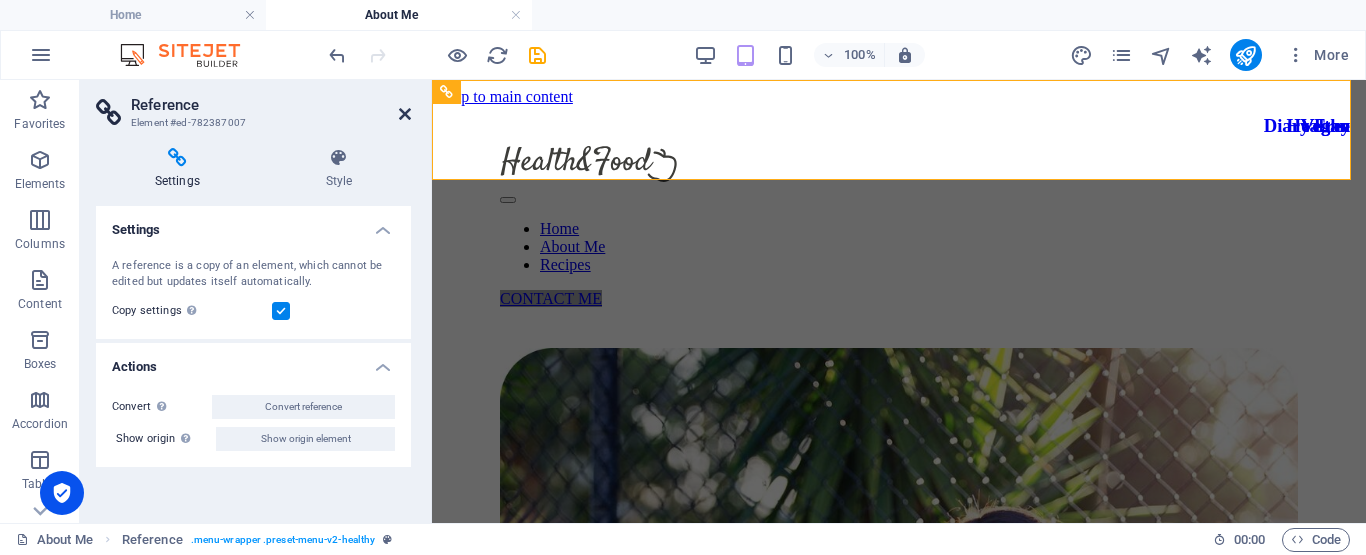 click at bounding box center [405, 114] 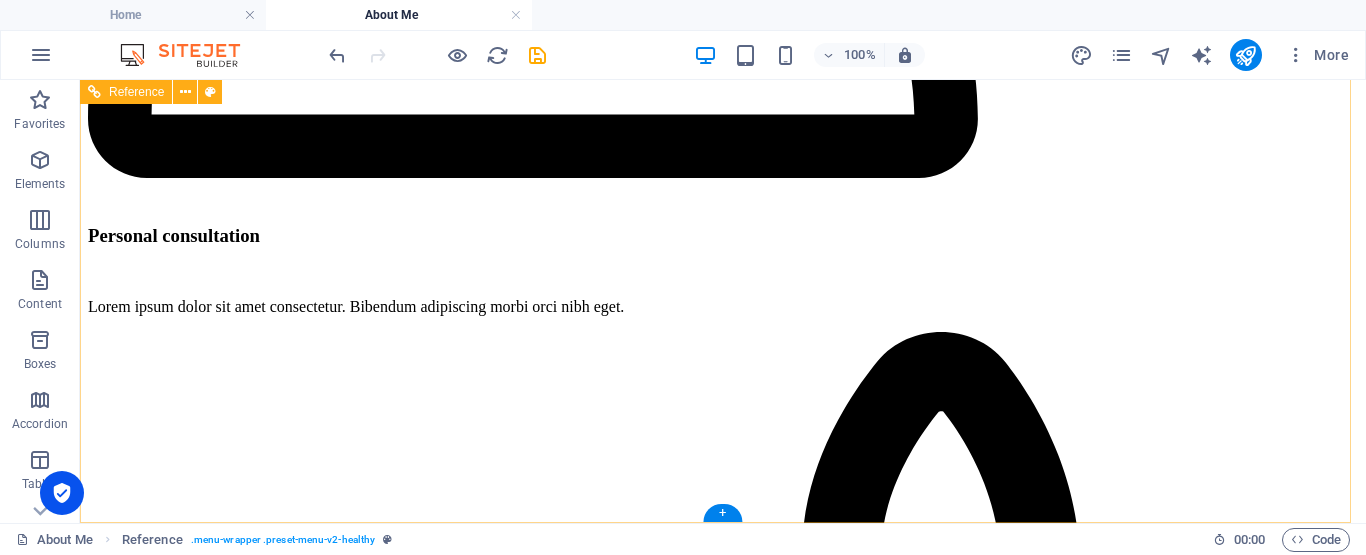 scroll, scrollTop: 4761, scrollLeft: 0, axis: vertical 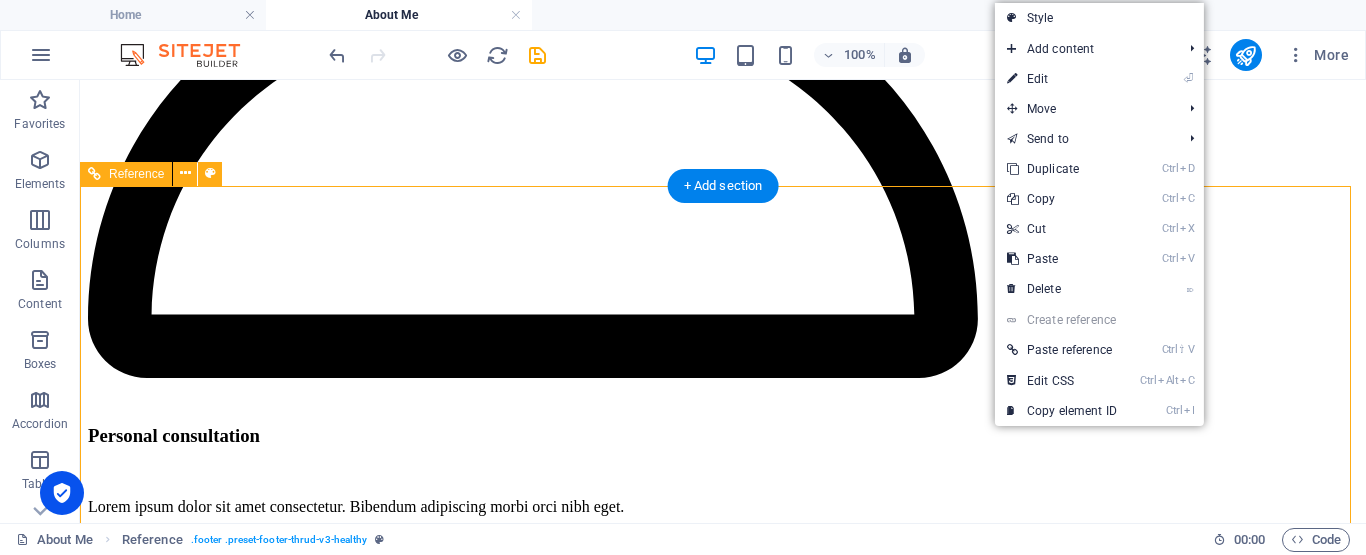 click on "Contact Me" at bounding box center (723, 10750) 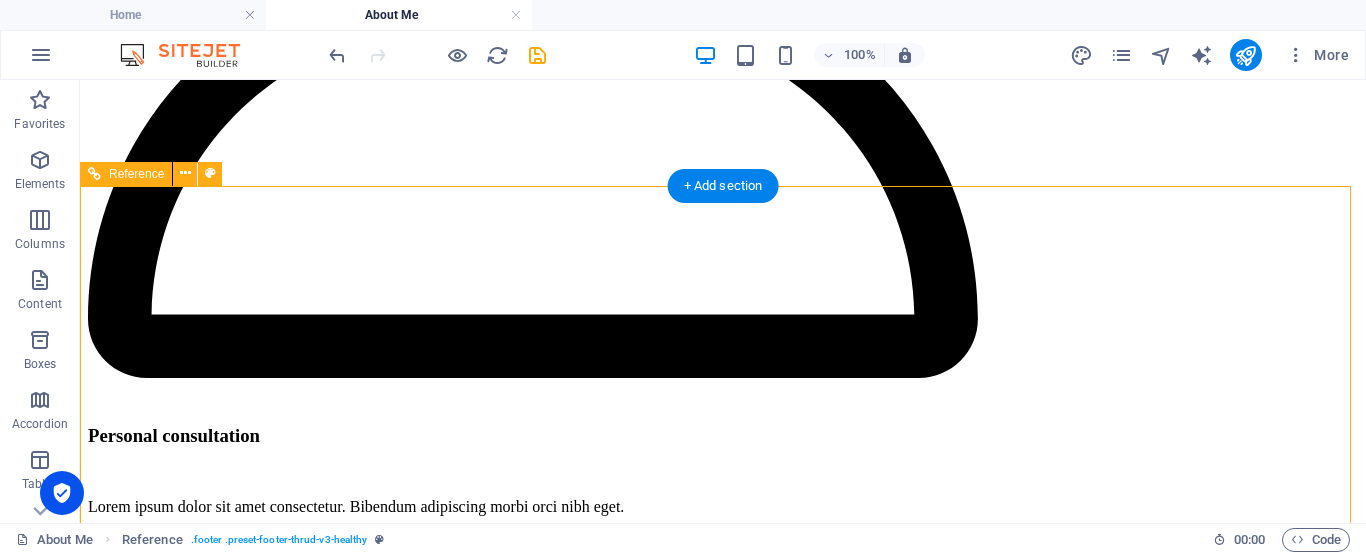 click on "Contact Me" at bounding box center [723, 10750] 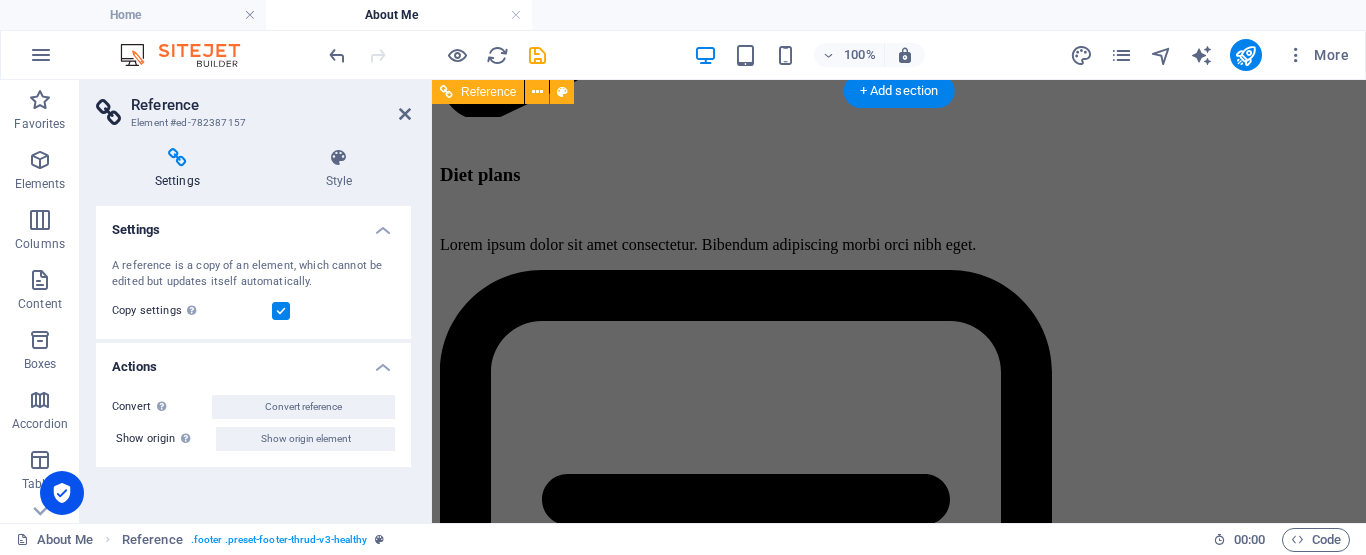 click on "Home About Me Recipes Contact Me Home About Me Recipes
Privacy Legal Notice   nrgma.co.za . All rights reserved" at bounding box center [899, 9380] 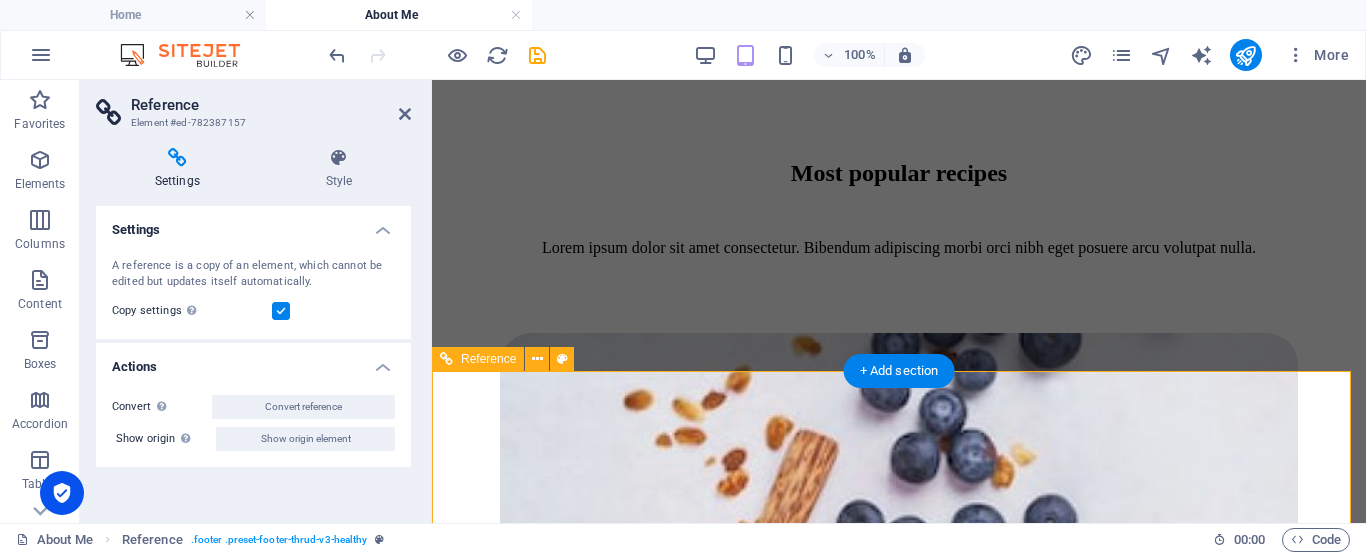 scroll, scrollTop: 5826, scrollLeft: 0, axis: vertical 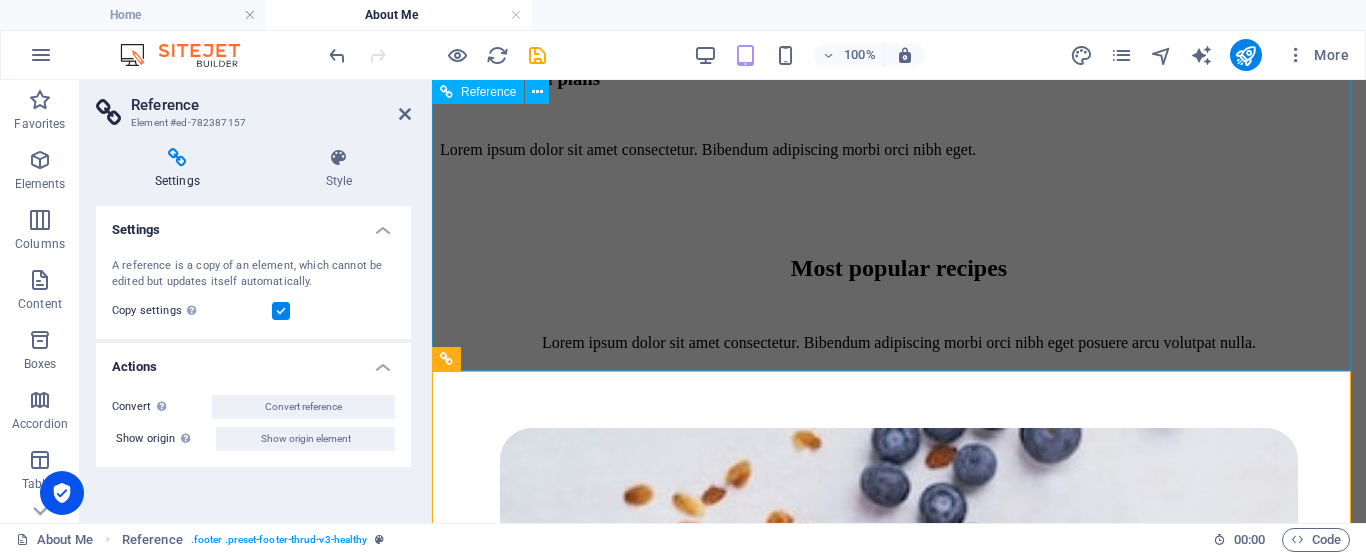 click on "Subscribe to my Newsletter Lorem ipsum dolor sit amet consectetur. Bibendum adipiscing morbi orci nibh eget posuere arcu volutpat nulla. Submit   I have read and understand the privacy policy. Unreadable? Regenerate" at bounding box center [899, 5338] 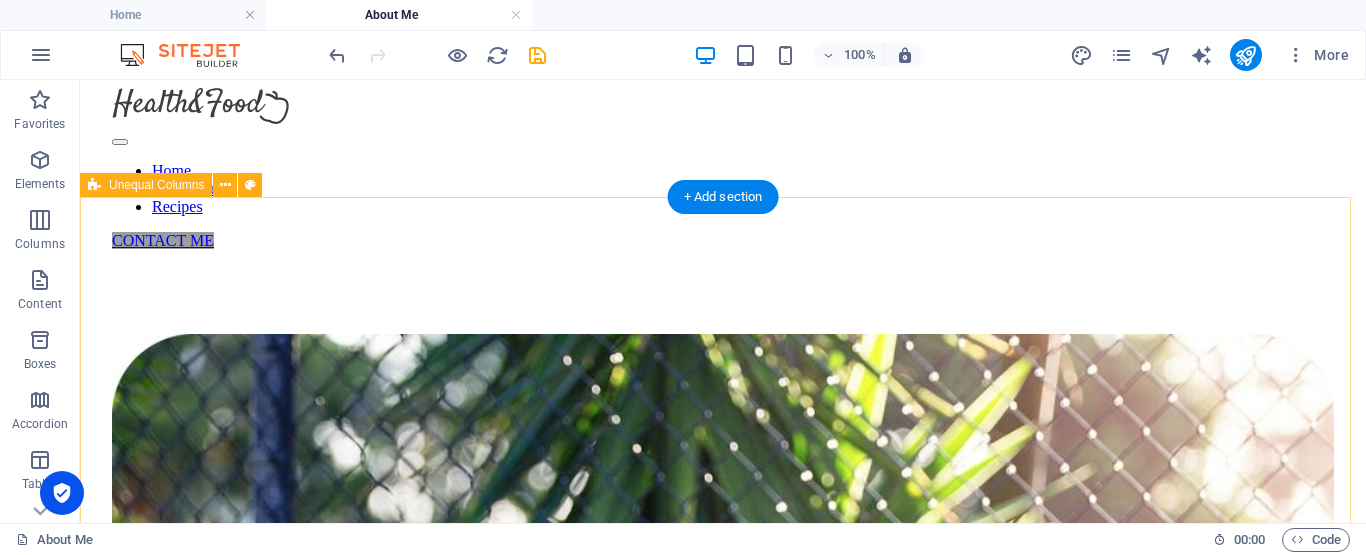 scroll, scrollTop: 0, scrollLeft: 0, axis: both 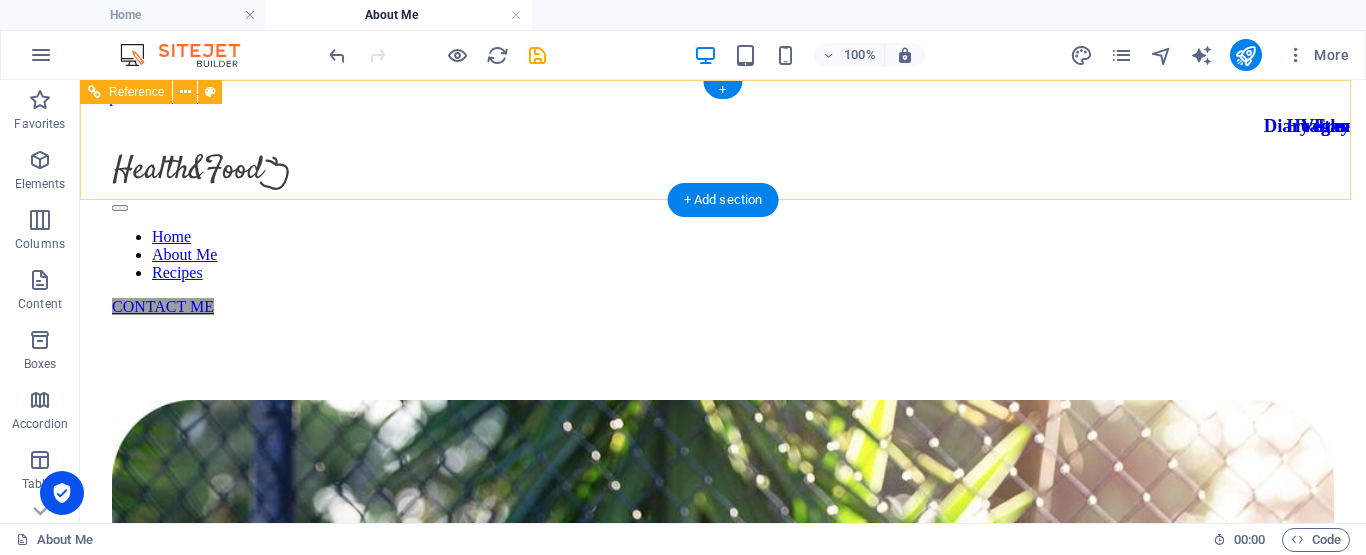 click at bounding box center (723, 174) 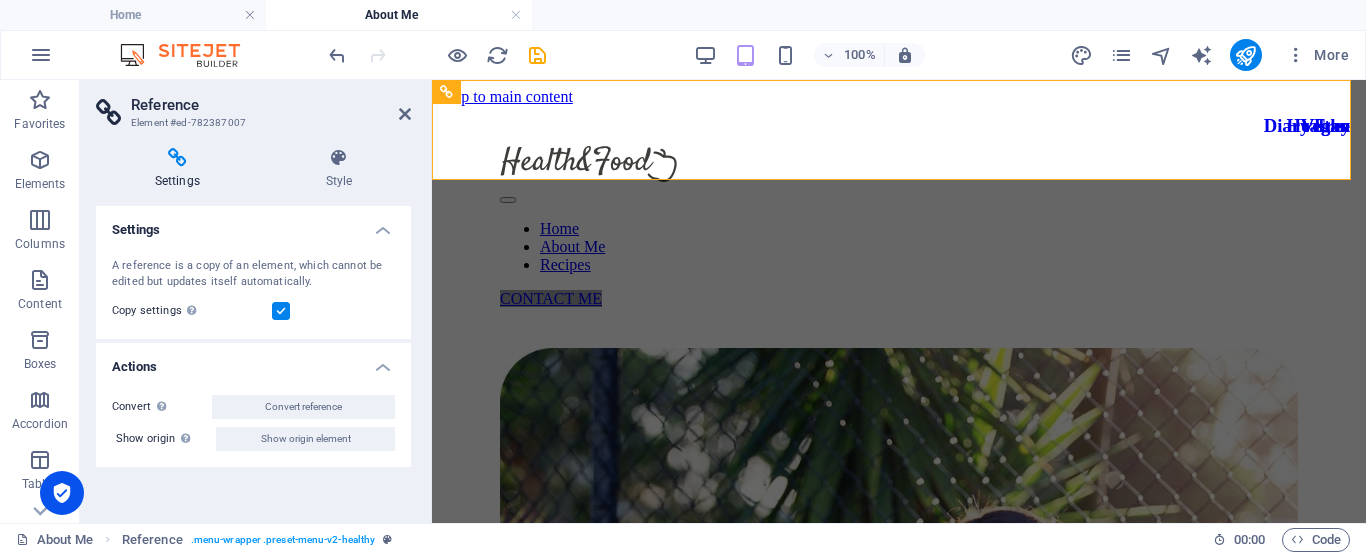 click on "Settings Style Settings A reference is a copy of an element, which cannot be edited but updates itself automatically.  Copy settings Use the same settings (flex, animation, position, style) as for the reference target element Actions Convert Convert the reference into a separate element. All subsequent changes made won't affect the initially referenced element. Convert reference Show origin Jump to the referenced element. If the referenced element is on another page, it will be opened in a new tab. Show origin element Menu Bar Element Layout How this element expands within the layout (Flexbox). Size Default auto px % 1/1 1/2 1/3 1/4 1/5 1/6 1/7 1/8 1/9 1/10 Grow Shrink Order Container layout Visible Visible Opacity 100 % Overflow Spacing Margin Default auto px % rem vw vh Custom Custom auto px % rem vw vh auto px % rem vw vh auto px % rem vw vh auto px % rem vw vh Padding Default px rem % vh vw Custom Custom px rem % vh vw px rem % vh vw px rem % vh vw px rem % vh vw Border Style              - Width" at bounding box center [253, 327] 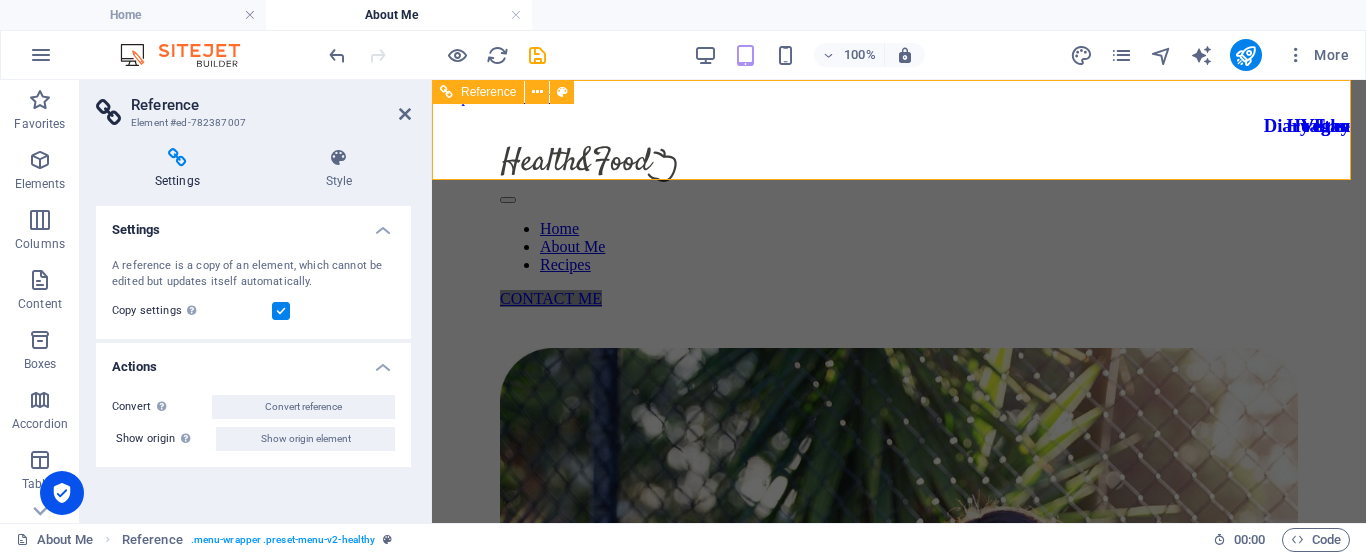 click at bounding box center (899, 166) 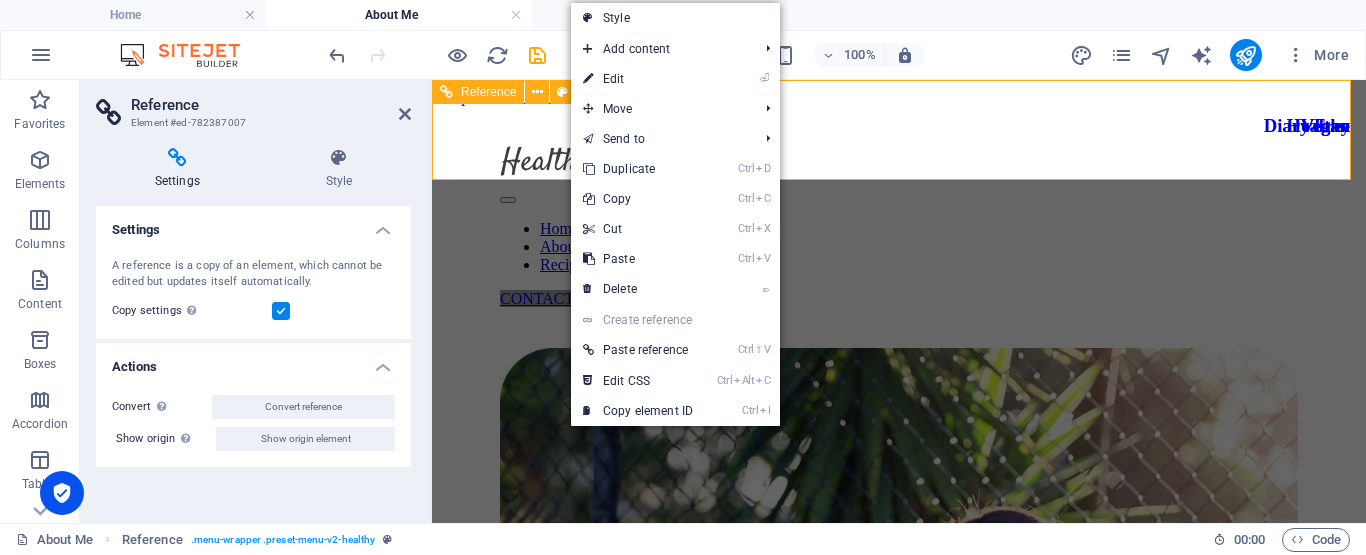 click at bounding box center (899, 166) 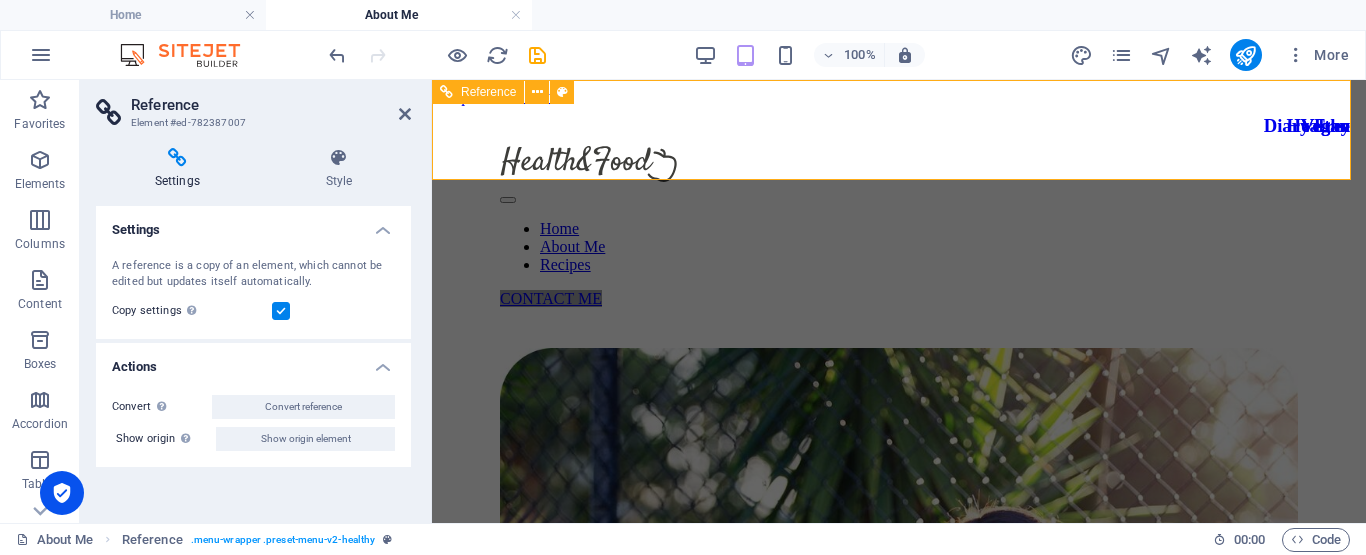 click at bounding box center (899, 195) 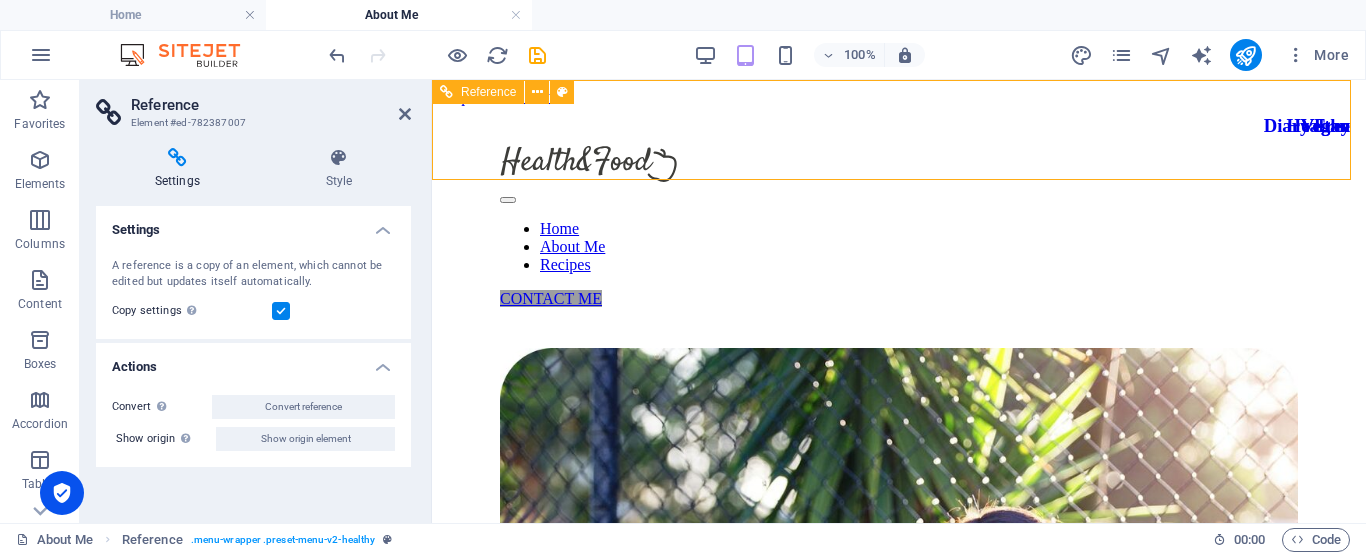 click on "Home About Me Recipes" at bounding box center (899, 247) 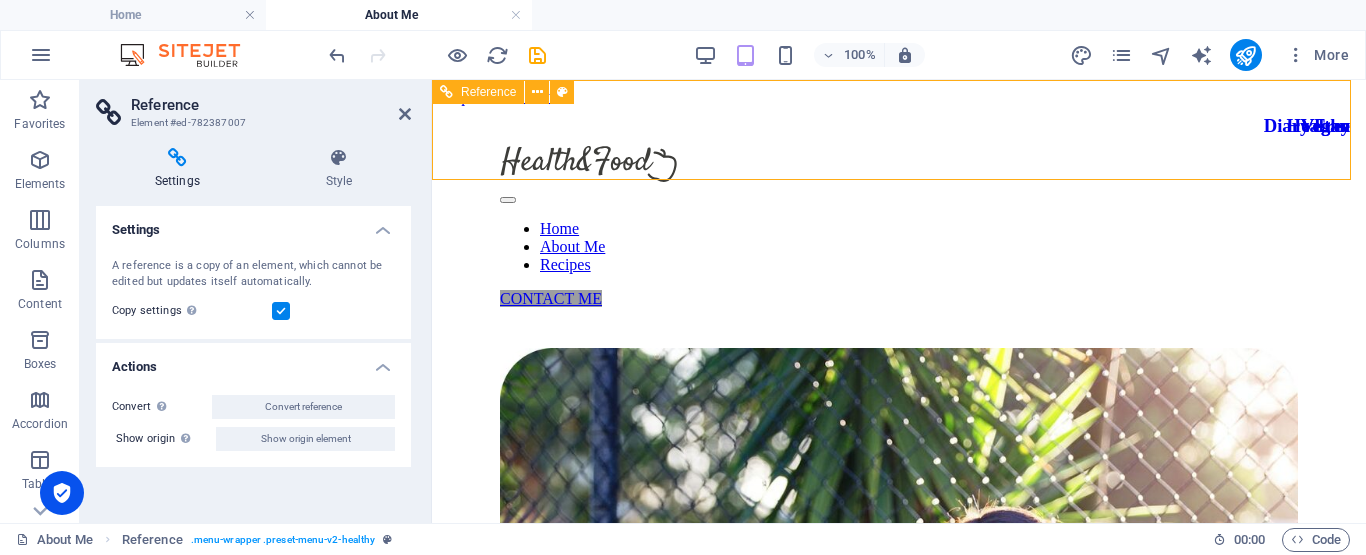 click on "Home About Me Recipes" at bounding box center (899, 247) 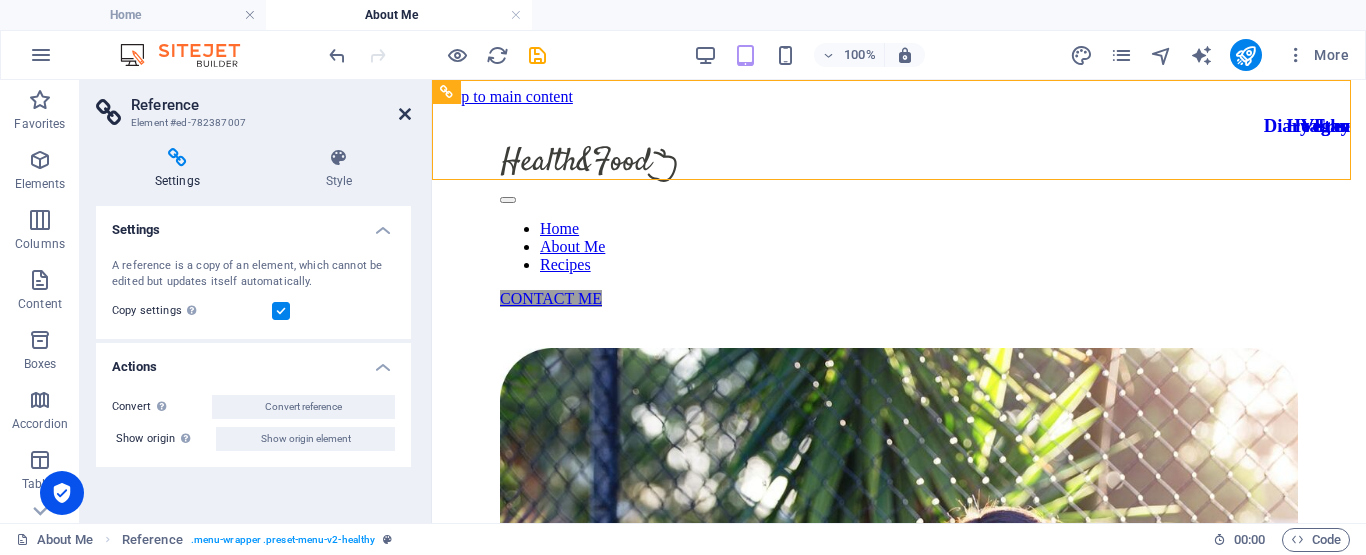 click at bounding box center [405, 114] 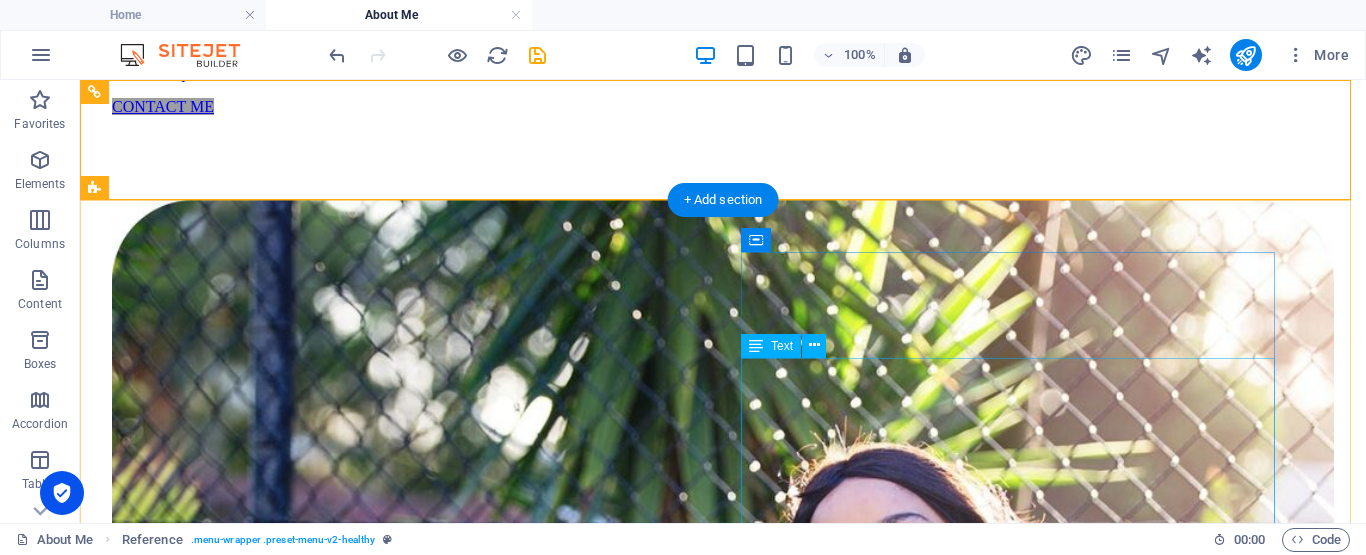 scroll, scrollTop: 0, scrollLeft: 0, axis: both 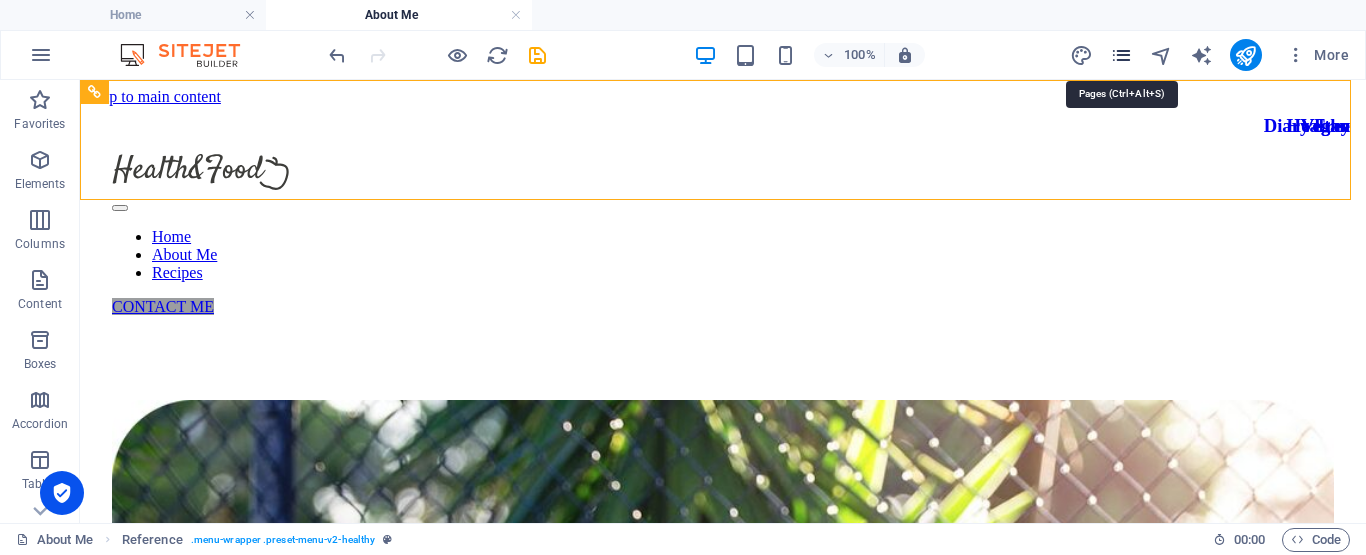 click at bounding box center (1121, 55) 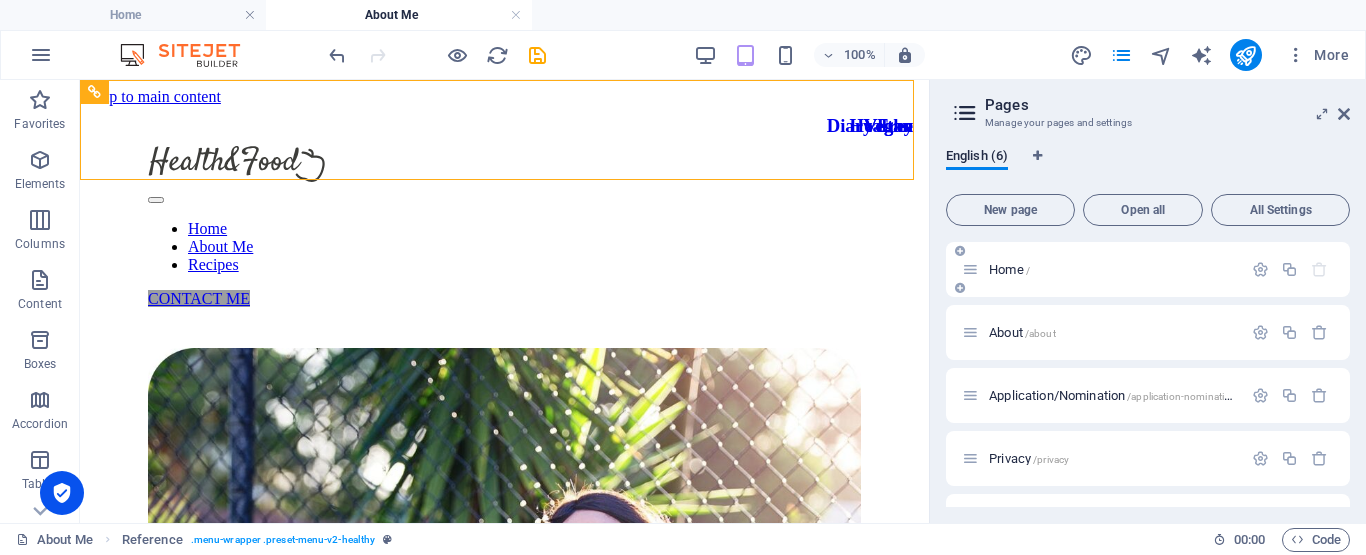 click on "Home /" at bounding box center [1102, 269] 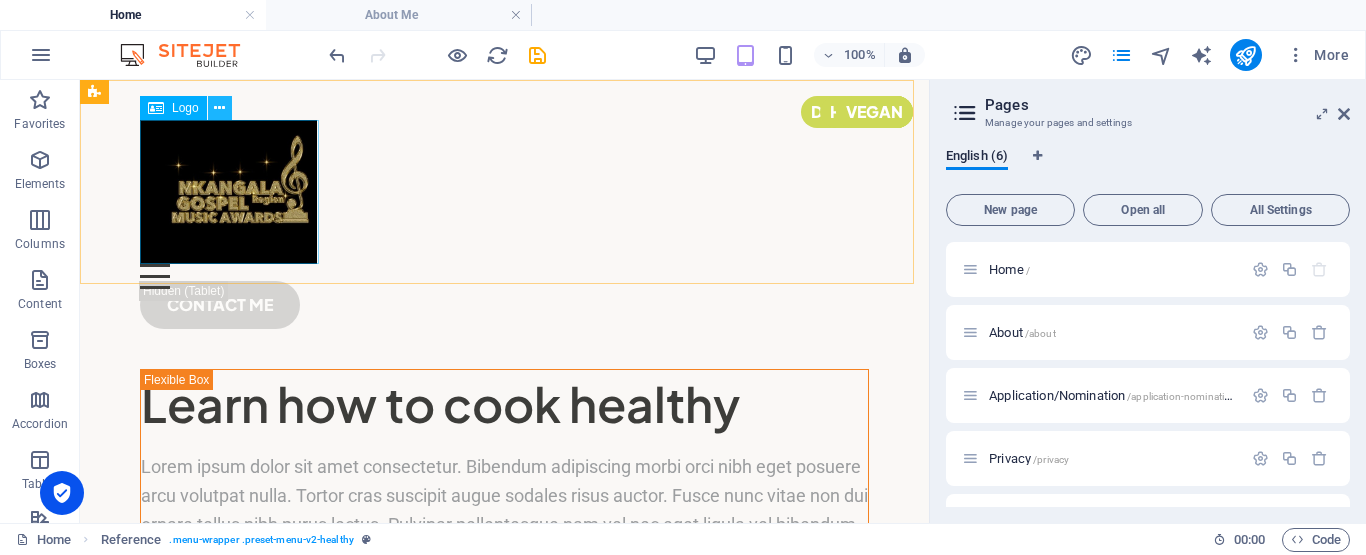 click at bounding box center [219, 108] 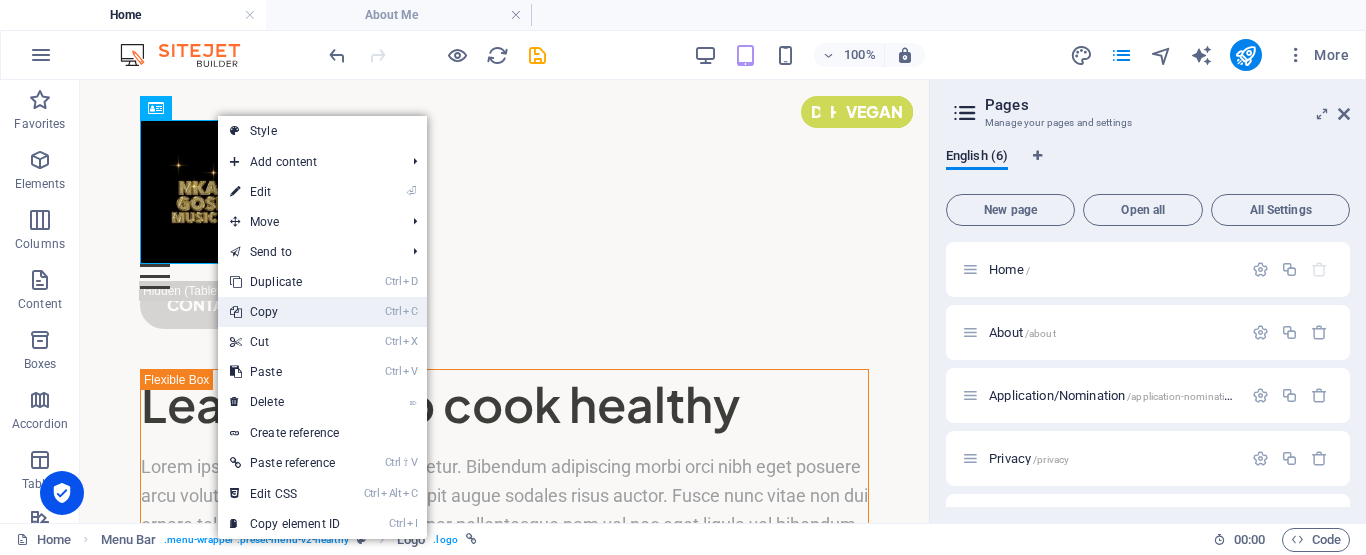 click on "Ctrl C  Copy" at bounding box center [285, 312] 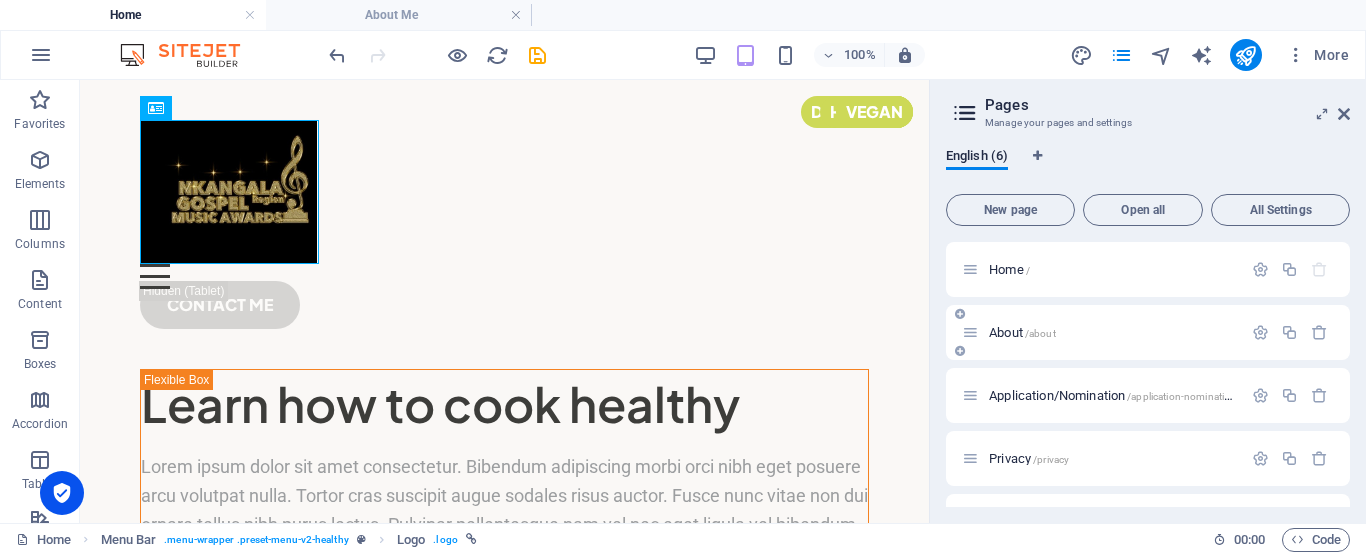 click on "About /about" at bounding box center (1022, 332) 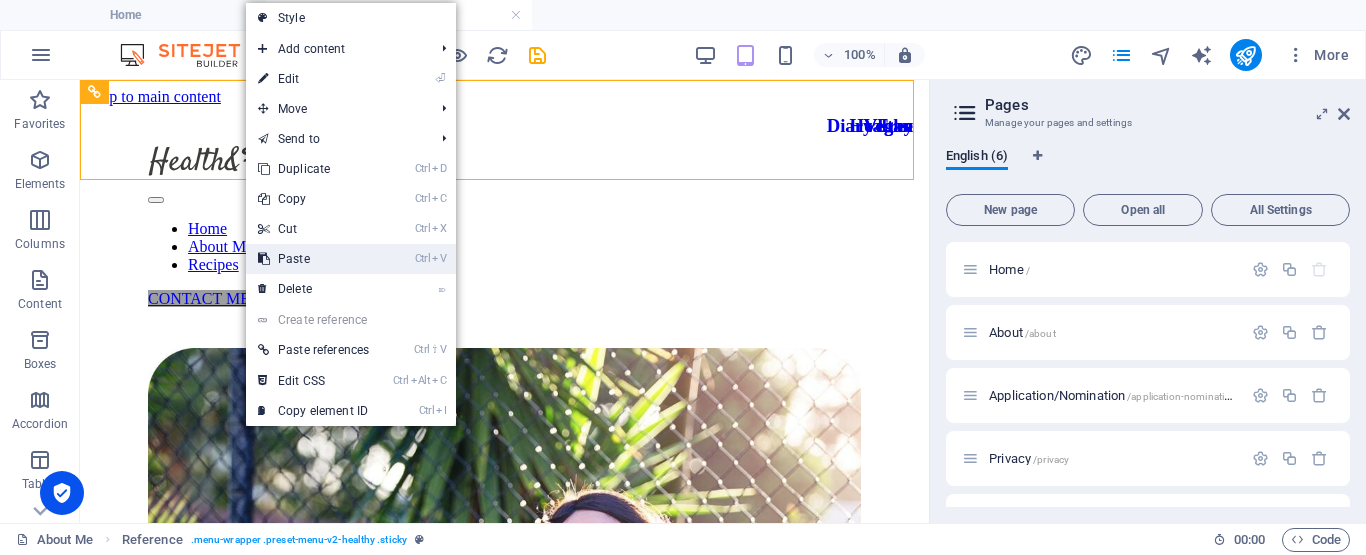 click on "Ctrl V  Paste" at bounding box center [313, 259] 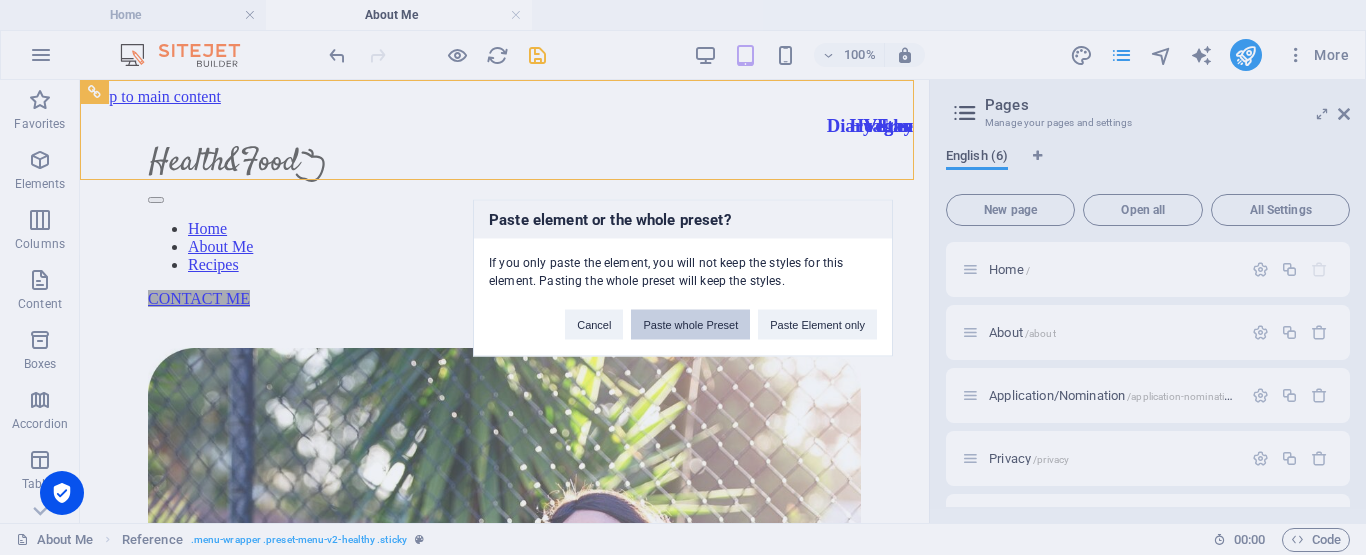 click on "Paste whole Preset" at bounding box center [690, 324] 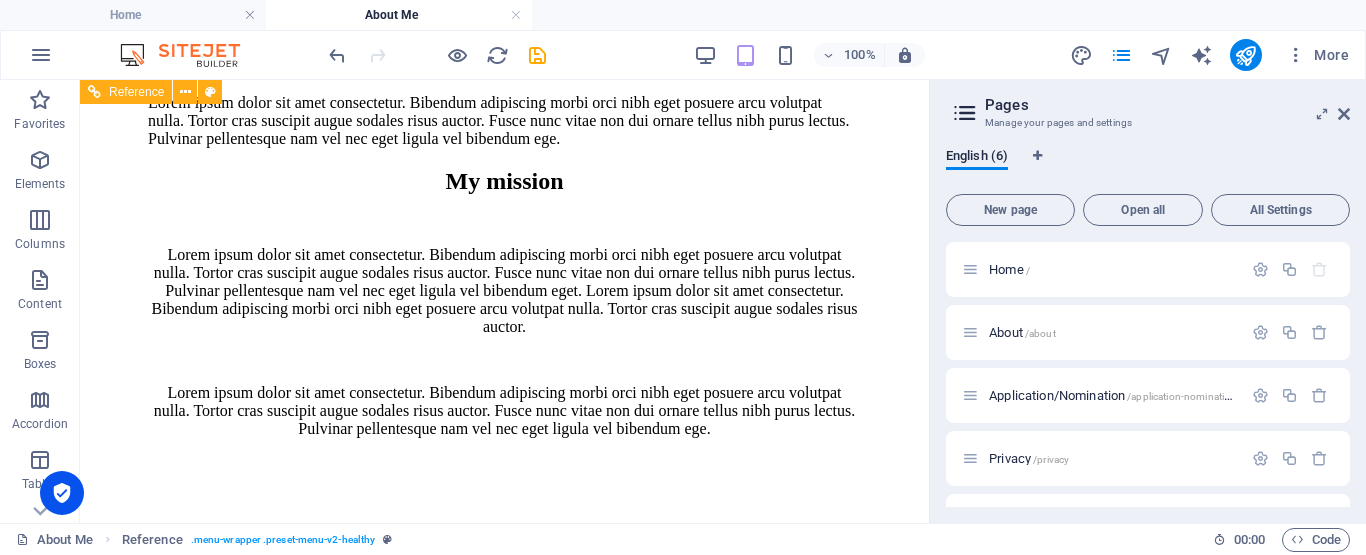 scroll, scrollTop: 2800, scrollLeft: 0, axis: vertical 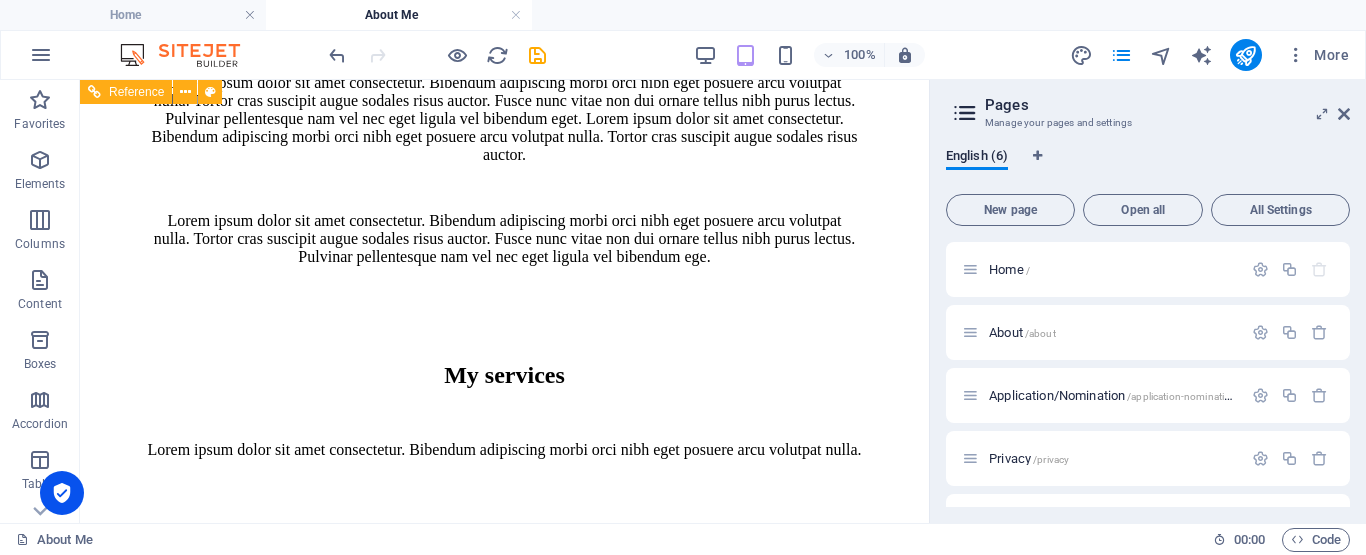 click at bounding box center (504, -2276) 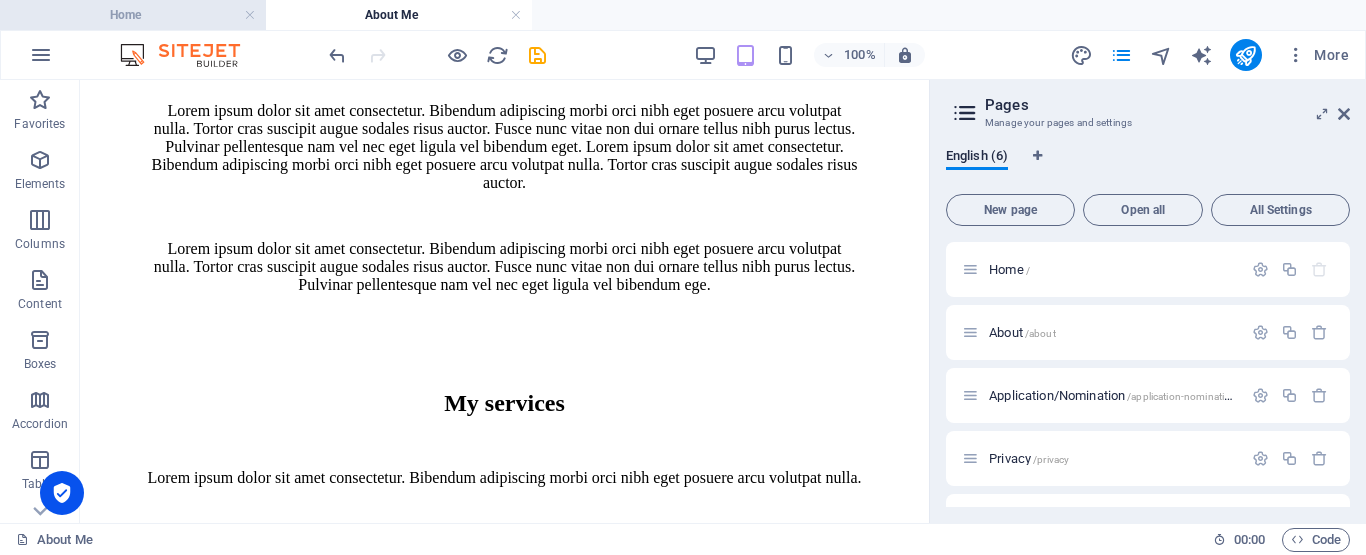 scroll, scrollTop: 2272, scrollLeft: 0, axis: vertical 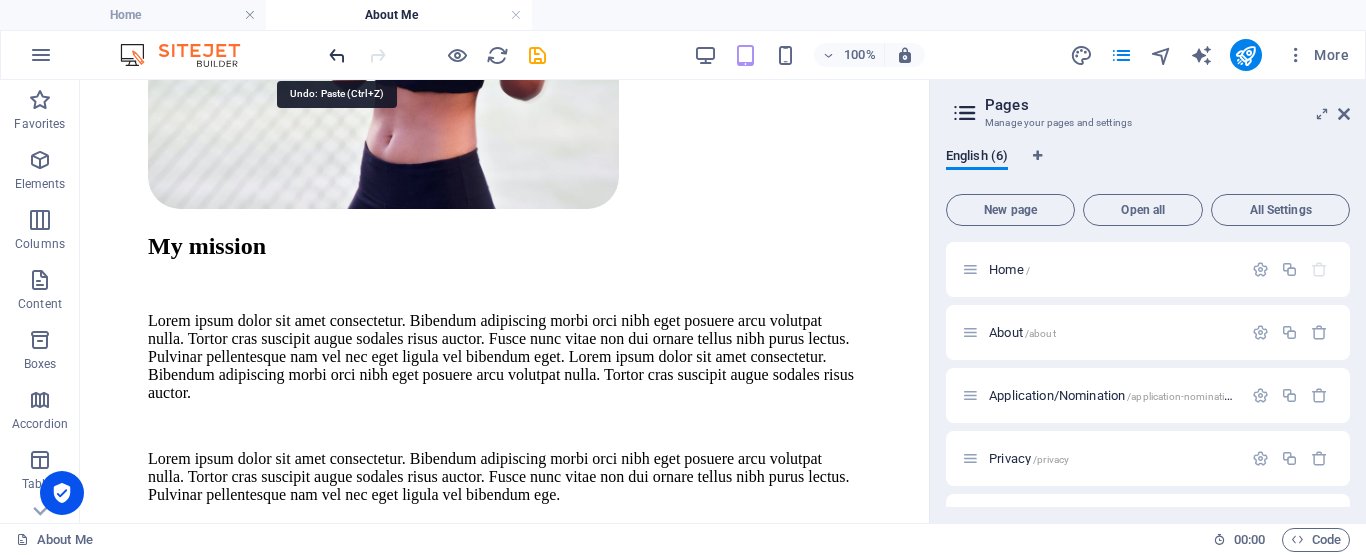 click at bounding box center (337, 55) 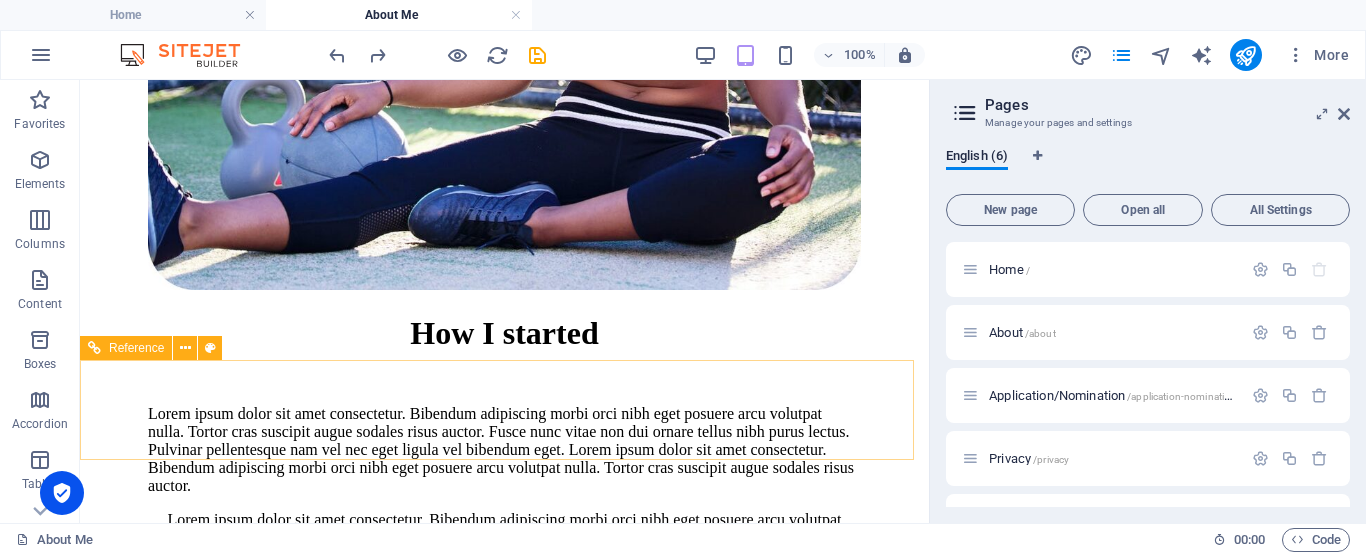 scroll, scrollTop: 600, scrollLeft: 0, axis: vertical 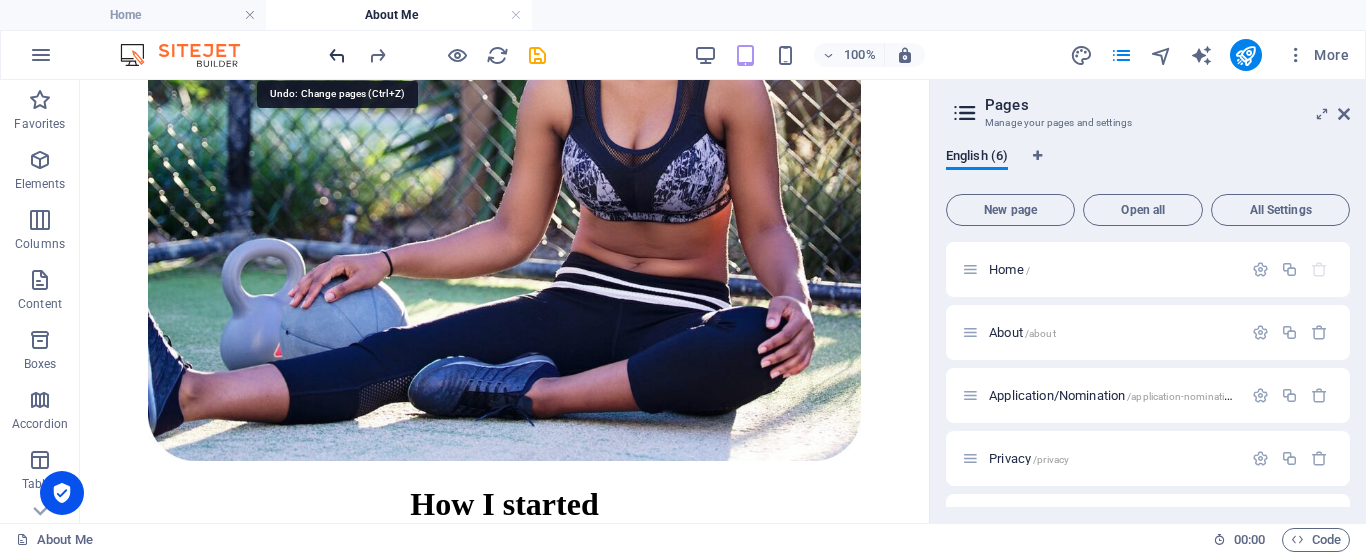 click at bounding box center (337, 55) 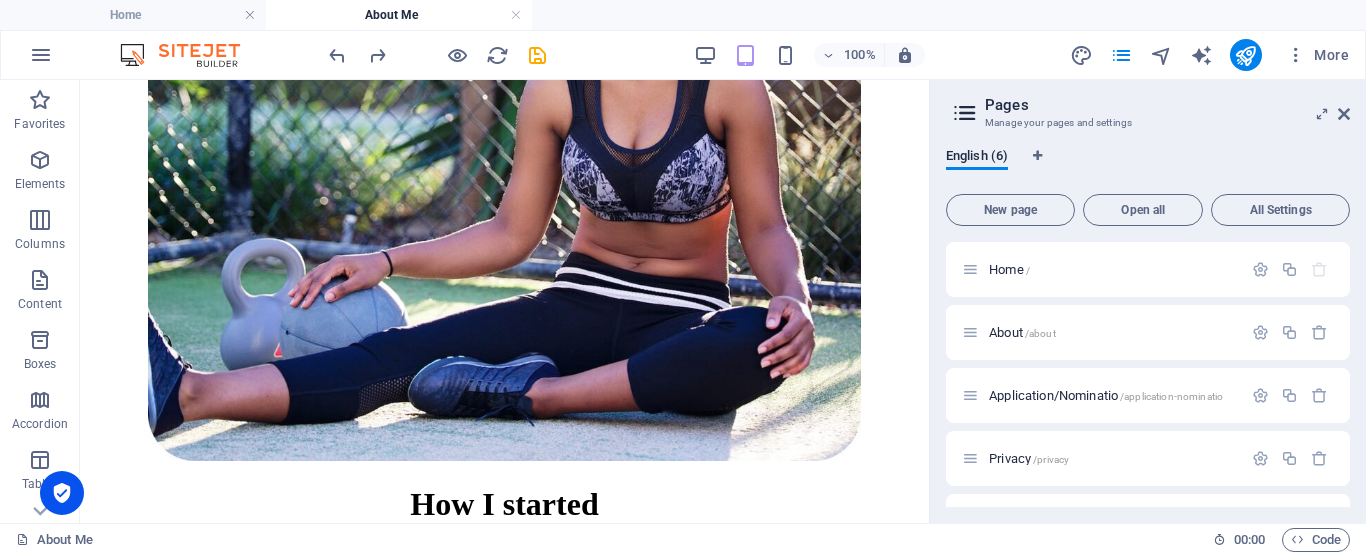 click on "About Me" at bounding box center [399, 15] 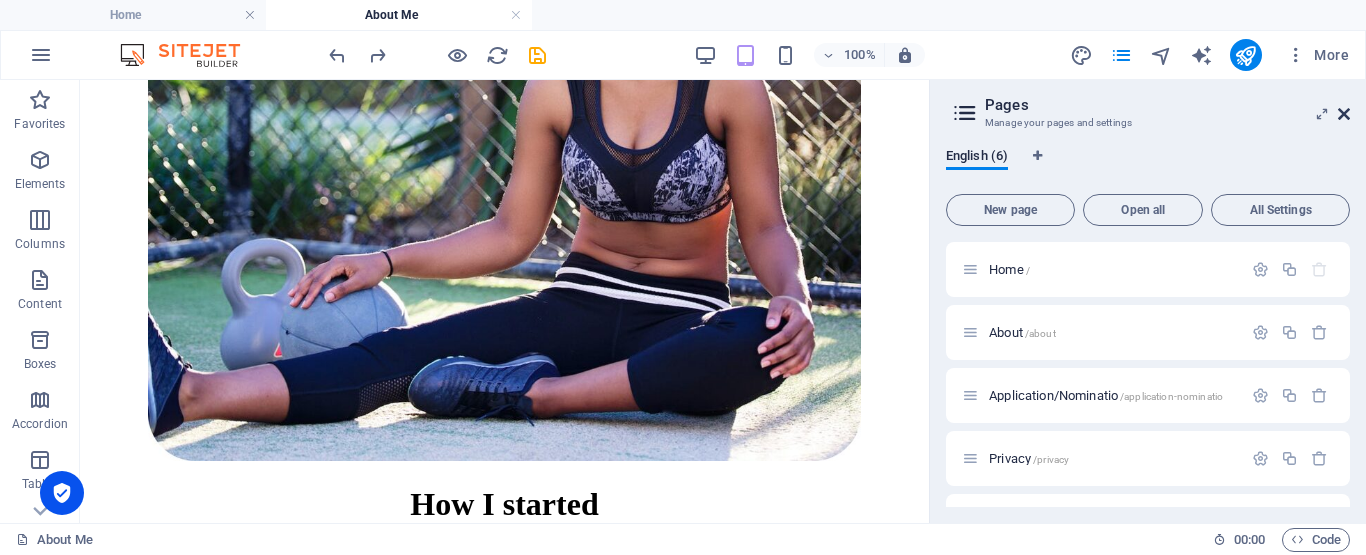 click at bounding box center (1344, 114) 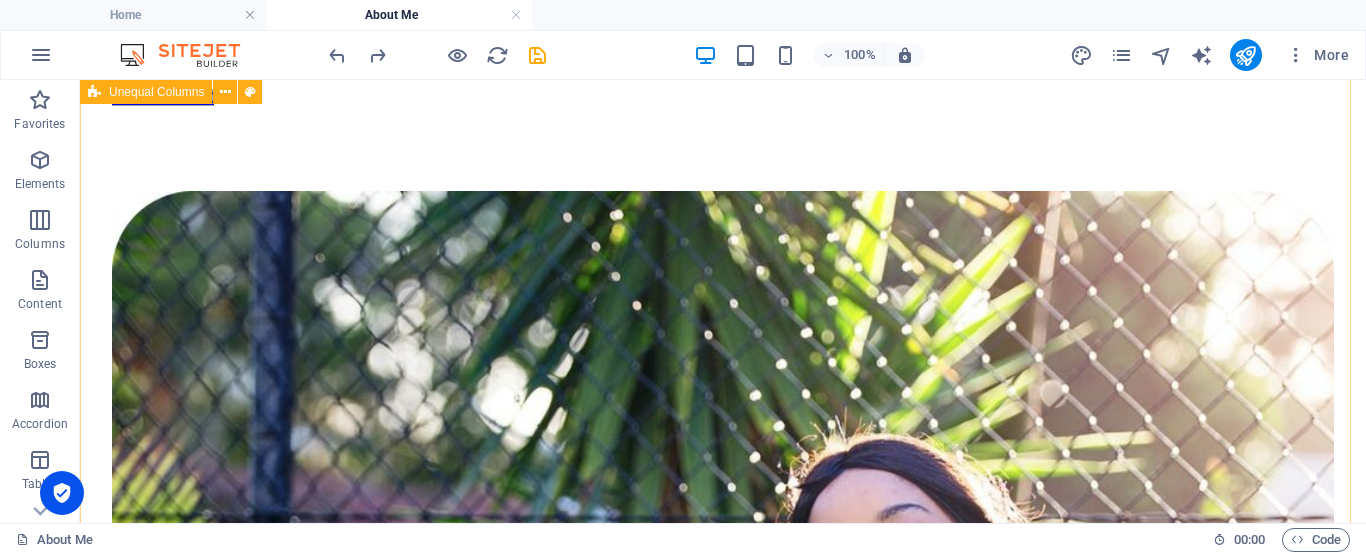 scroll, scrollTop: 0, scrollLeft: 0, axis: both 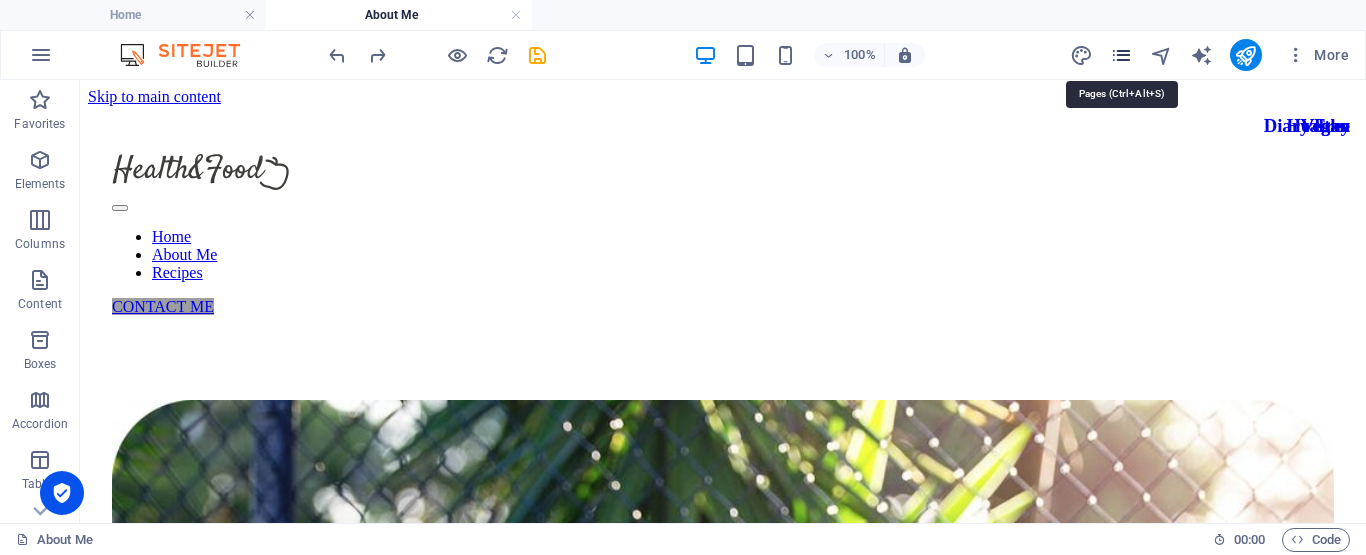 click at bounding box center [1121, 55] 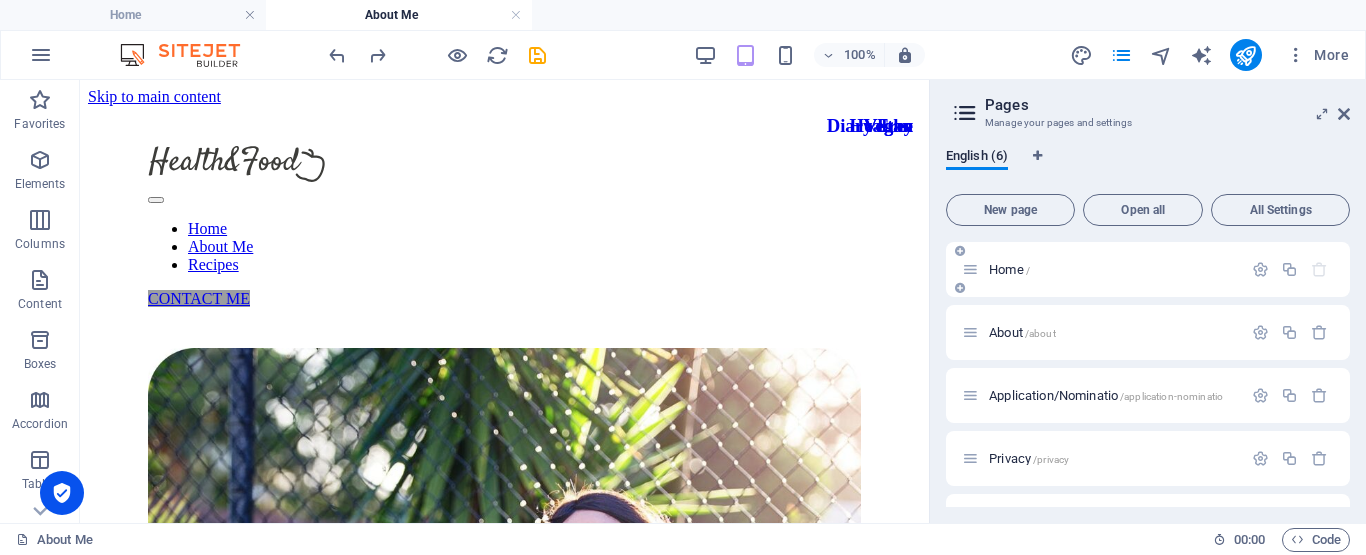 click on "Home /" at bounding box center [1102, 269] 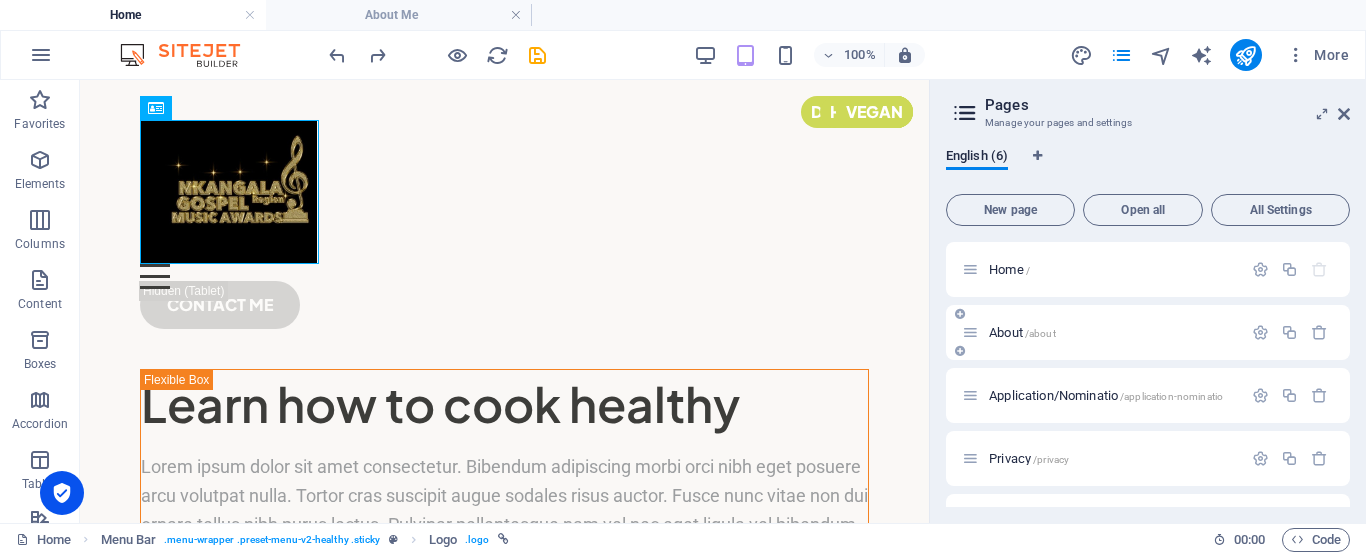 click on "About /about" at bounding box center (1022, 332) 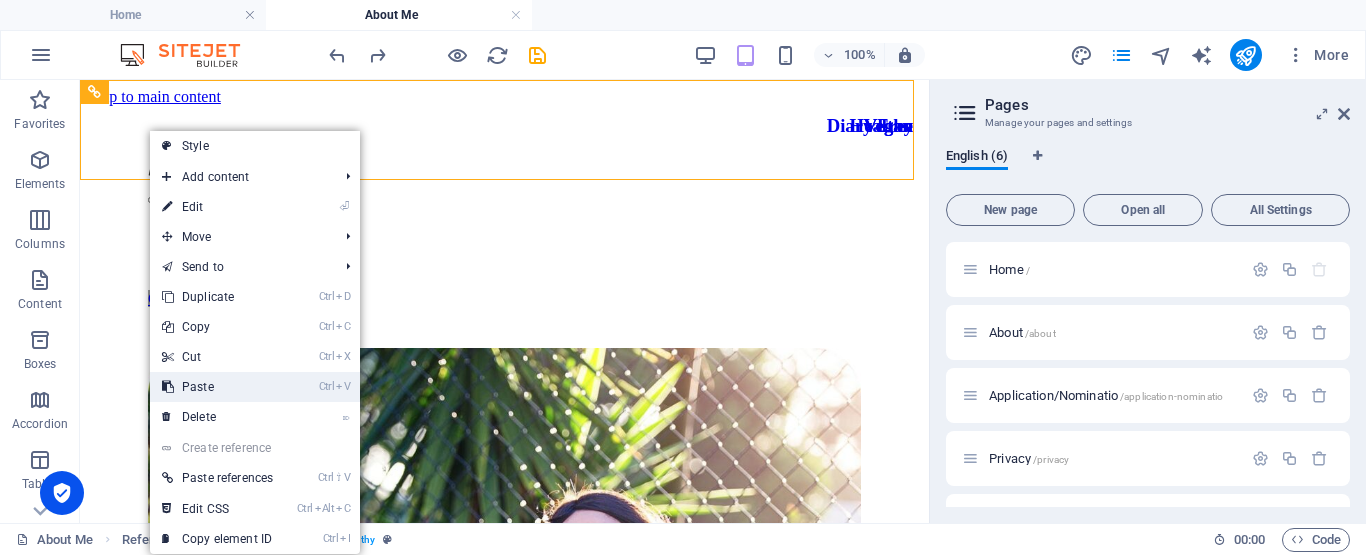 click on "Ctrl V  Paste" at bounding box center [217, 387] 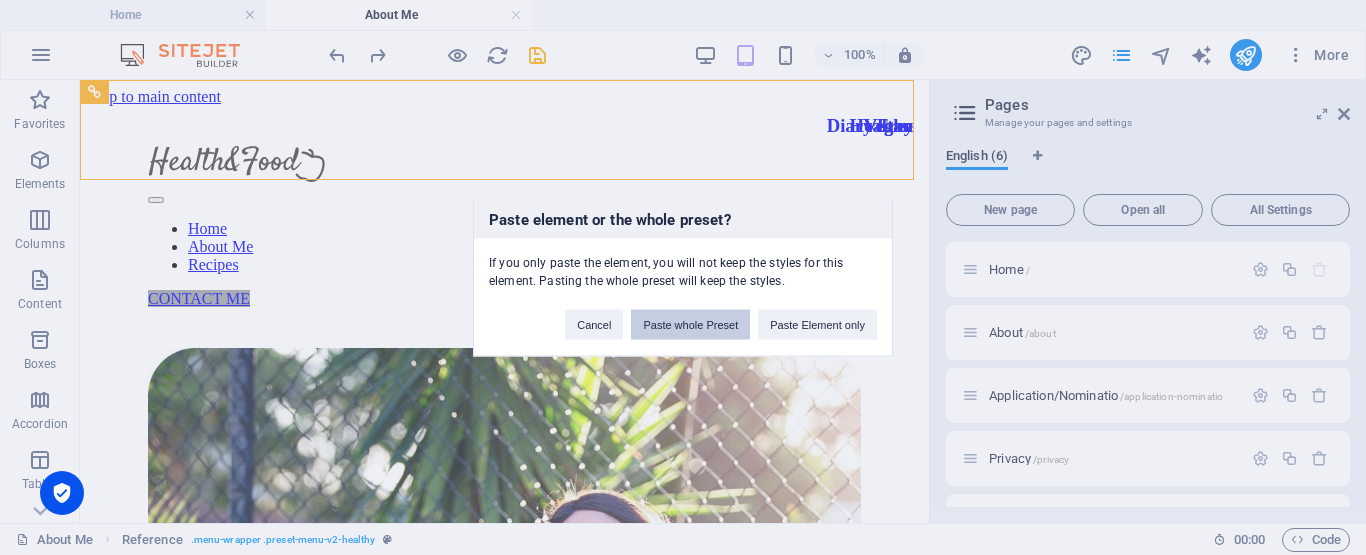 click on "Paste whole Preset" at bounding box center (690, 324) 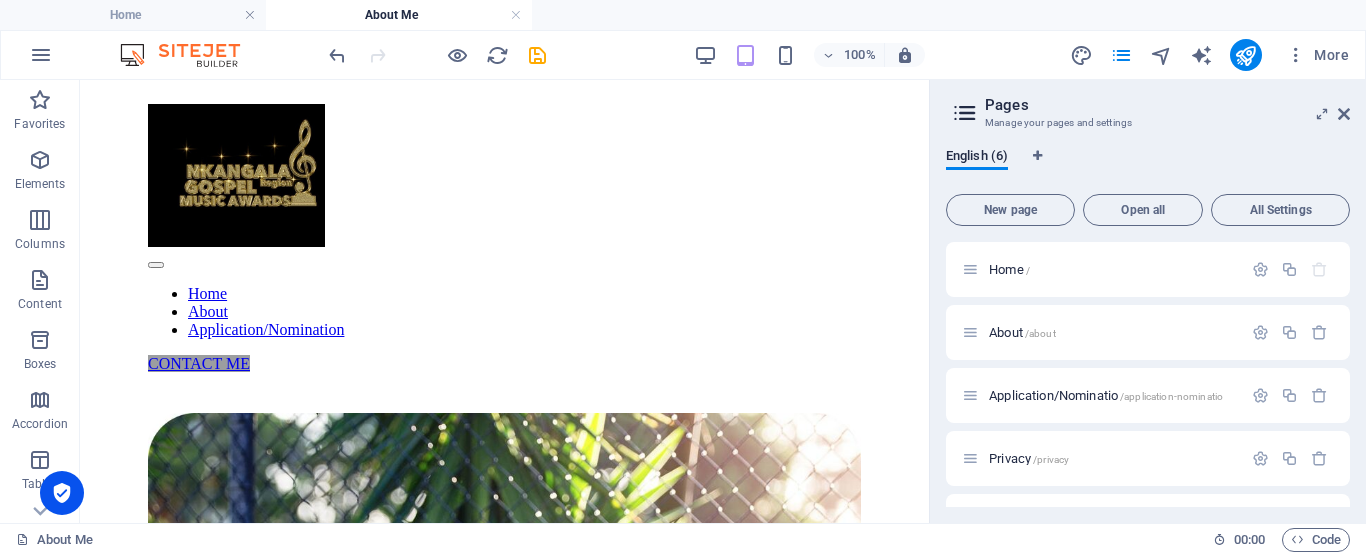 scroll, scrollTop: 0, scrollLeft: 0, axis: both 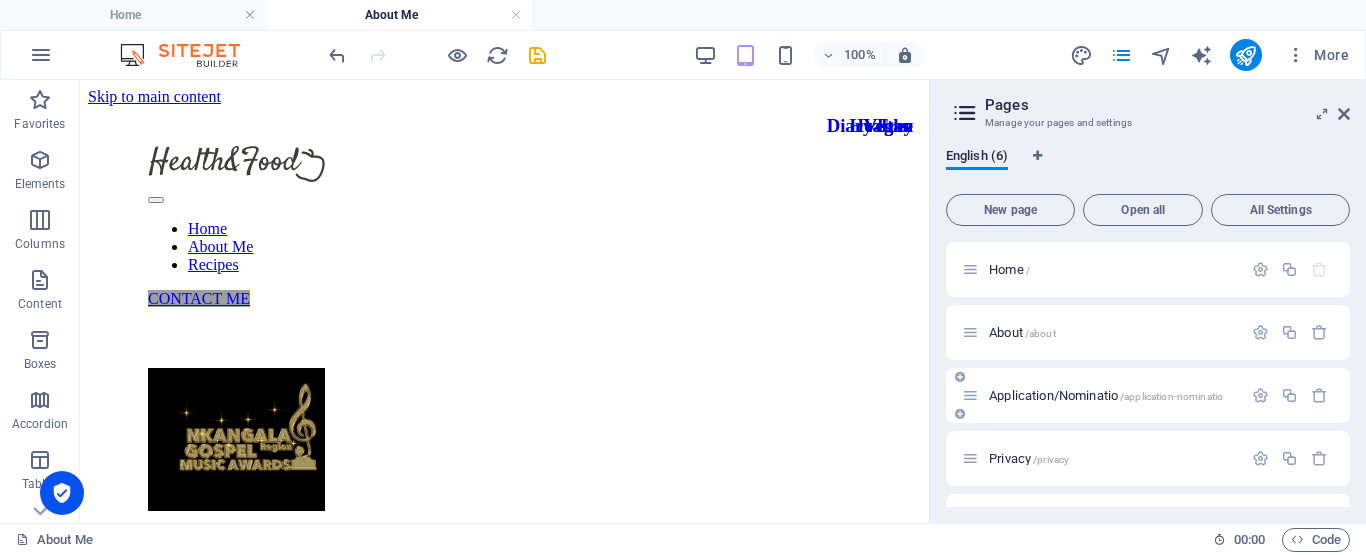 click on "Application/Nominatio /application-nominatio" at bounding box center (1148, 395) 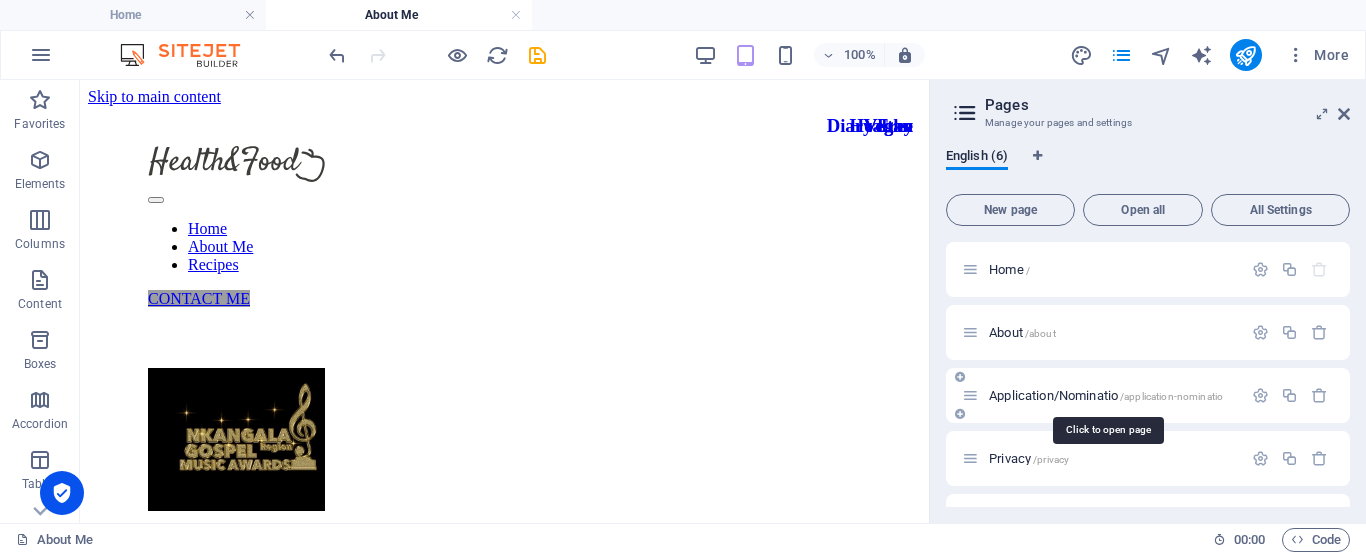 click on "Application/Nominatio /application-nominatio" at bounding box center (1106, 395) 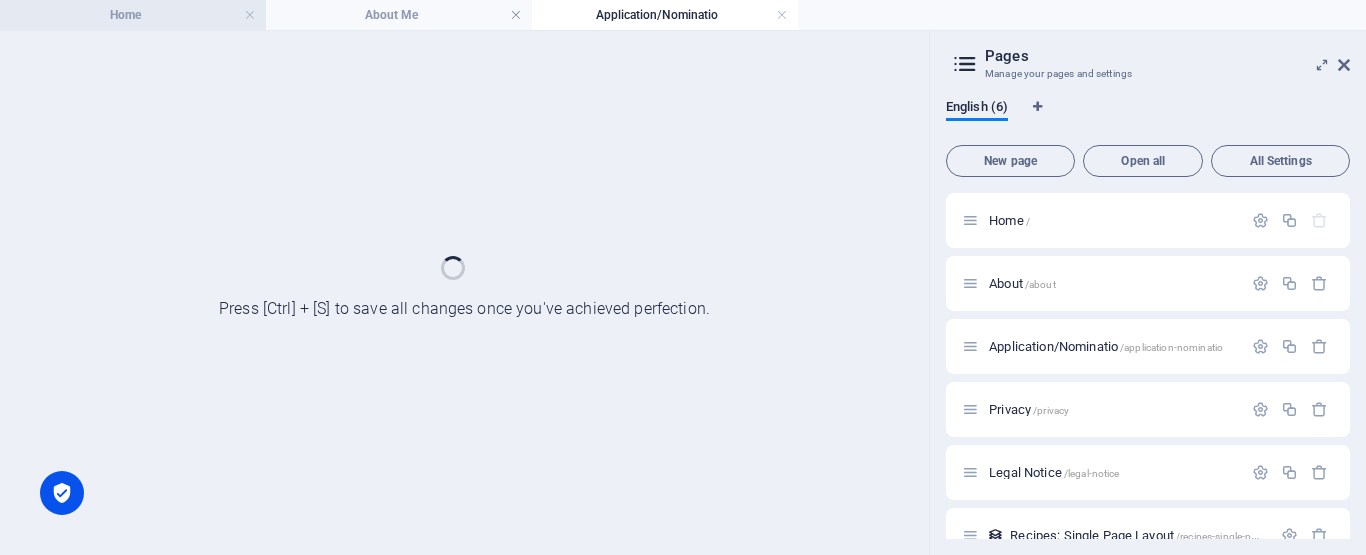 click on "Home" at bounding box center (133, 15) 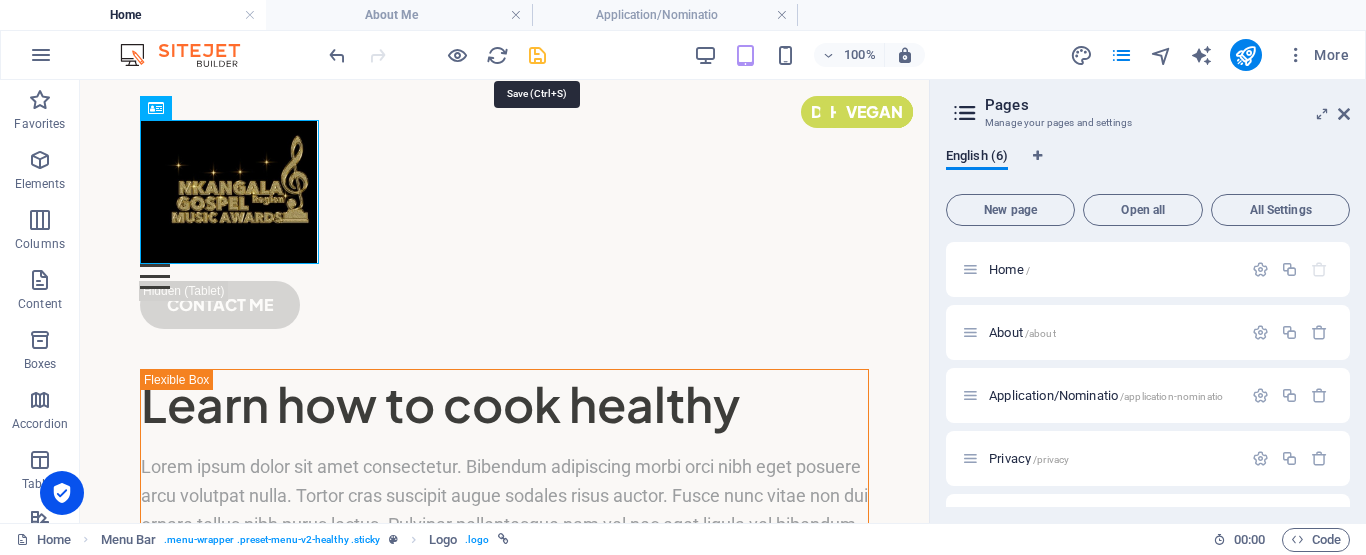 click at bounding box center [537, 55] 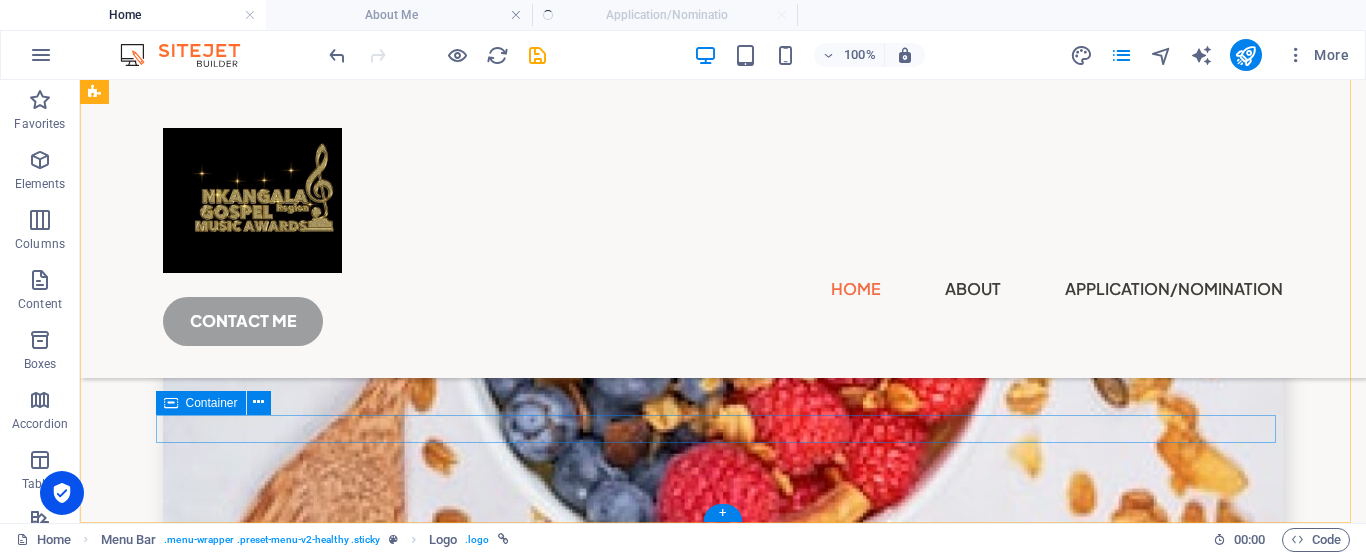 scroll, scrollTop: 7490, scrollLeft: 0, axis: vertical 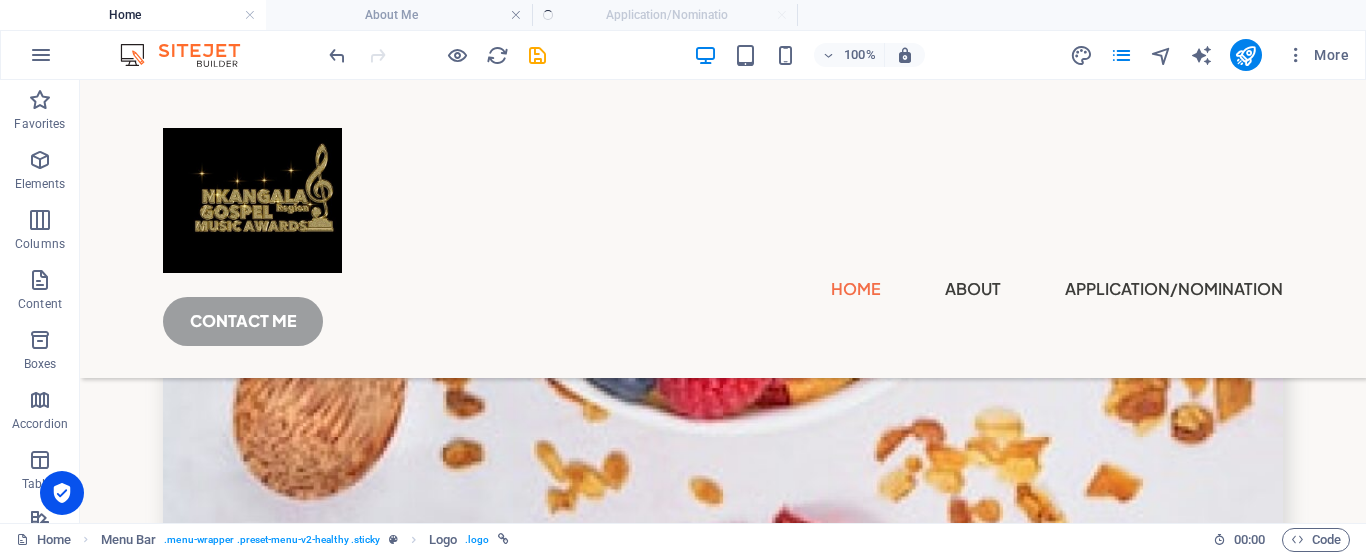 click on "Home About Me Application/Nominatio" at bounding box center (683, 15) 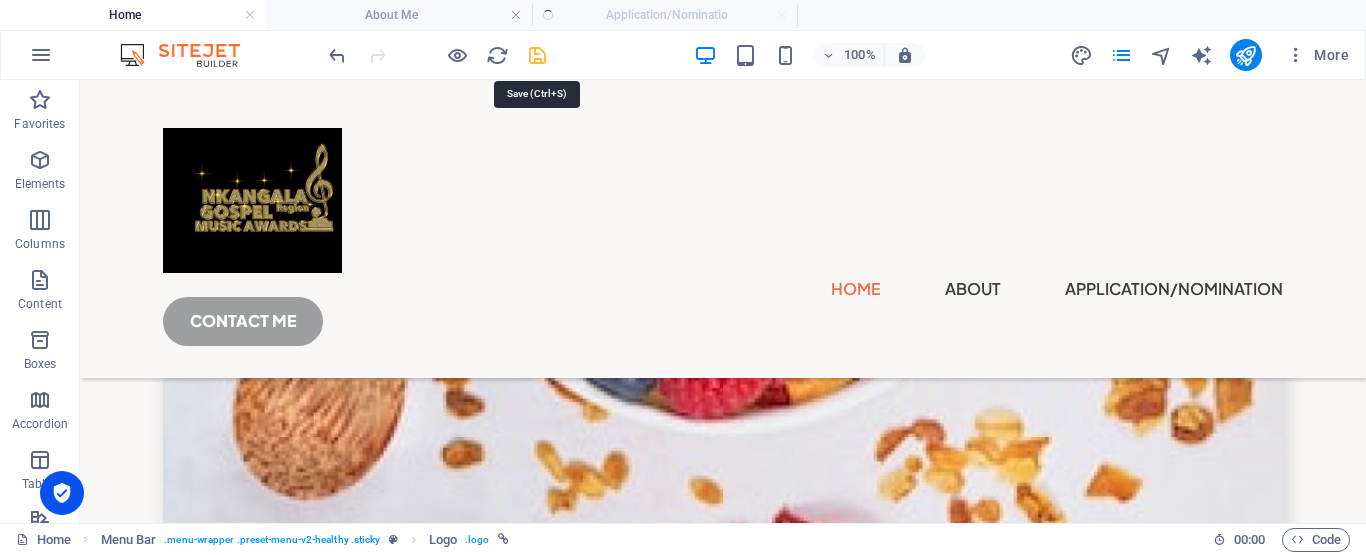 click at bounding box center (537, 55) 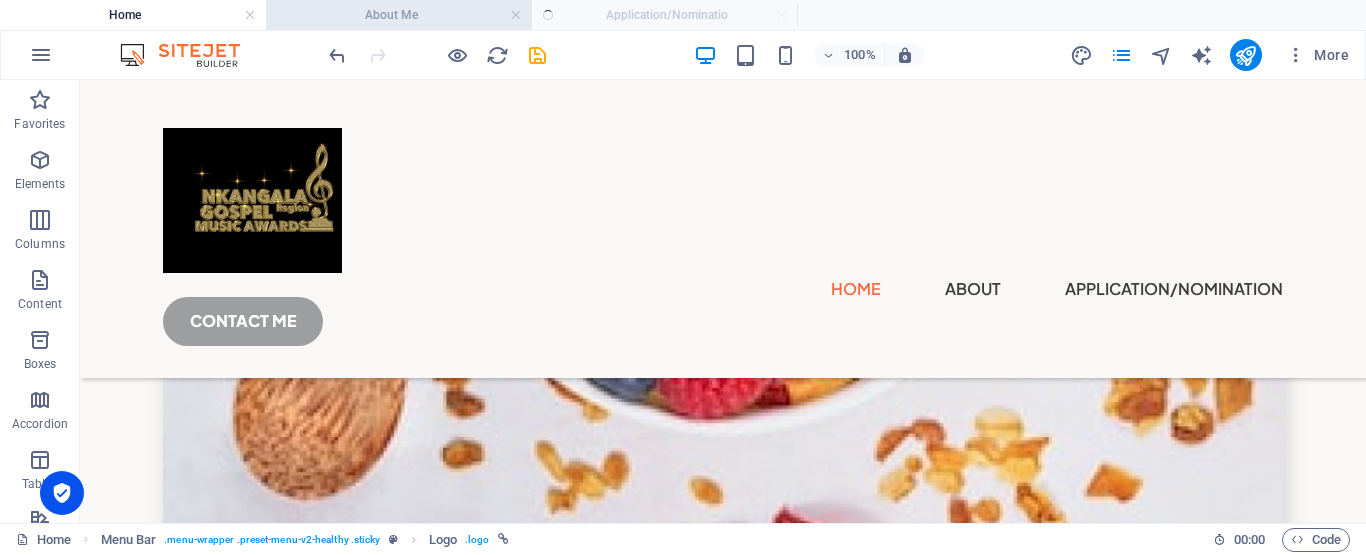 click on "About Me" at bounding box center [399, 15] 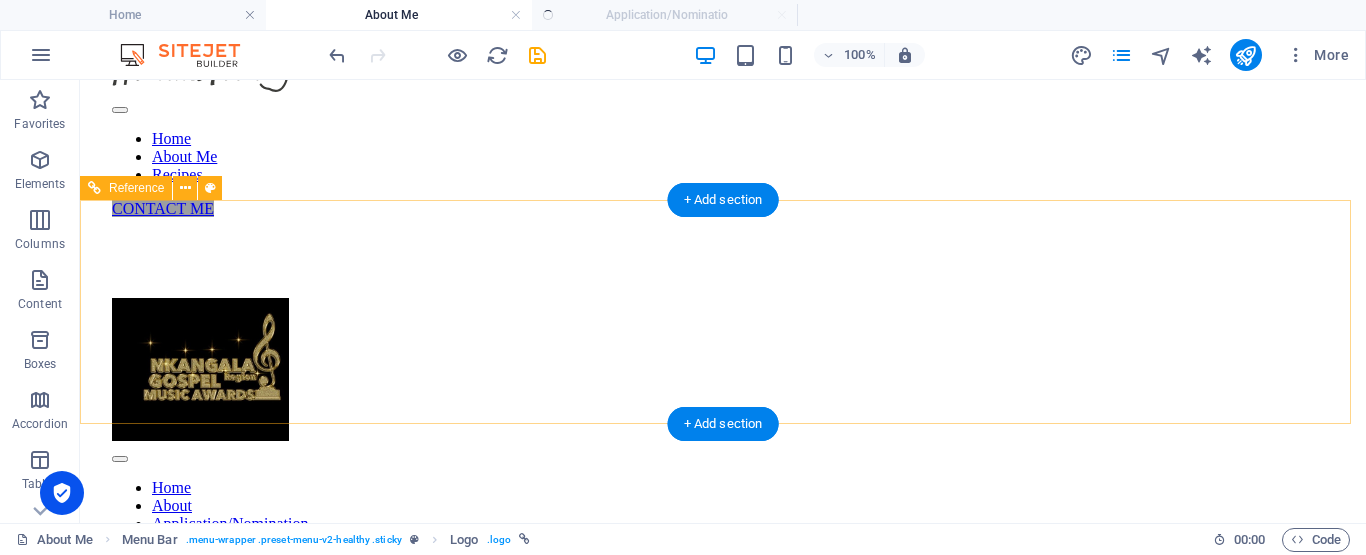 scroll, scrollTop: 0, scrollLeft: 0, axis: both 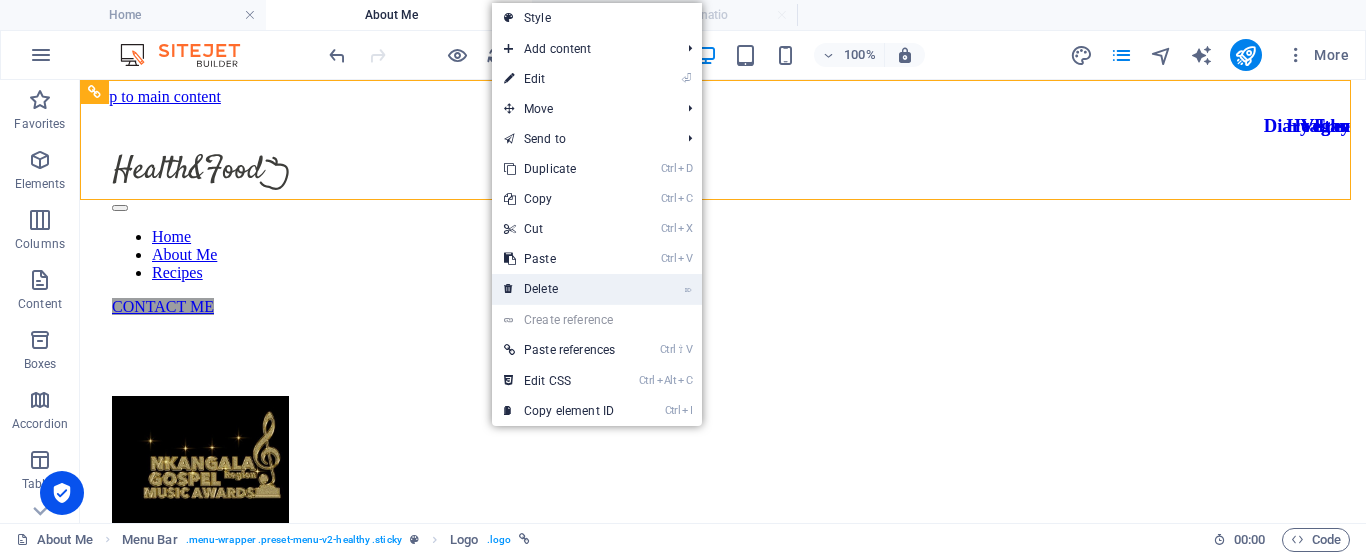 click on "⌦  Delete" at bounding box center (559, 289) 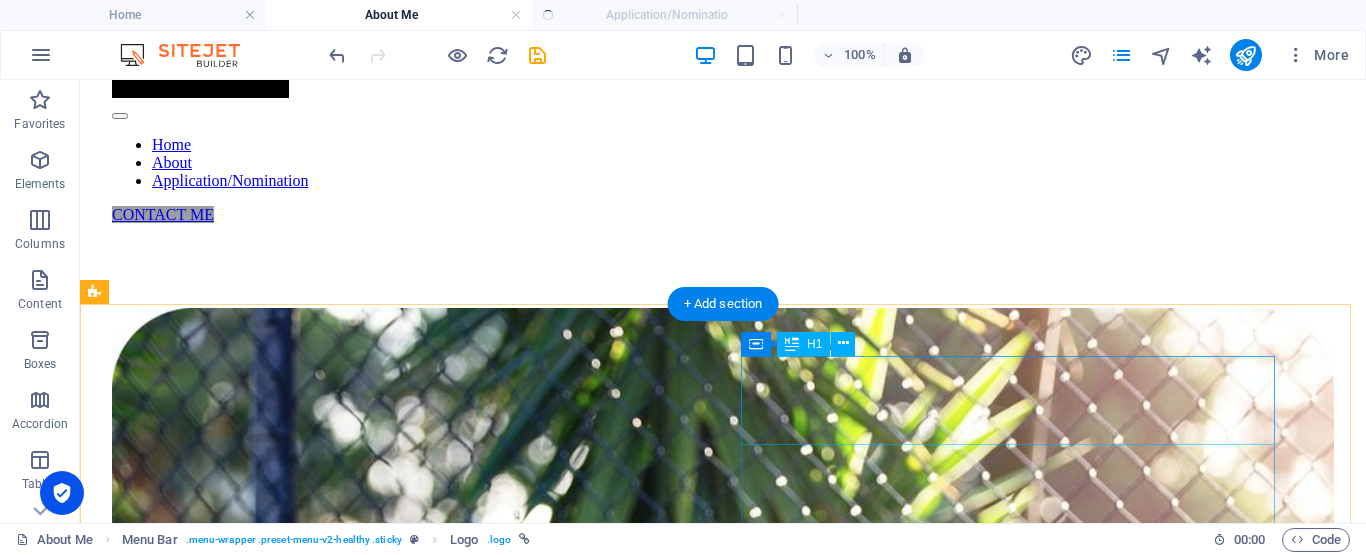 scroll, scrollTop: 0, scrollLeft: 0, axis: both 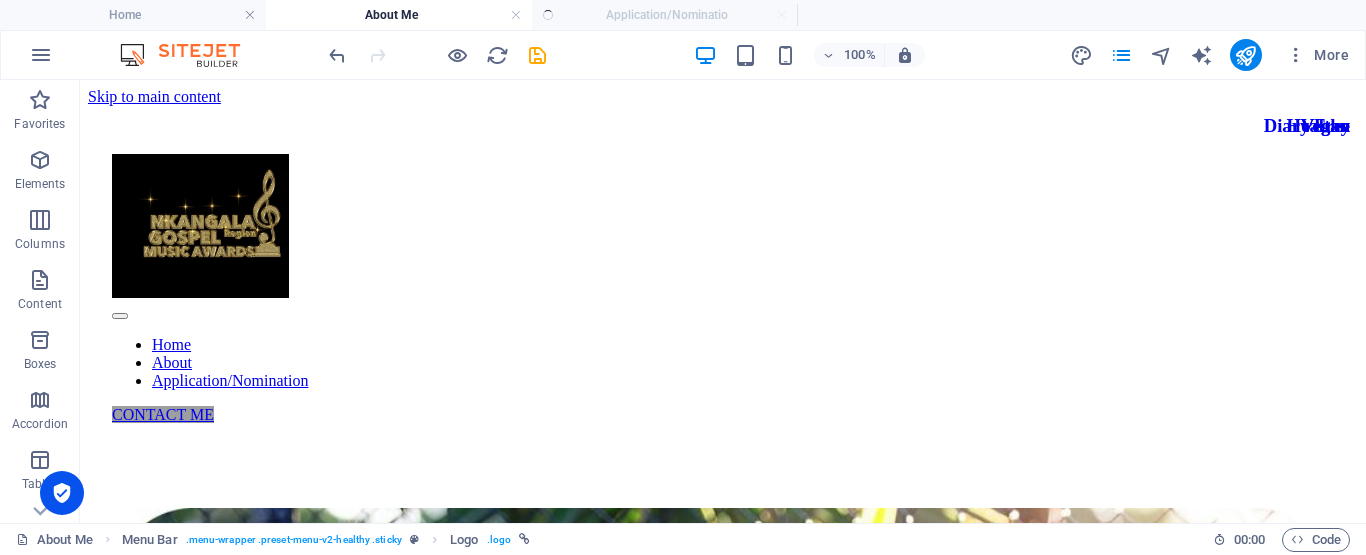 click on "Home About Me Application/Nominatio" at bounding box center [683, 15] 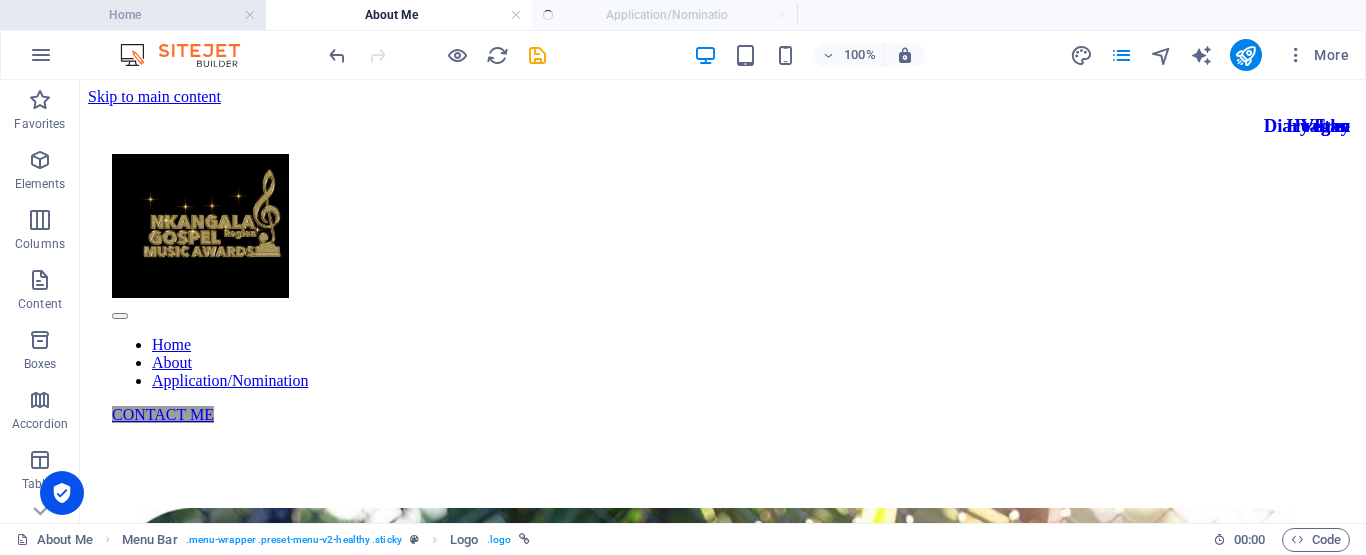 click on "Home" at bounding box center (133, 15) 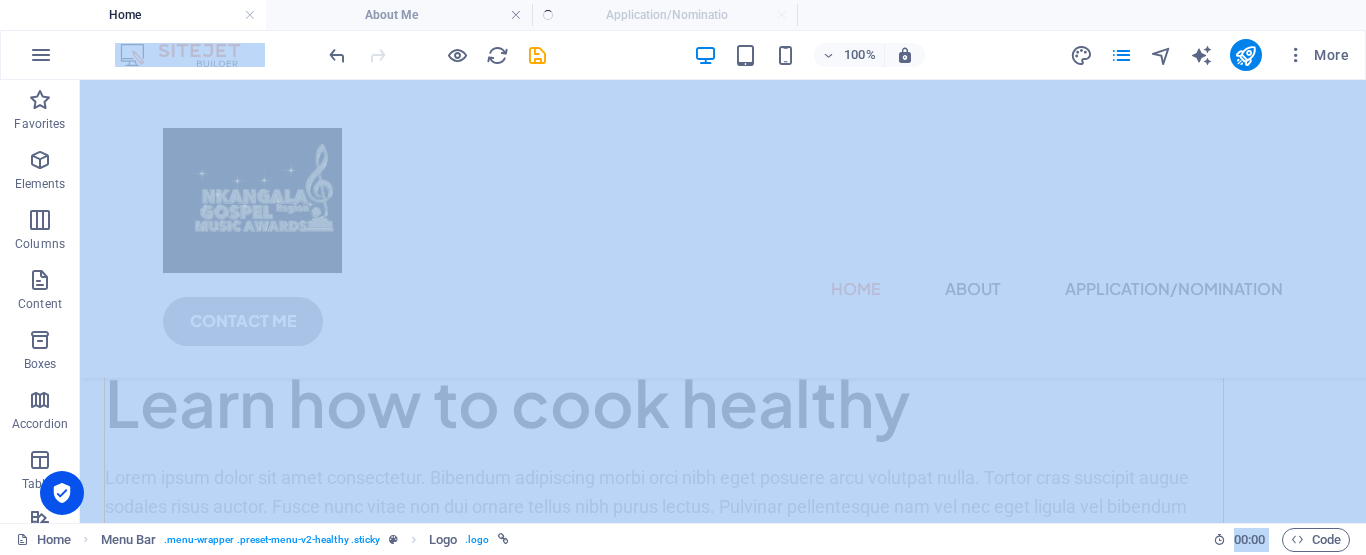 scroll, scrollTop: 7490, scrollLeft: 0, axis: vertical 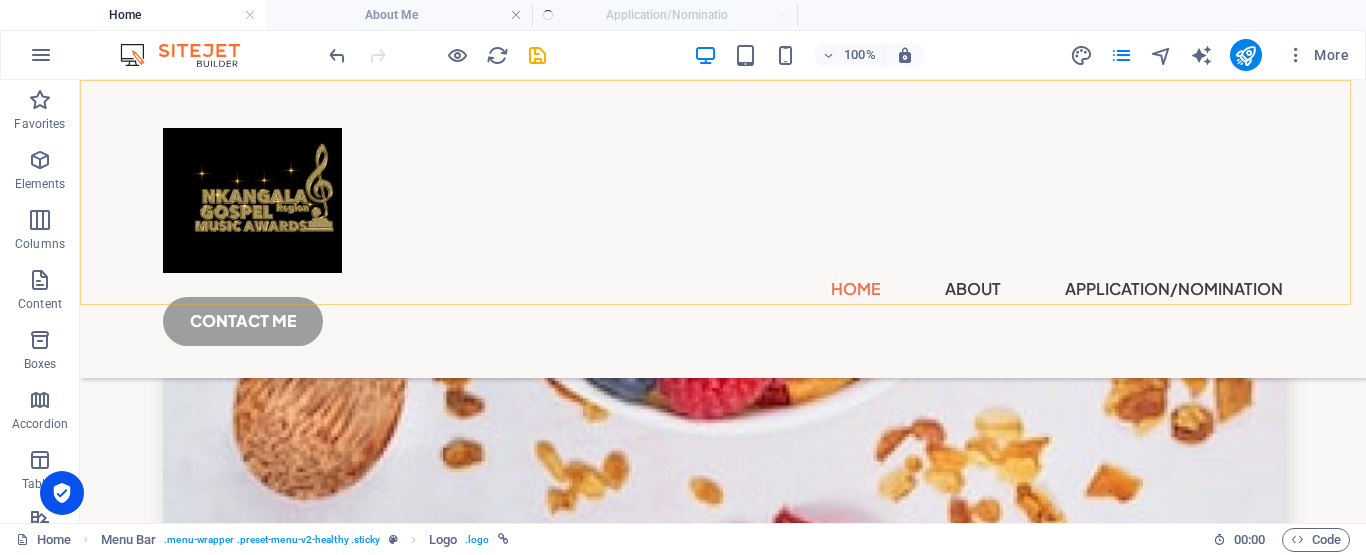 click on "Home About Application/Nomination CONTACT ME" at bounding box center (723, 229) 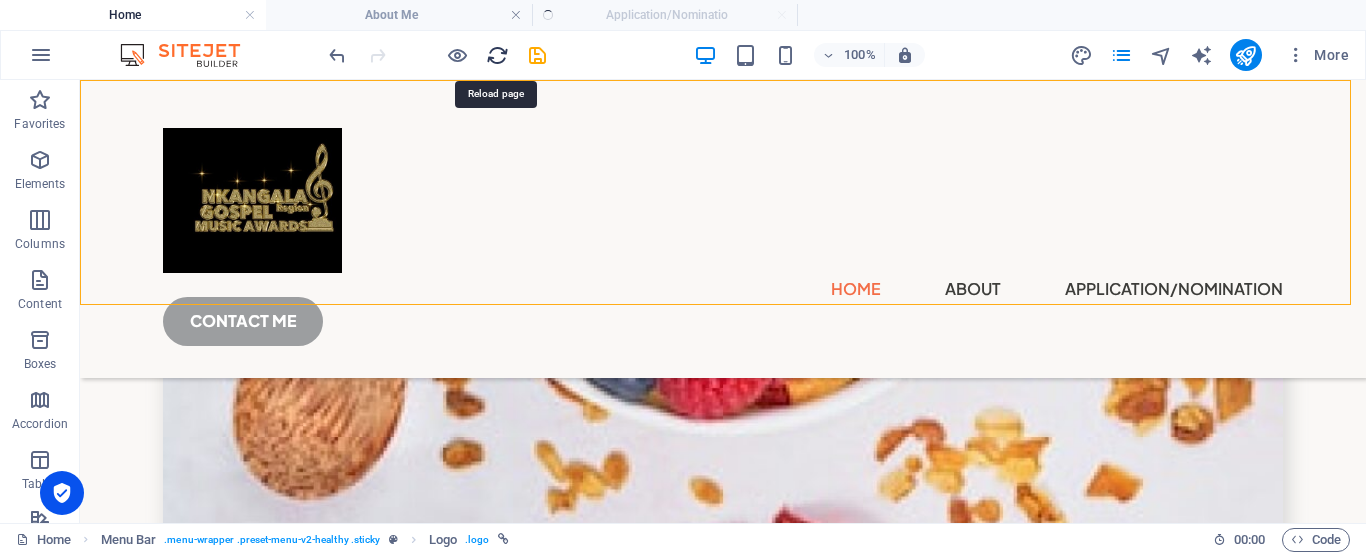 click at bounding box center [497, 55] 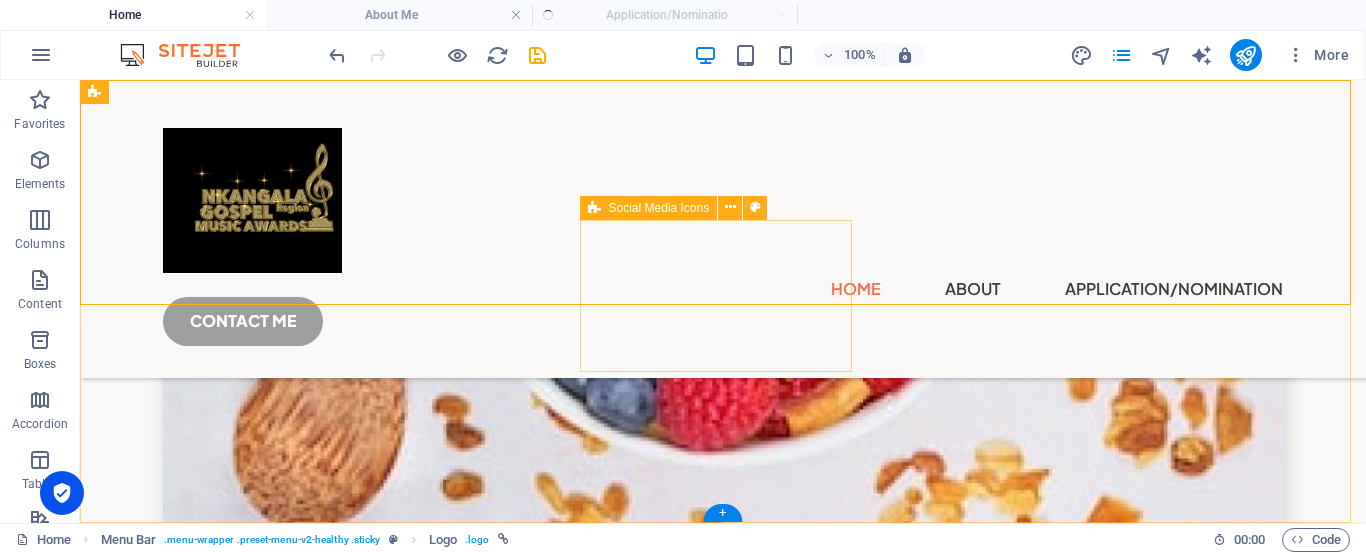 scroll, scrollTop: 7290, scrollLeft: 0, axis: vertical 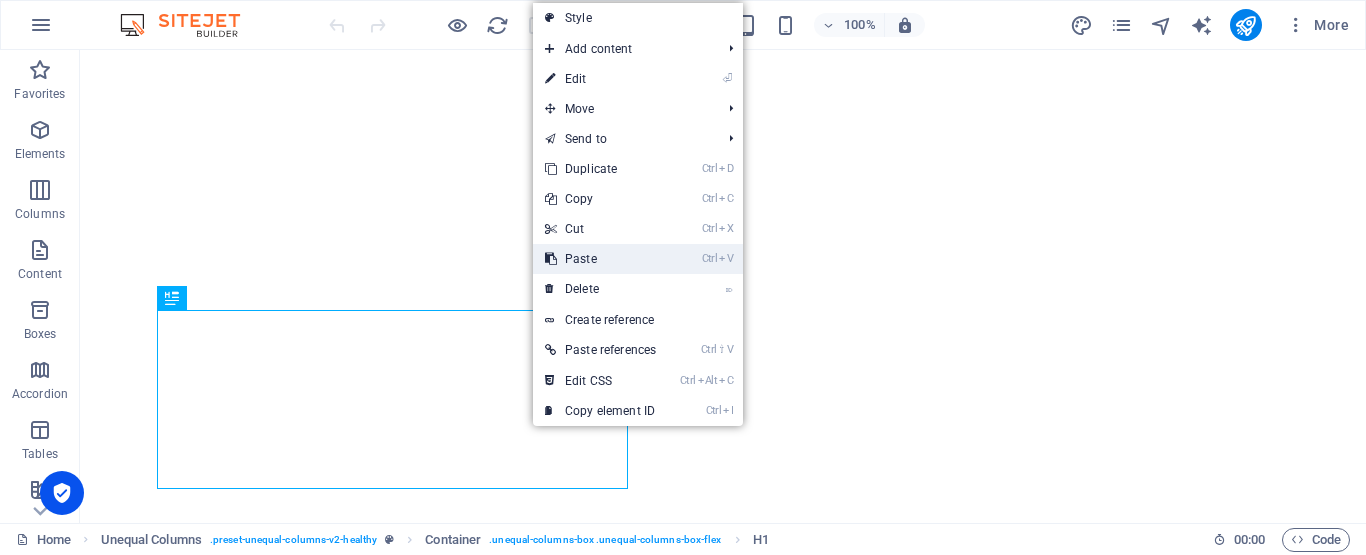 click on "Ctrl V  Paste" at bounding box center (600, 259) 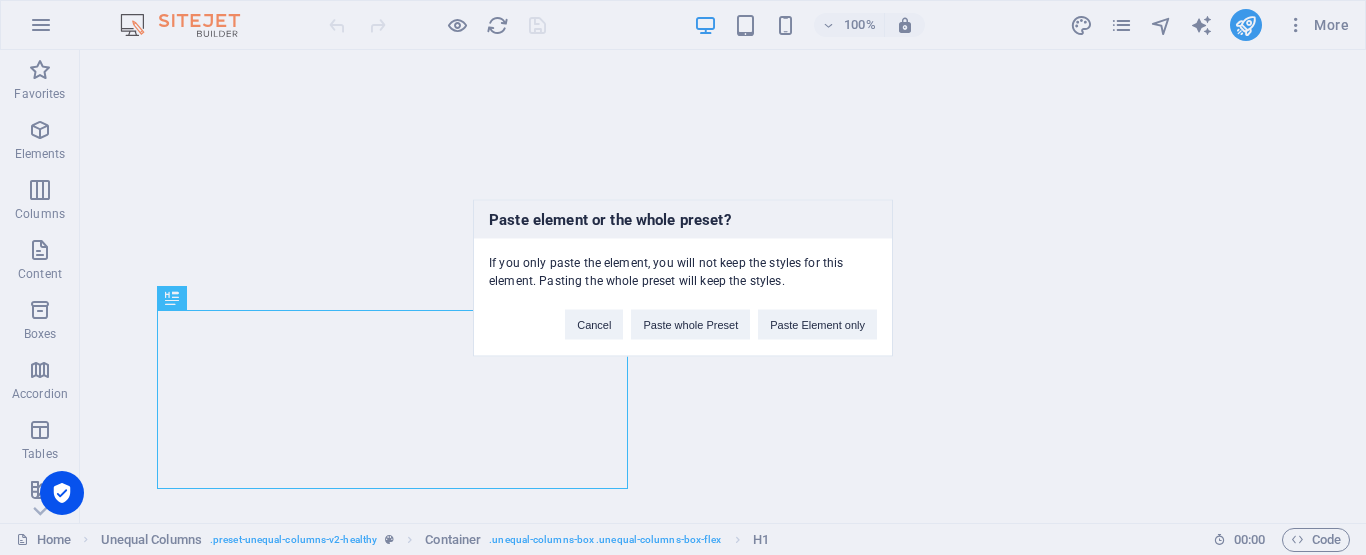 click on "Paste element or the whole preset? If you only paste the element, you will not keep the styles for this element. Pasting the whole preset will keep the styles. Cancel Paste whole Preset Paste Element only" at bounding box center (683, 277) 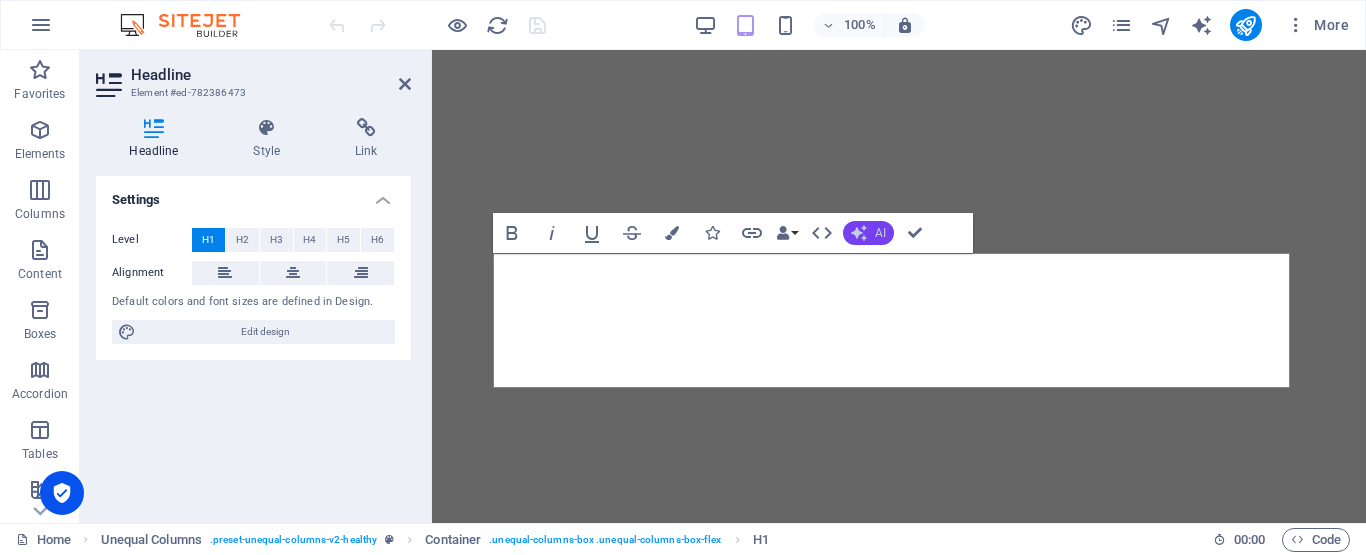 click 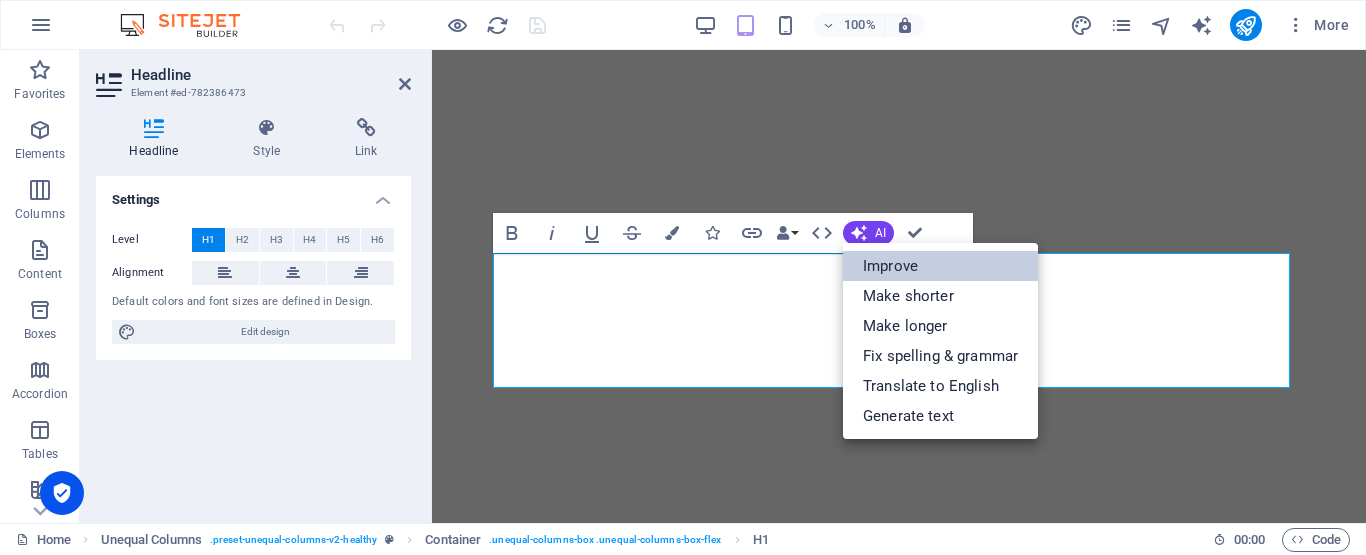 click on "Improve" at bounding box center [940, 266] 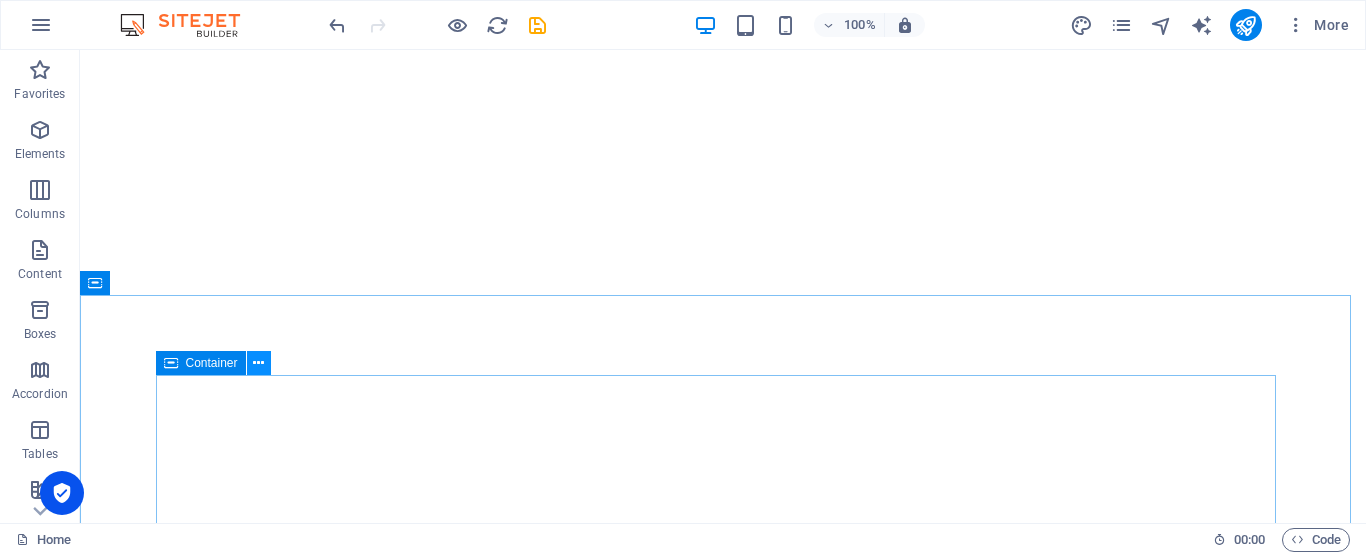 click at bounding box center [259, 363] 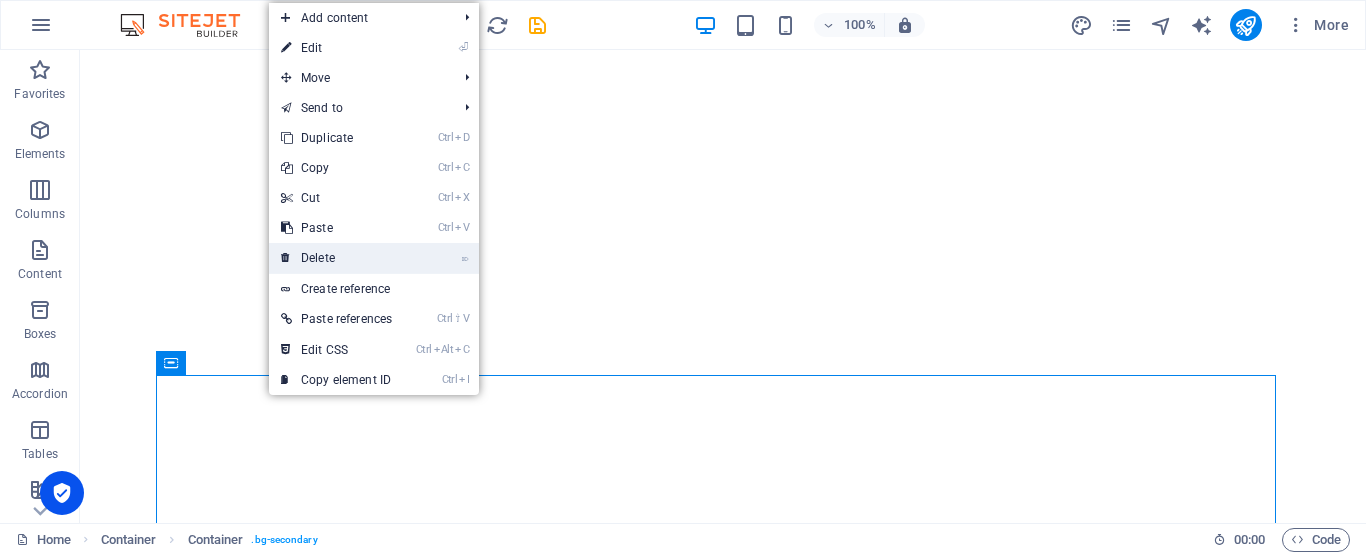 click on "⌦  Delete" at bounding box center [336, 258] 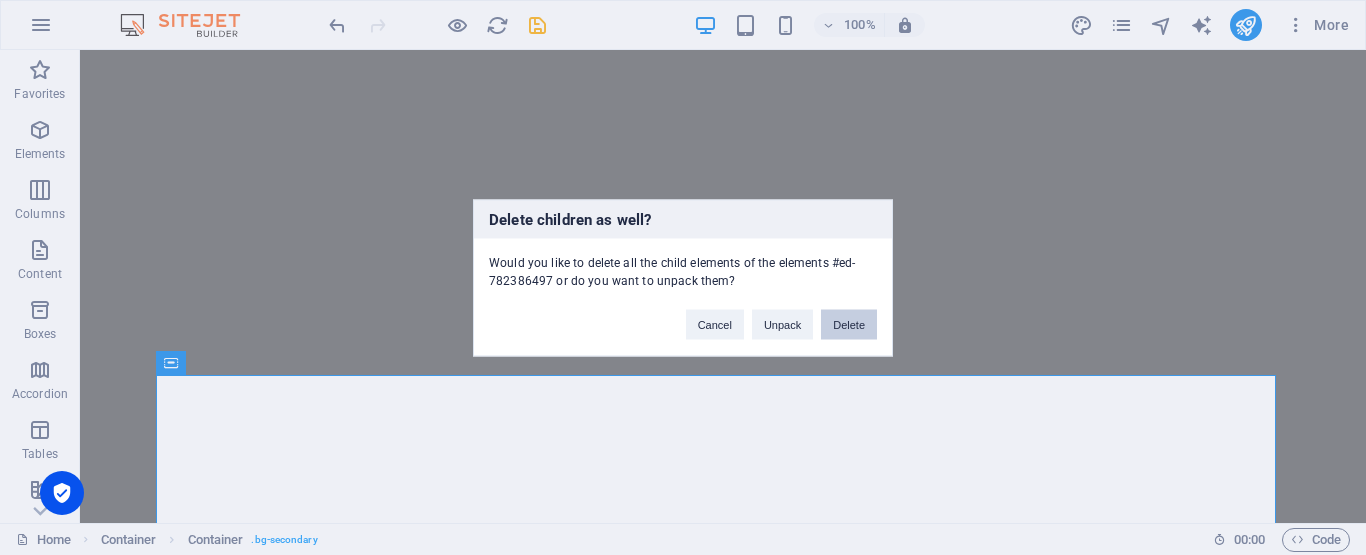click on "Delete" at bounding box center [849, 324] 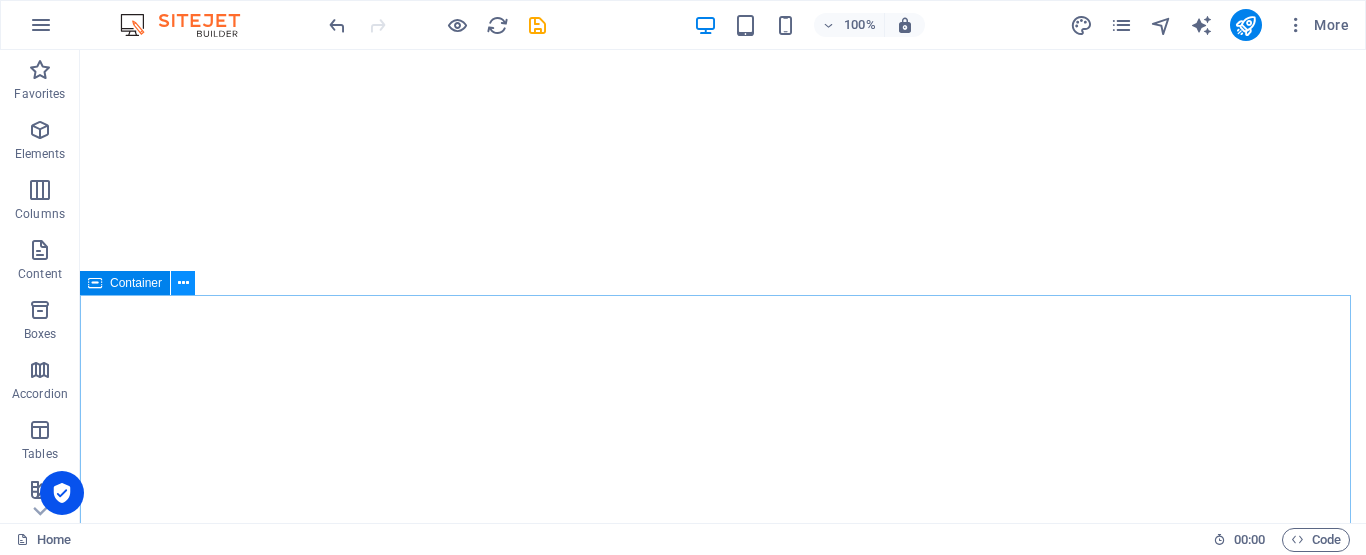 click at bounding box center (183, 283) 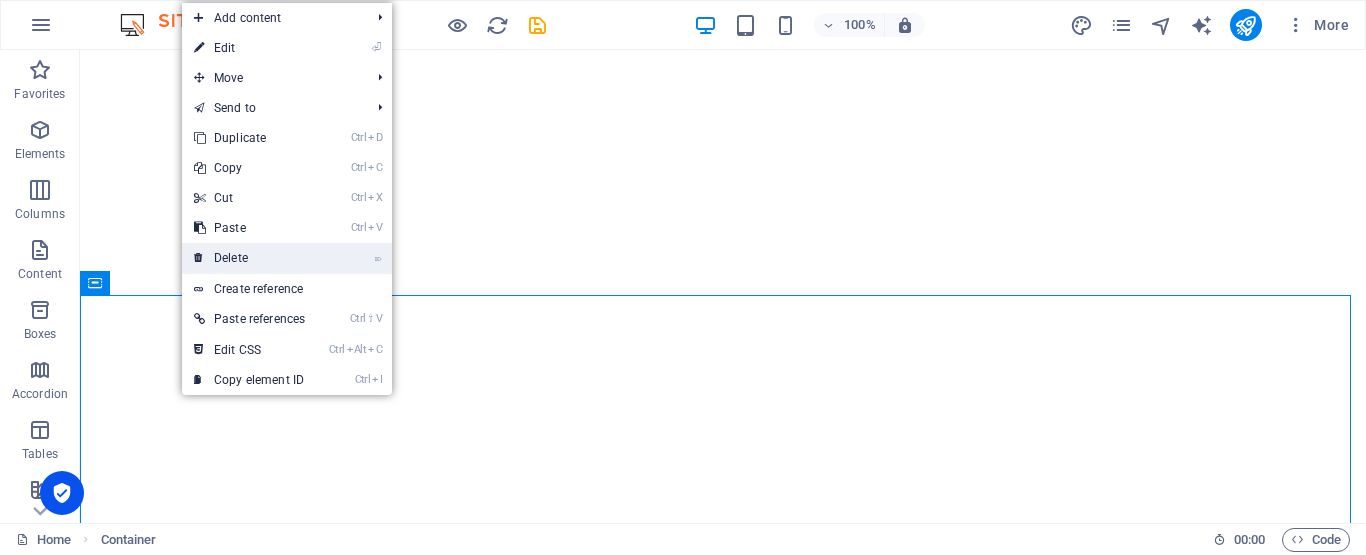 click on "⌦  Delete" at bounding box center [249, 258] 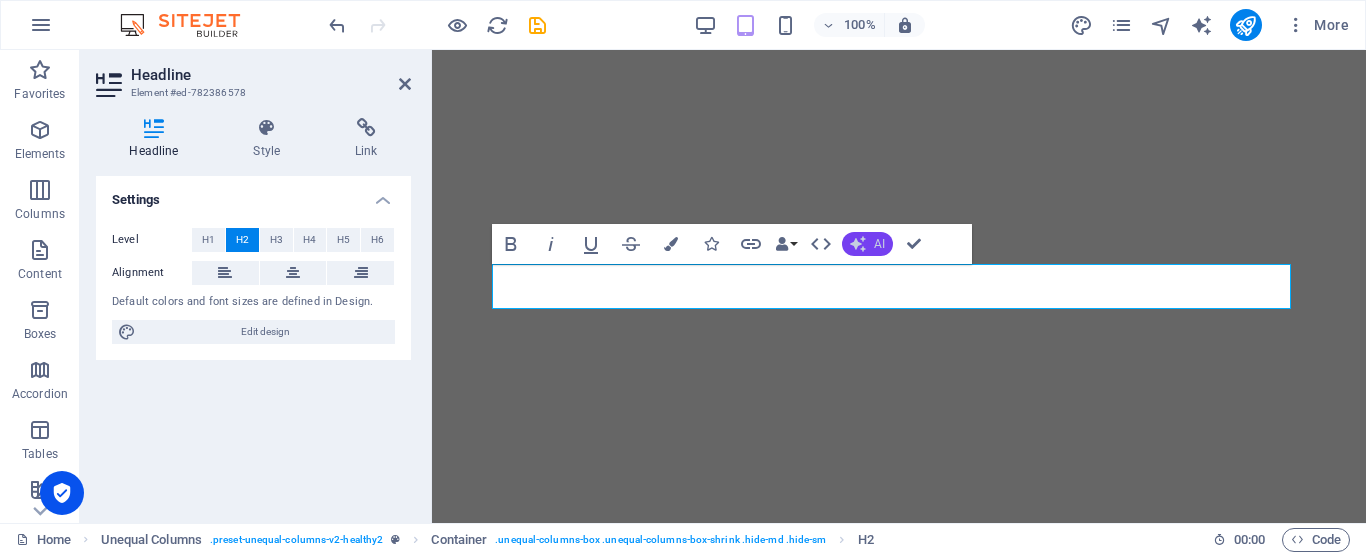 click 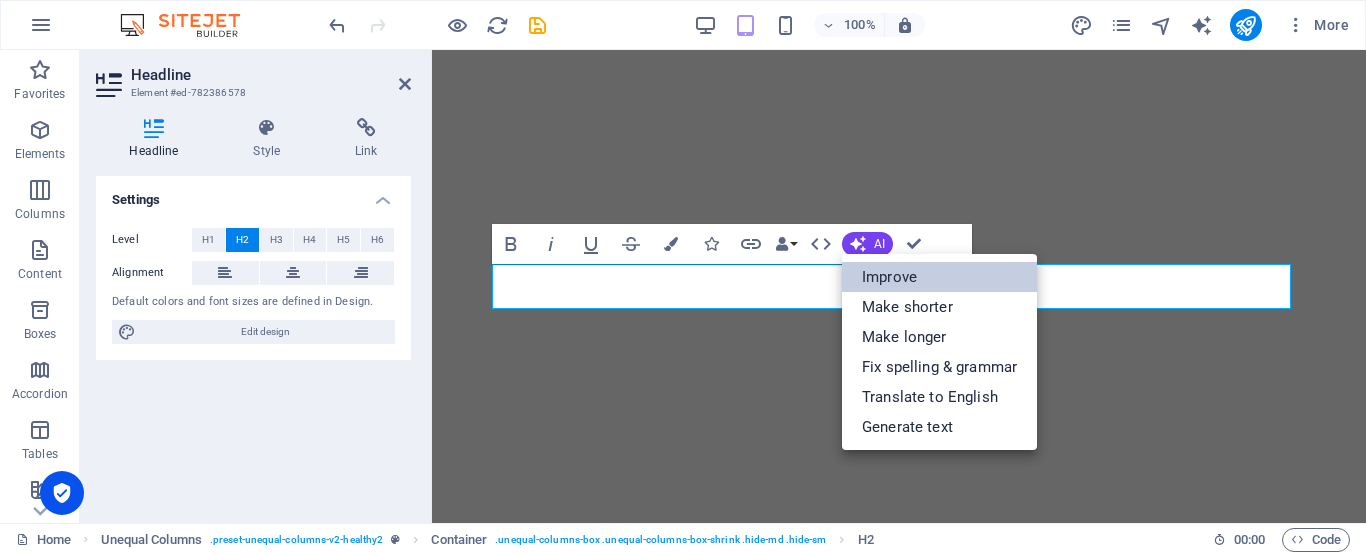 click on "Improve" at bounding box center (939, 277) 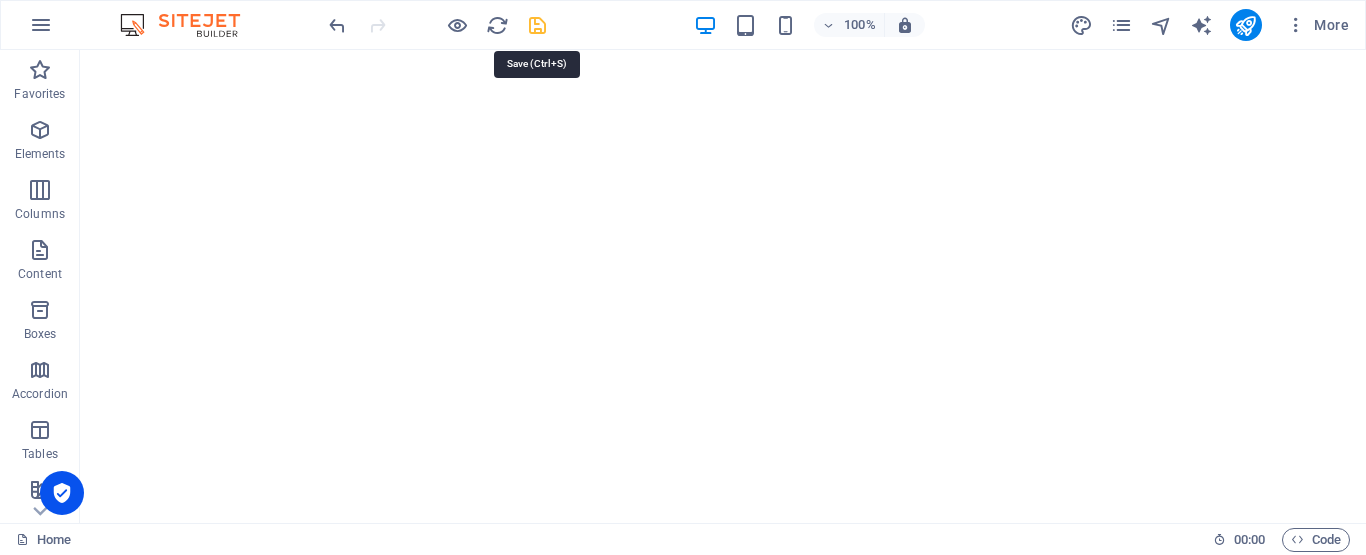 click at bounding box center [537, 25] 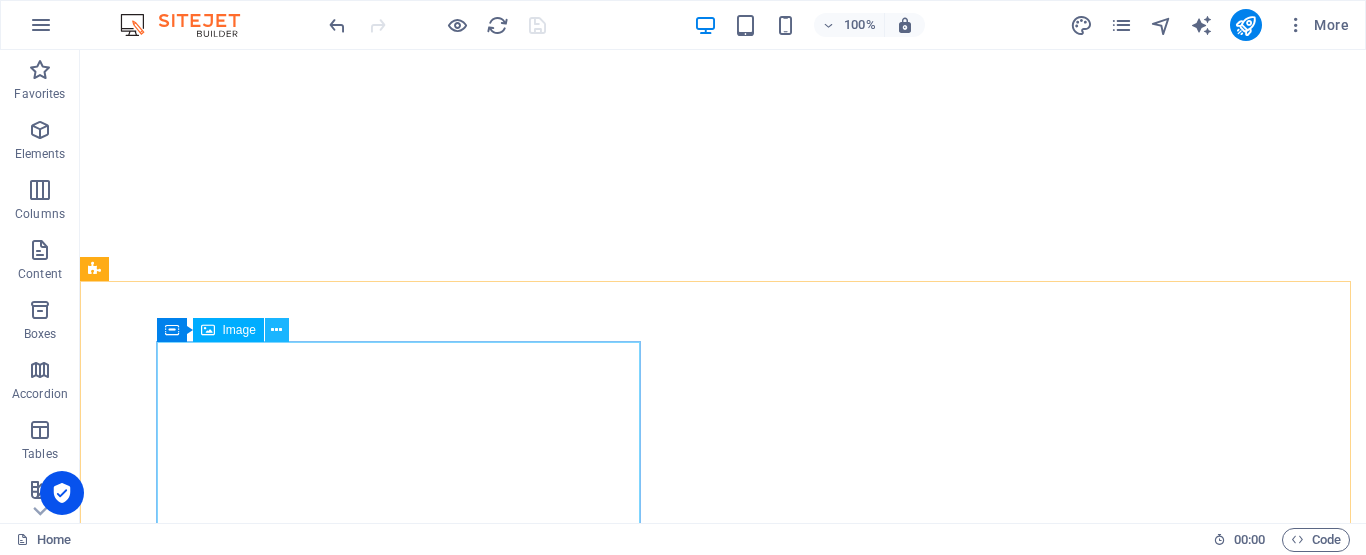 click at bounding box center [276, 330] 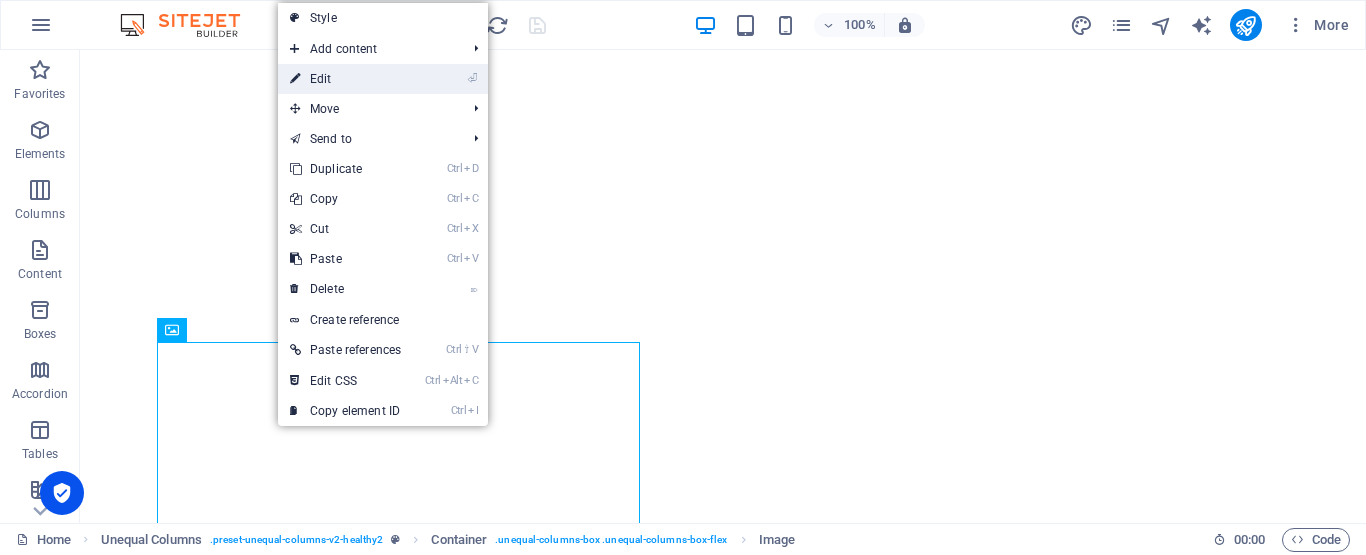click on "⏎  Edit" at bounding box center (383, 79) 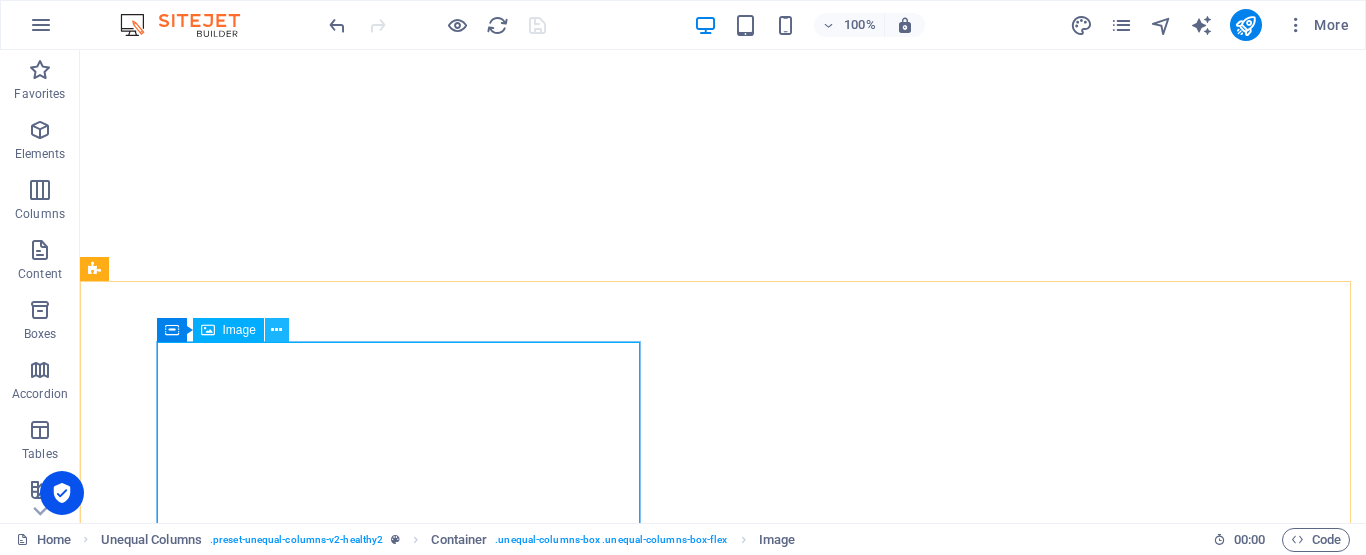 click at bounding box center [276, 330] 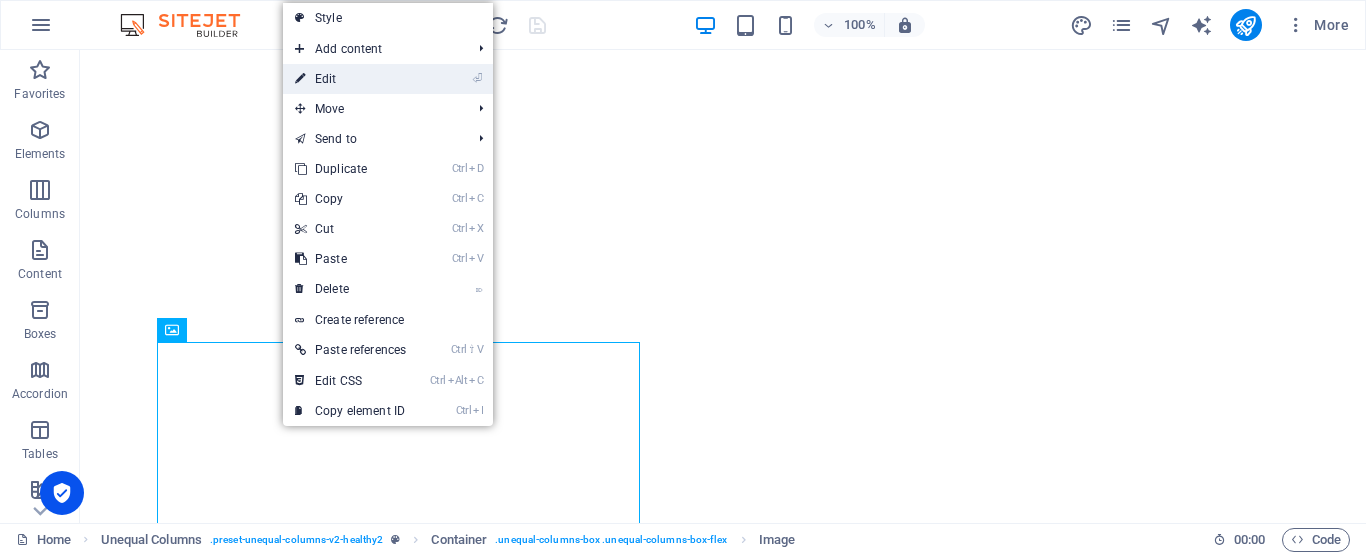 click on "⏎  Edit" at bounding box center (350, 79) 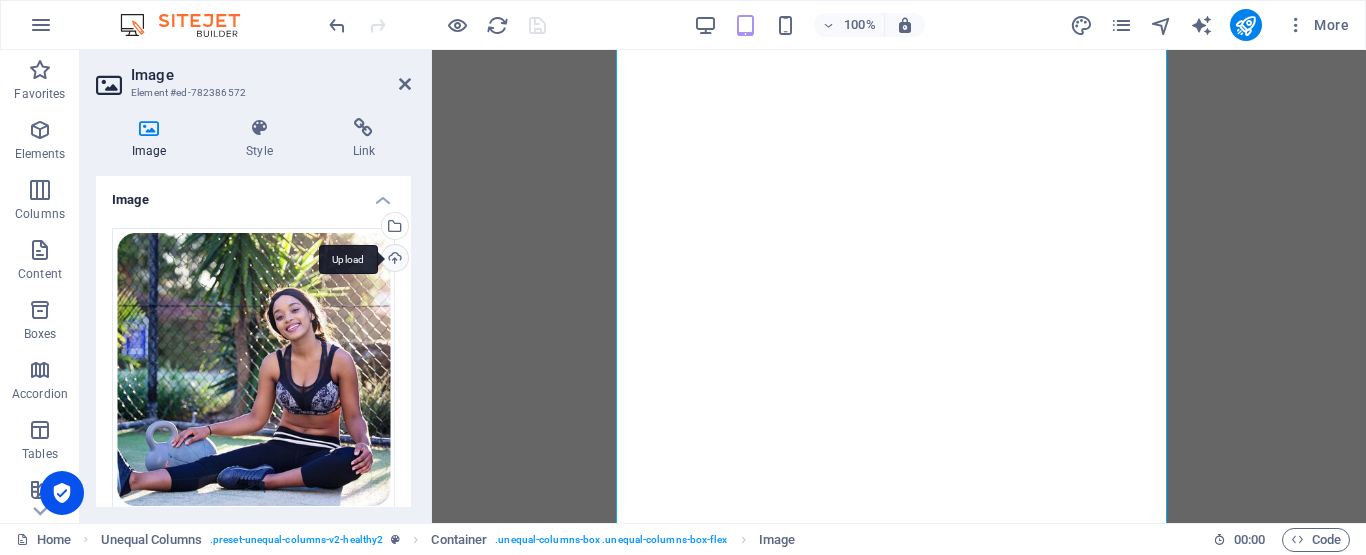 click on "Upload" at bounding box center [393, 260] 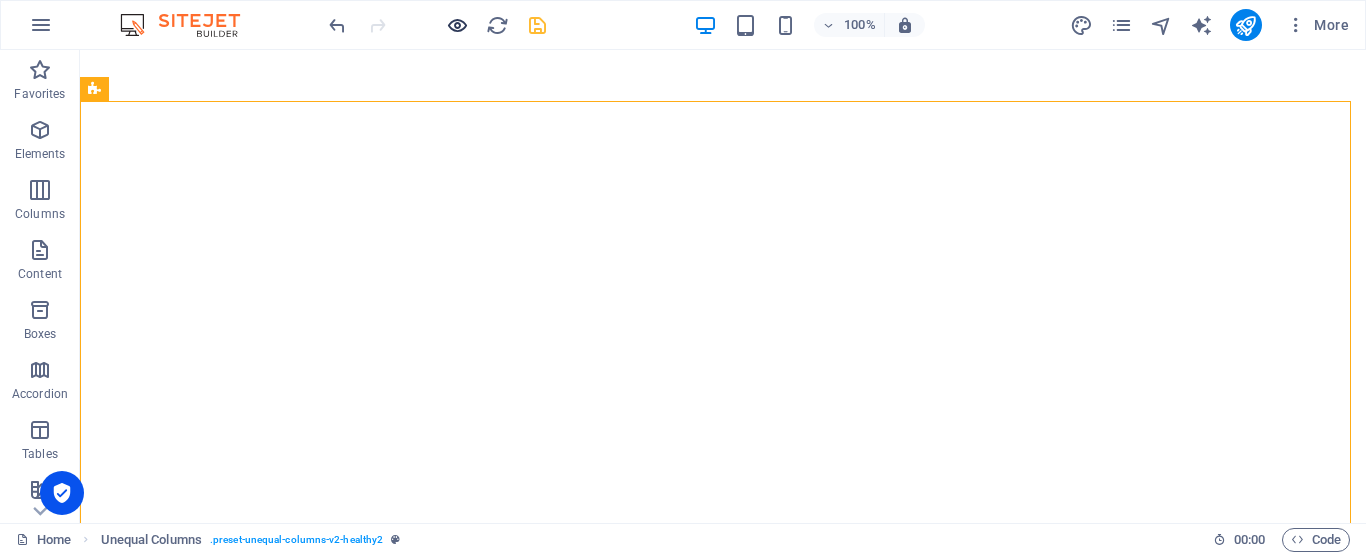 click at bounding box center (457, 25) 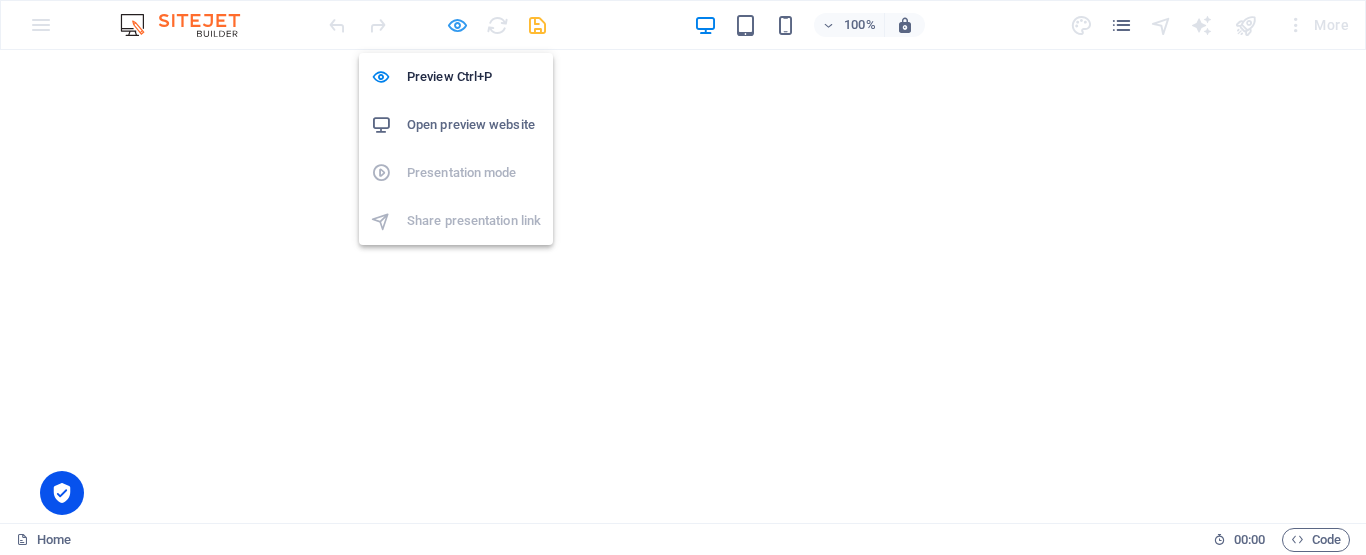 click at bounding box center [457, 25] 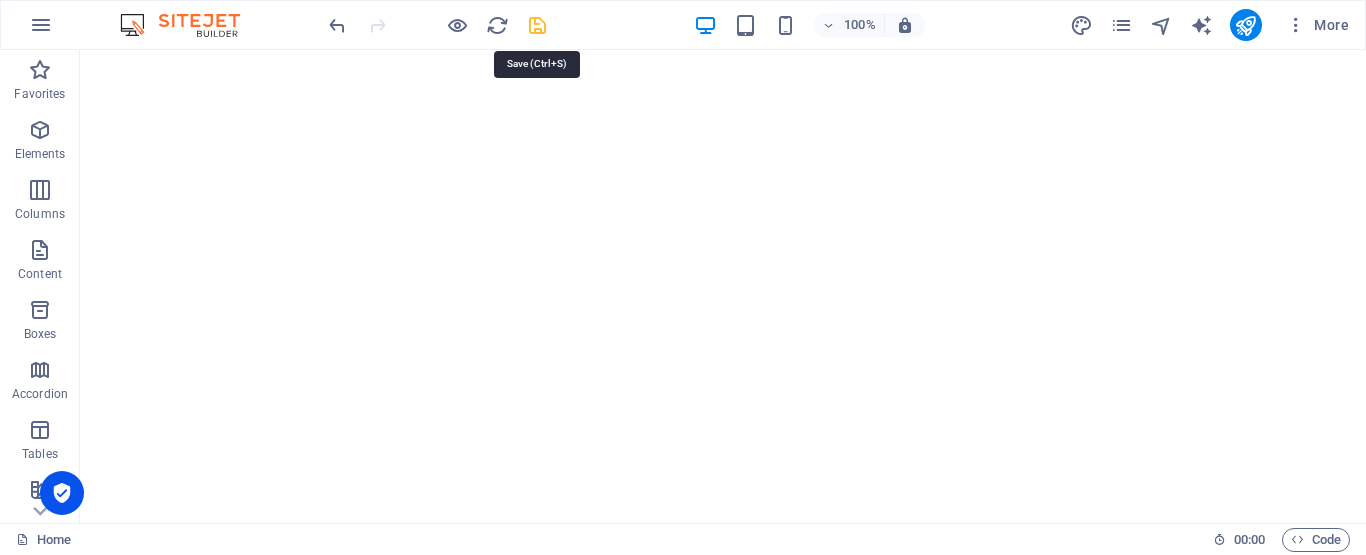 click at bounding box center (537, 25) 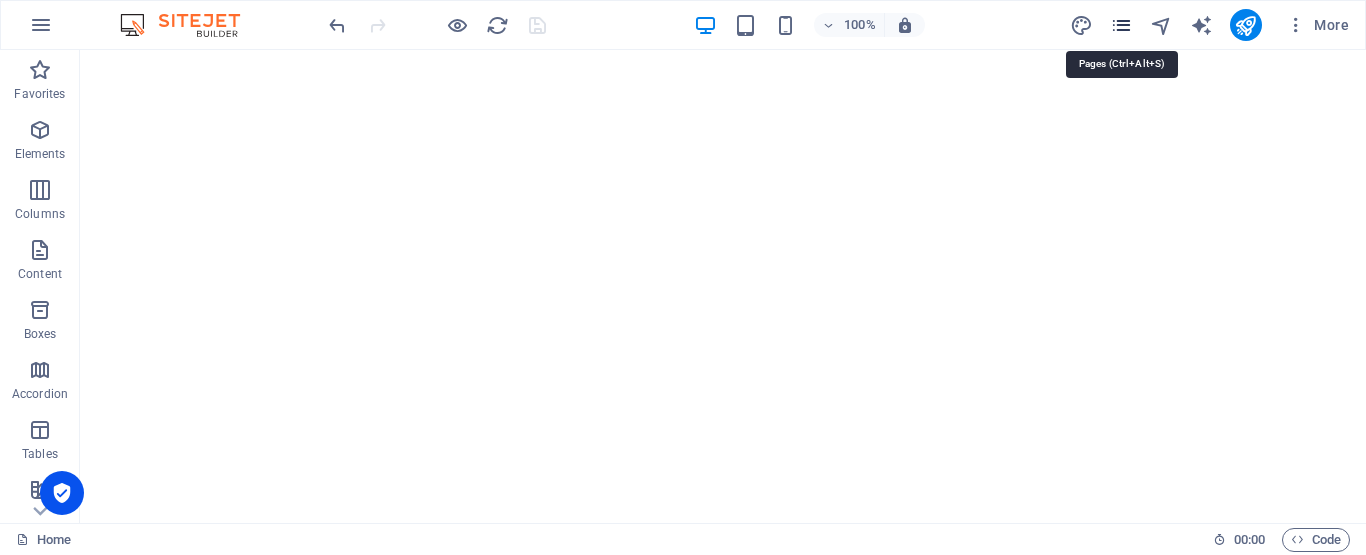 click at bounding box center (1121, 25) 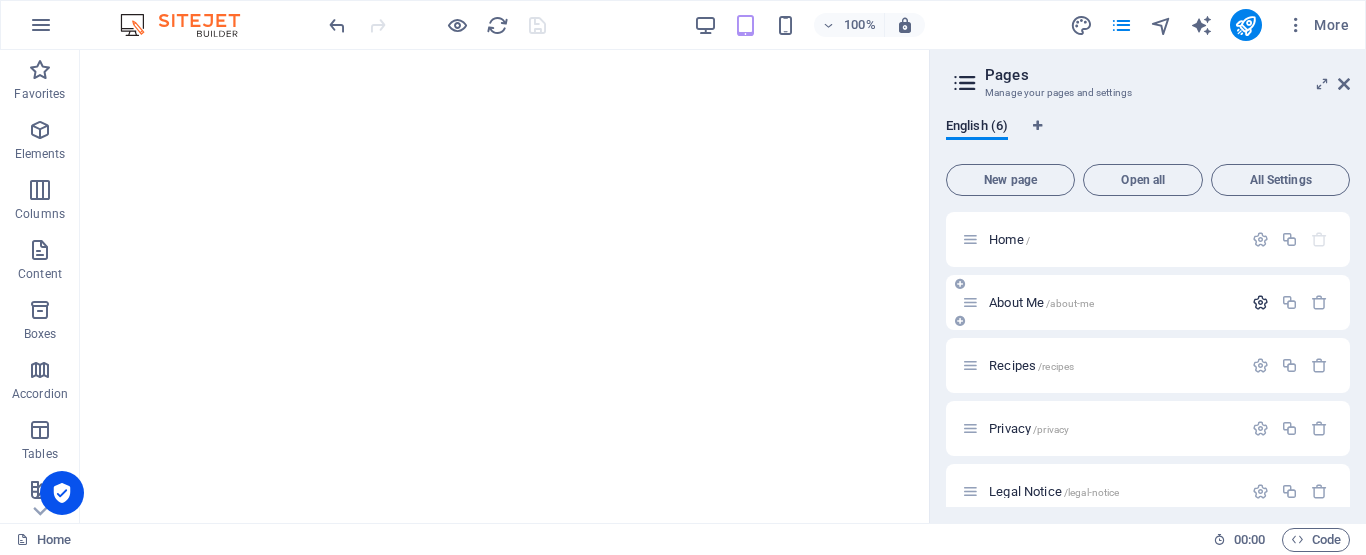 click at bounding box center (1260, 302) 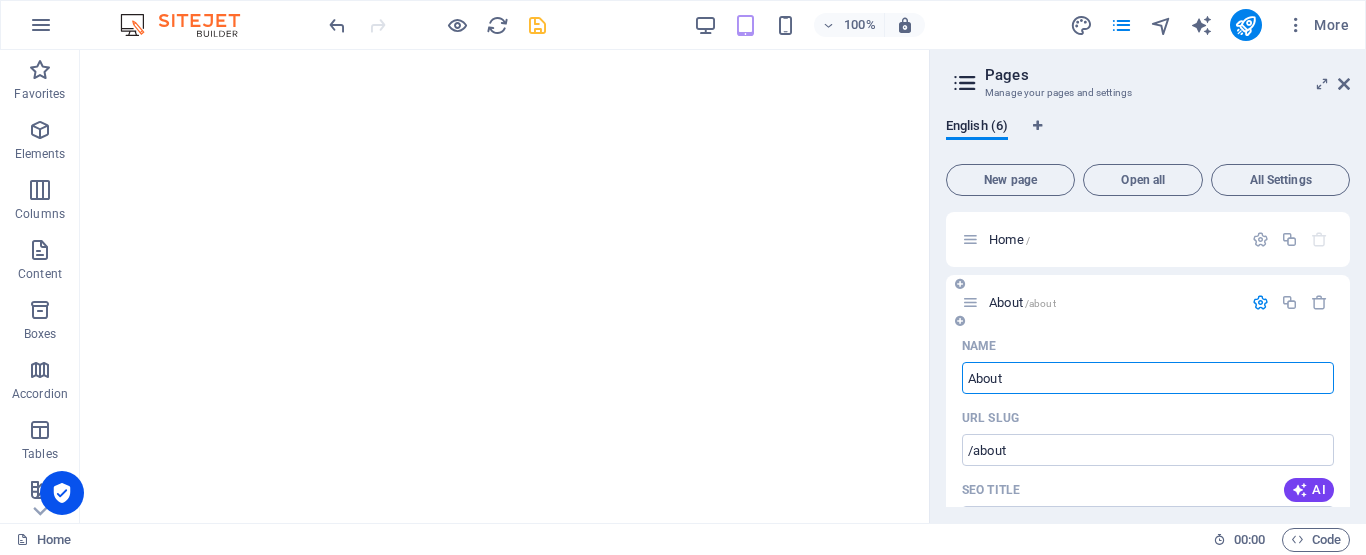 type on "About" 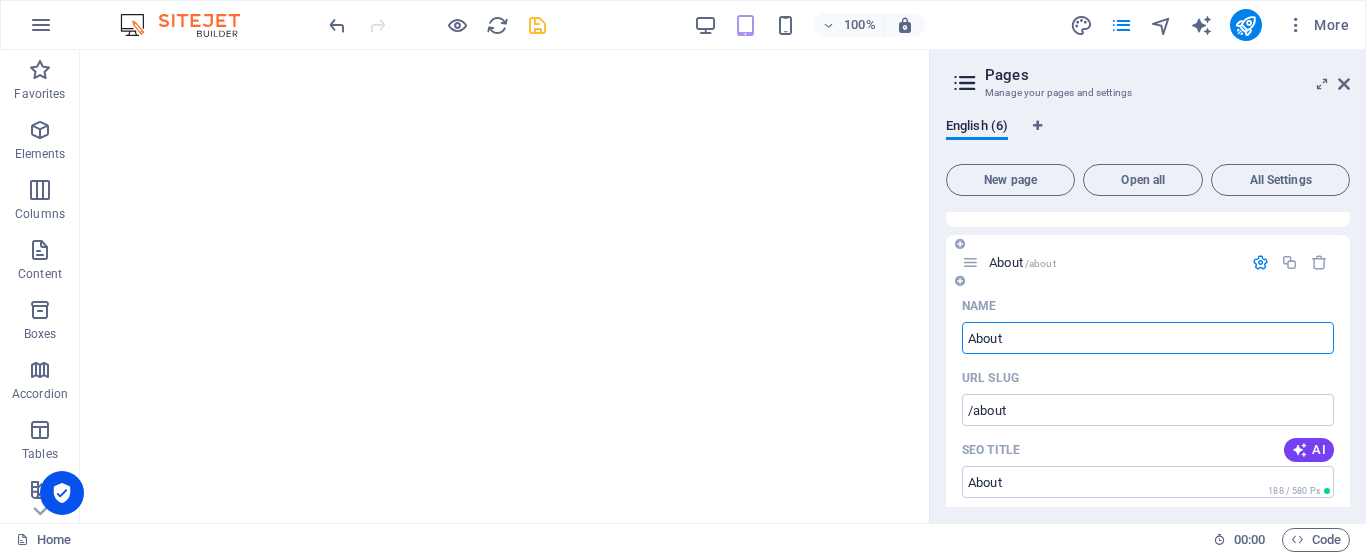 scroll, scrollTop: 0, scrollLeft: 0, axis: both 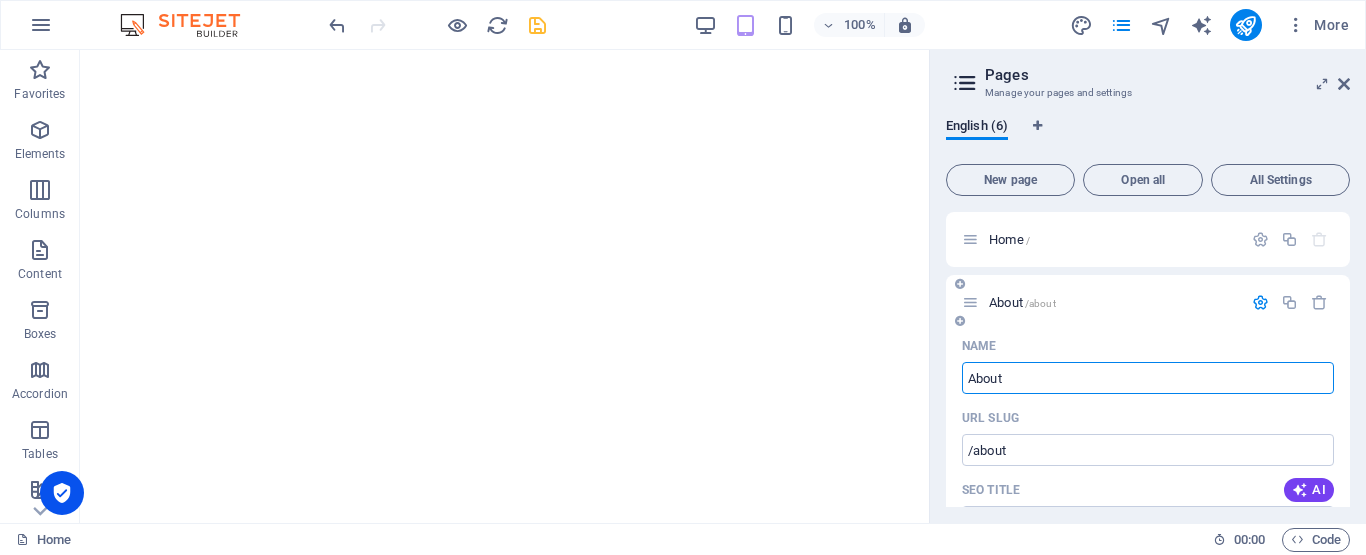 type on "About" 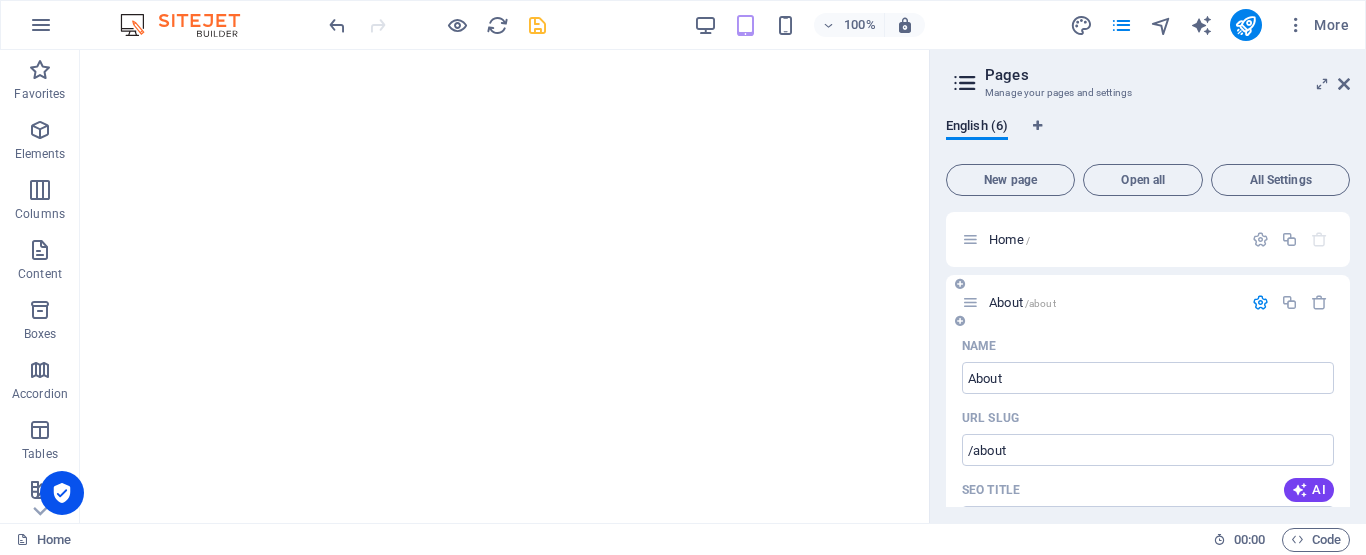 click at bounding box center [1260, 302] 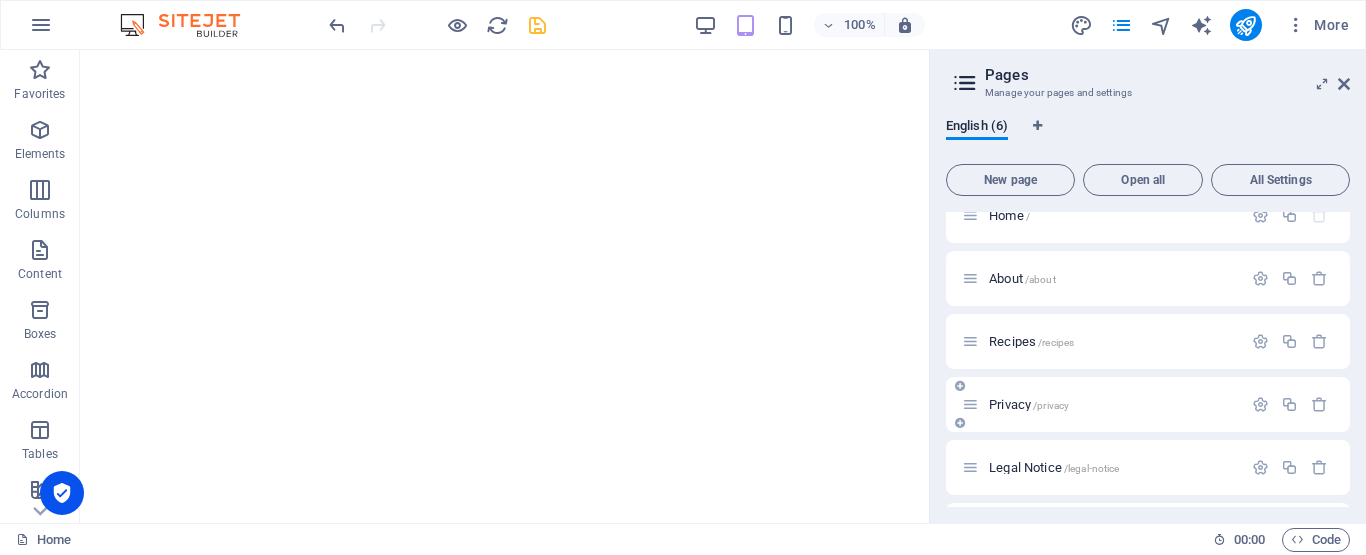 scroll, scrollTop: 0, scrollLeft: 0, axis: both 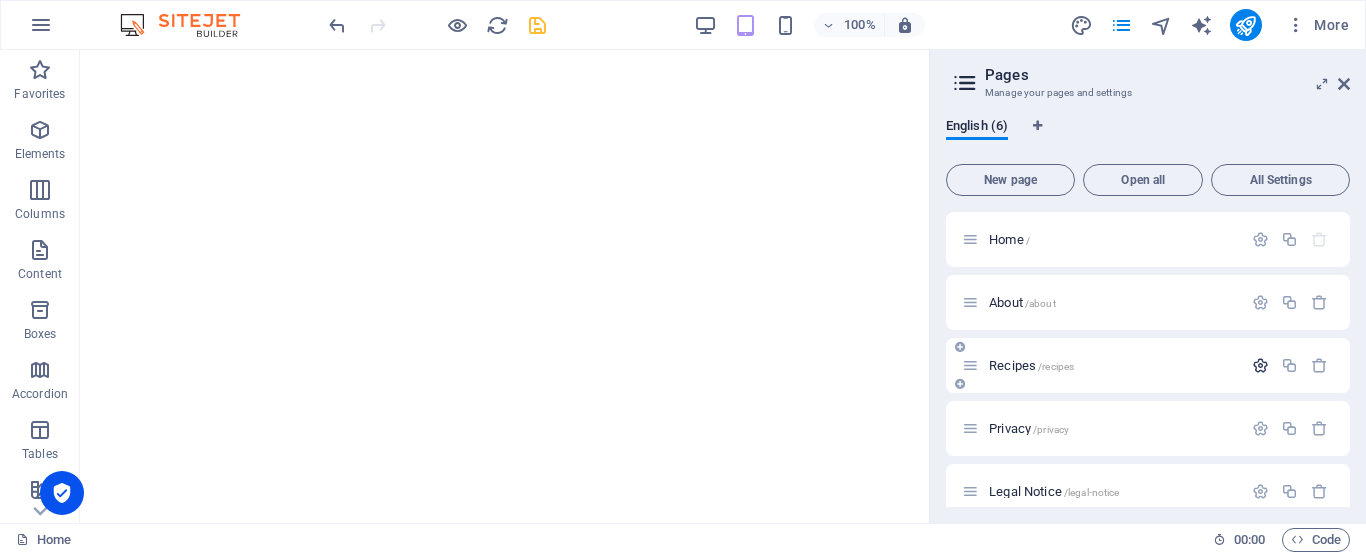click at bounding box center [1260, 365] 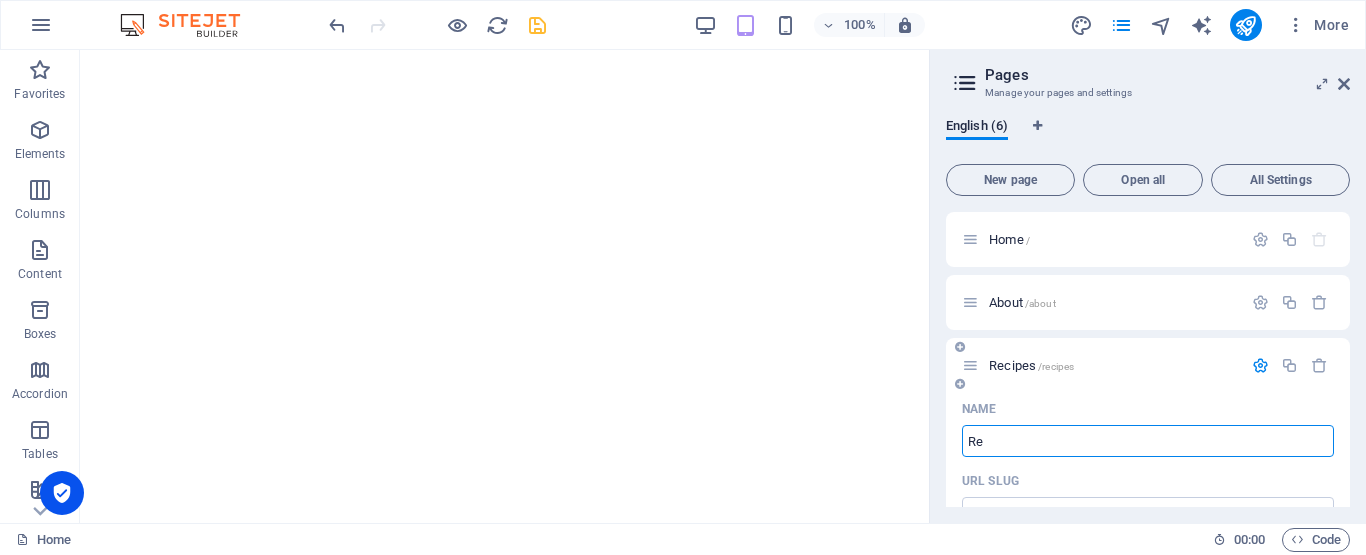 type on "R" 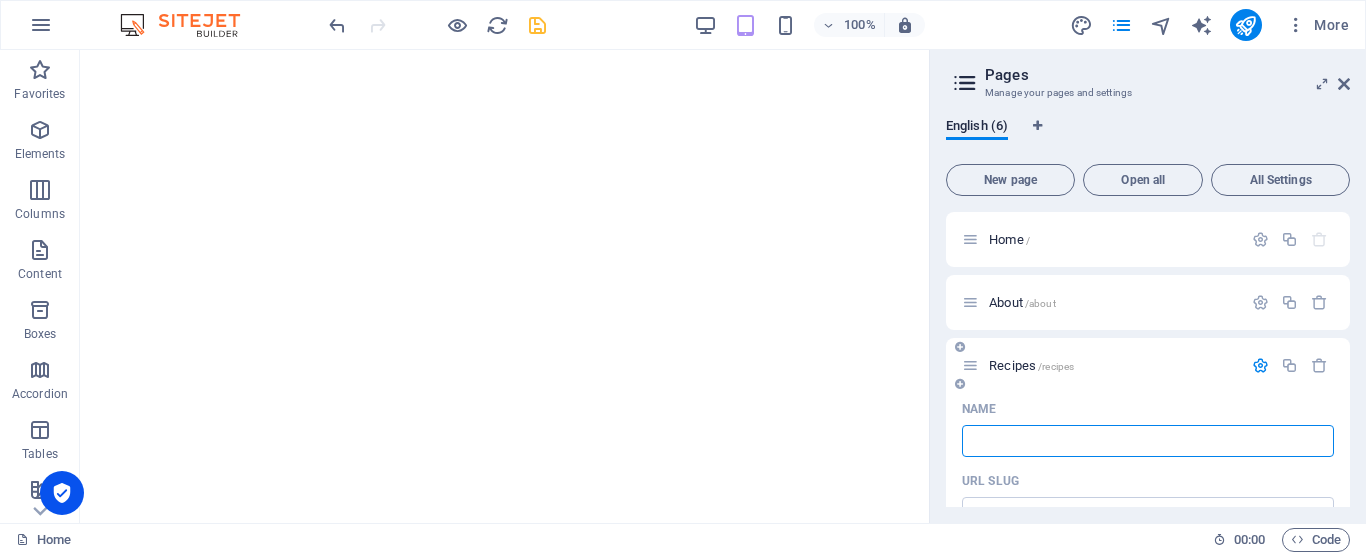 type 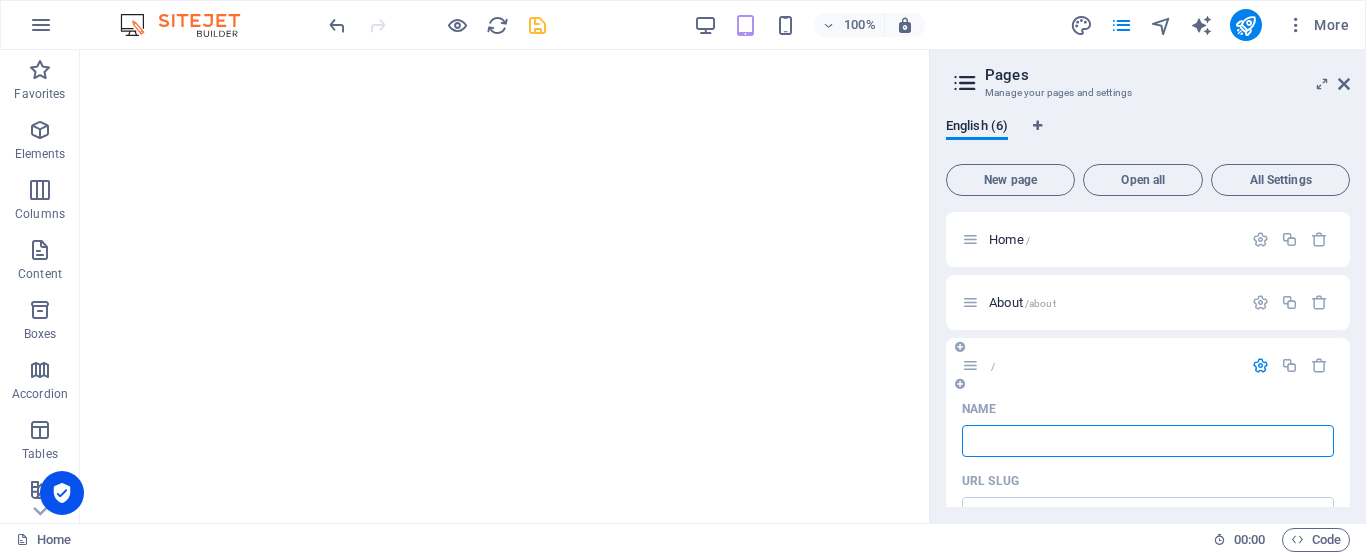 type on "a" 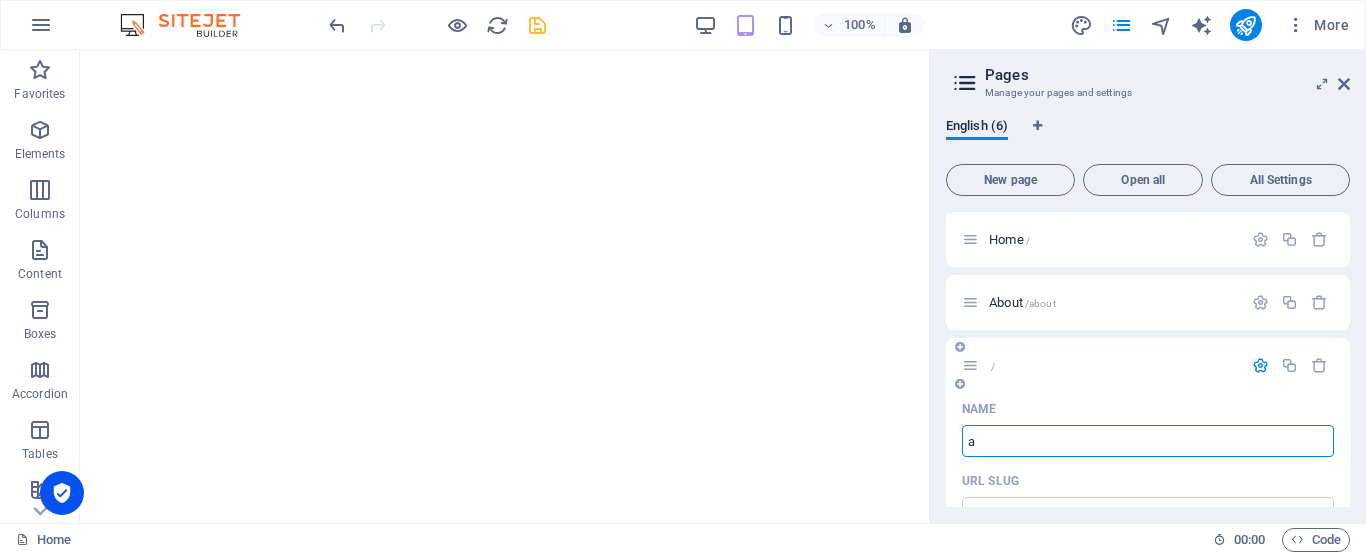 type 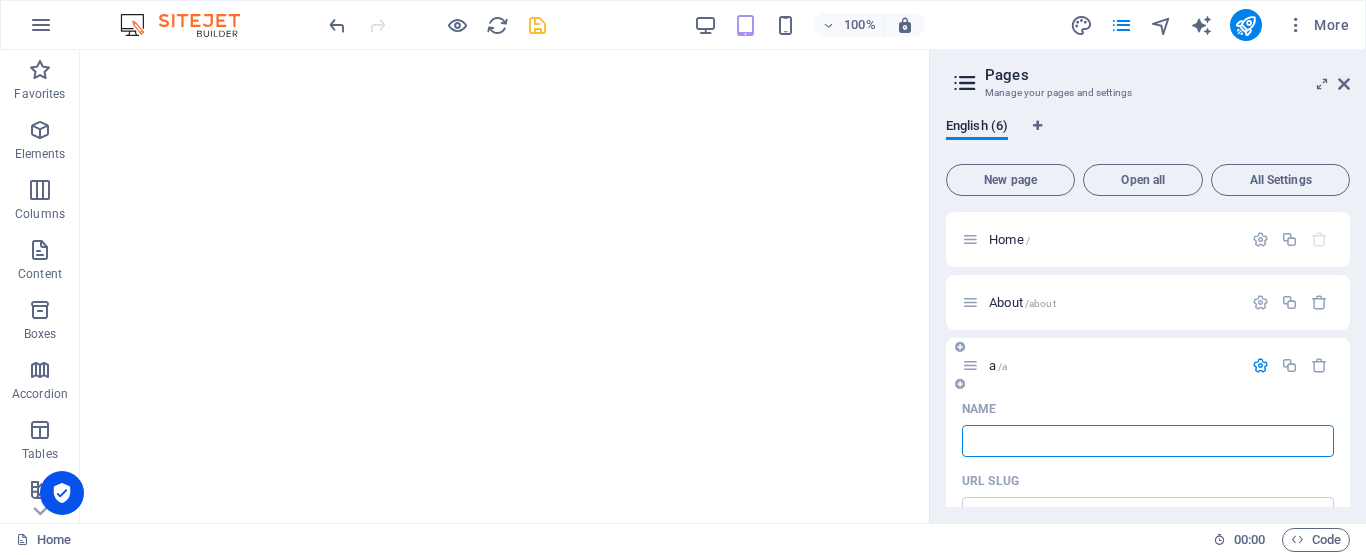 type on "/a" 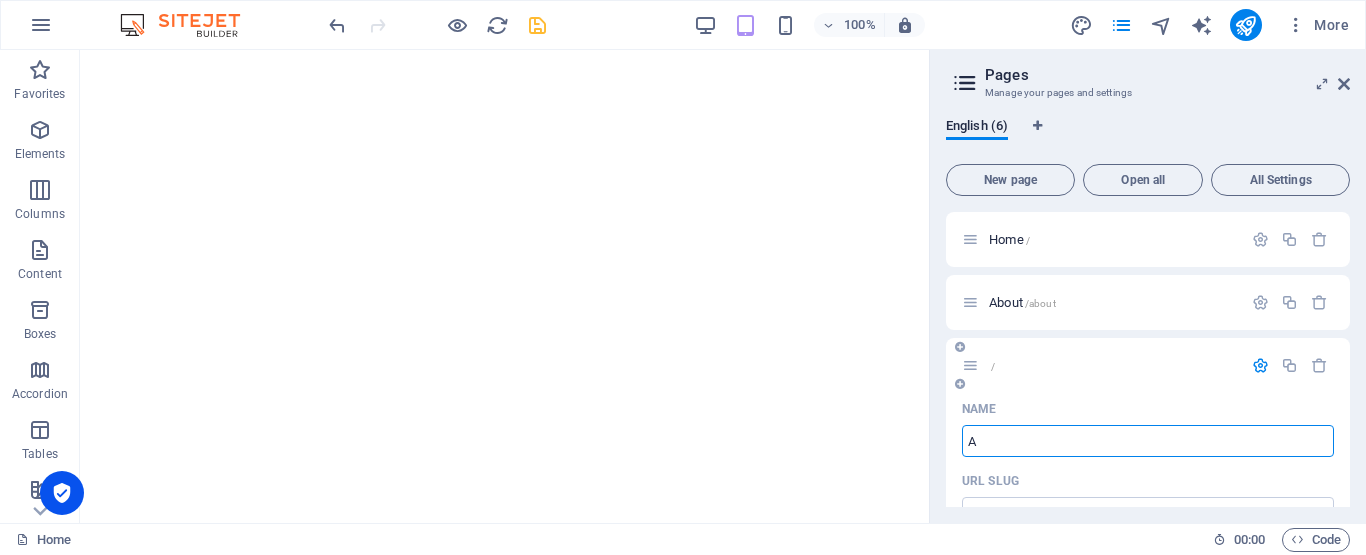 type on "Ap" 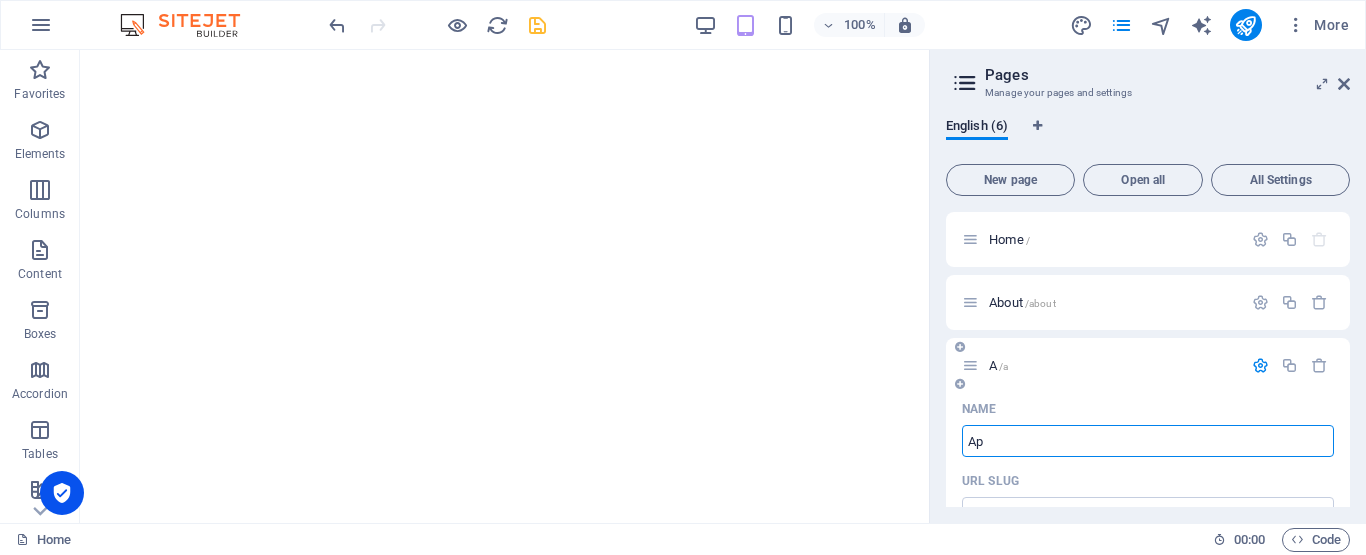 type on "/a" 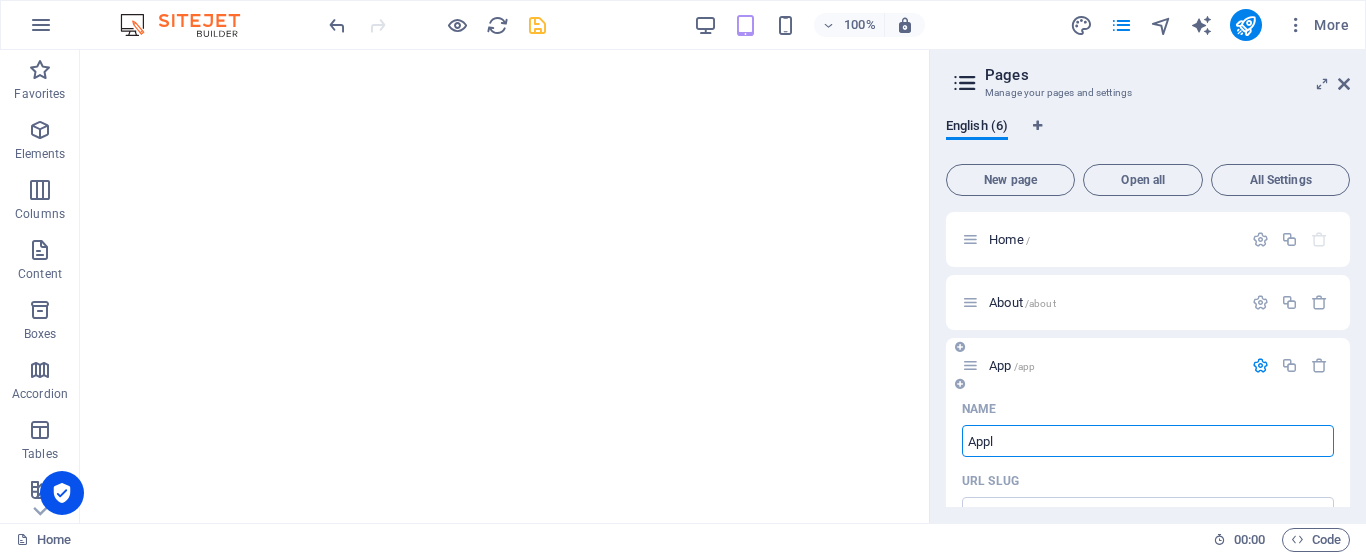 type on "Apply" 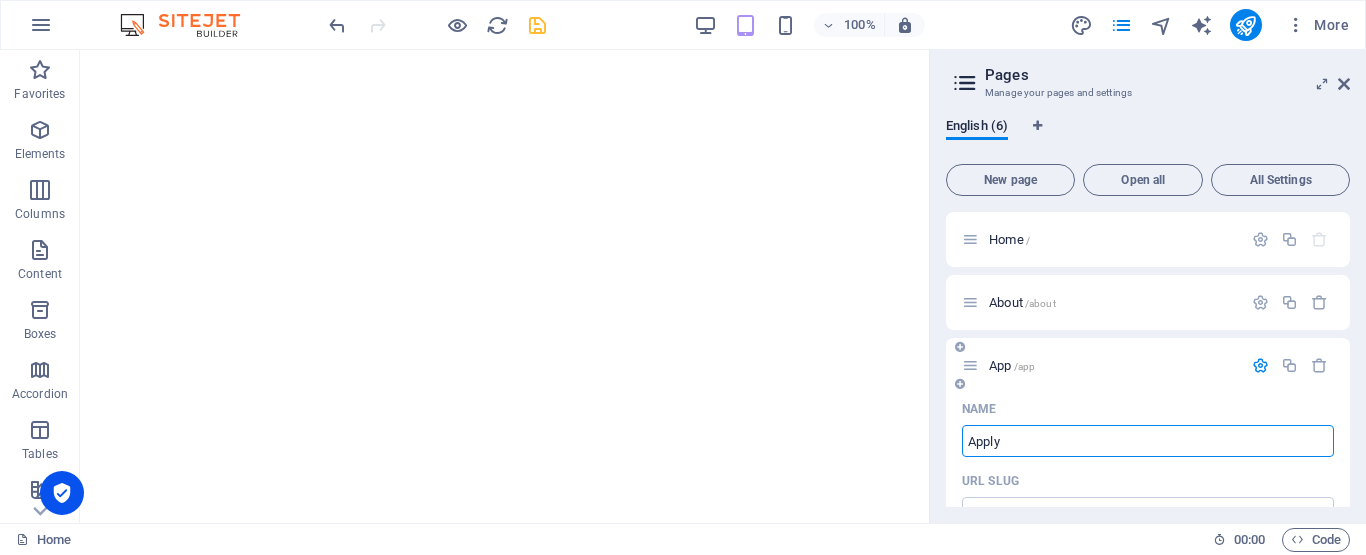 type on "Apply" 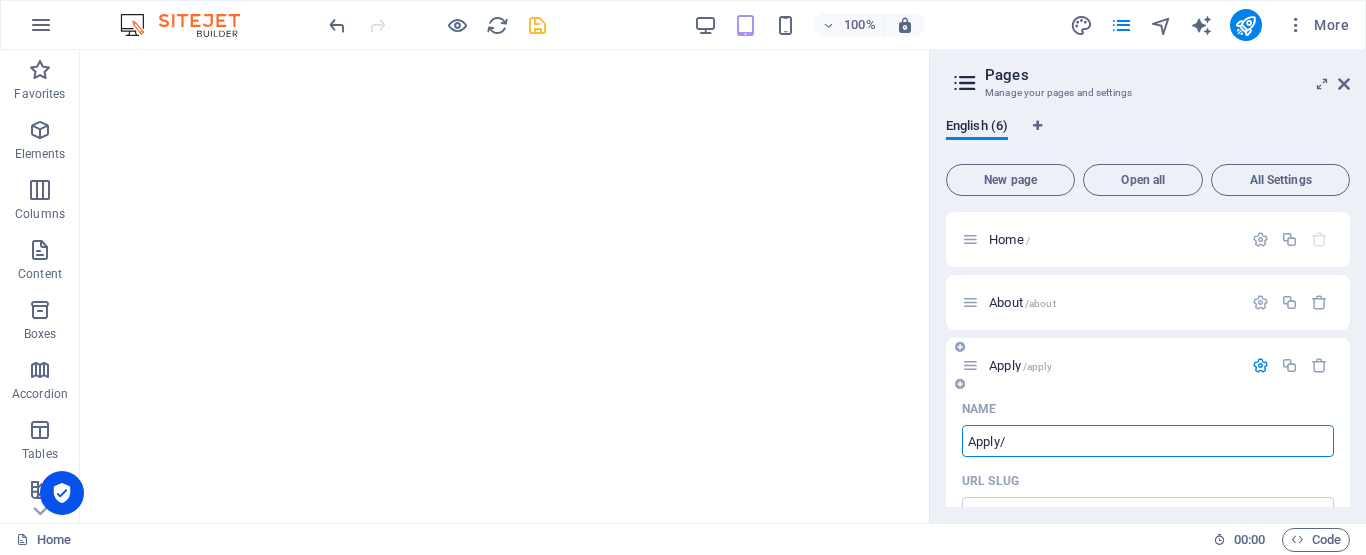 type on "Apply/n" 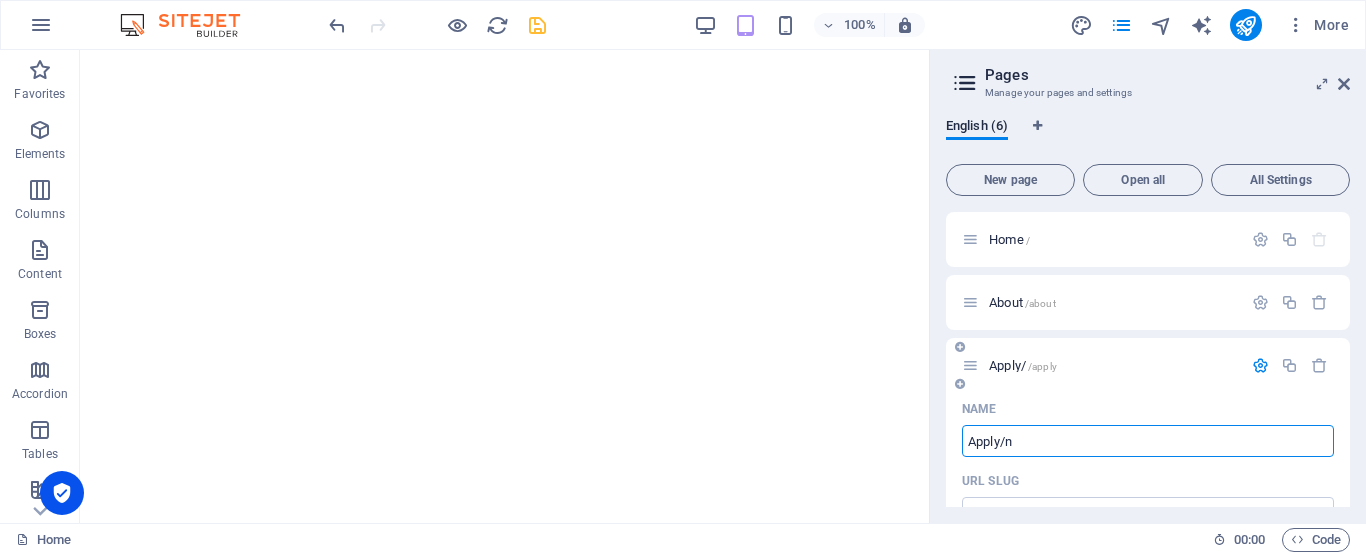 type on "Apply/" 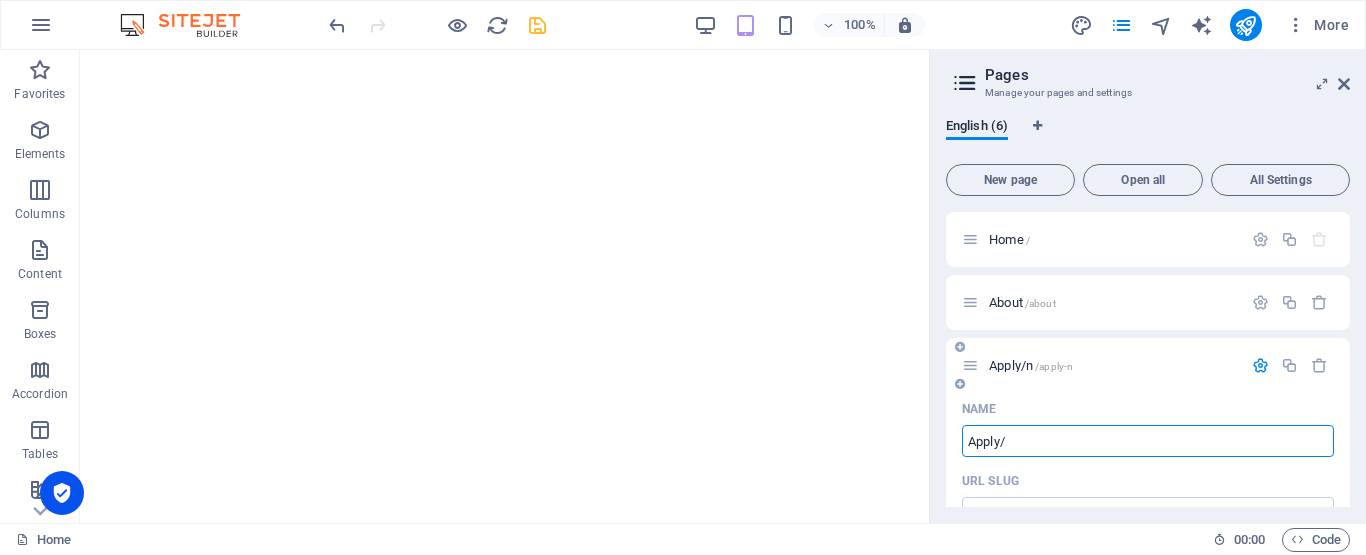 type on "/apply-n" 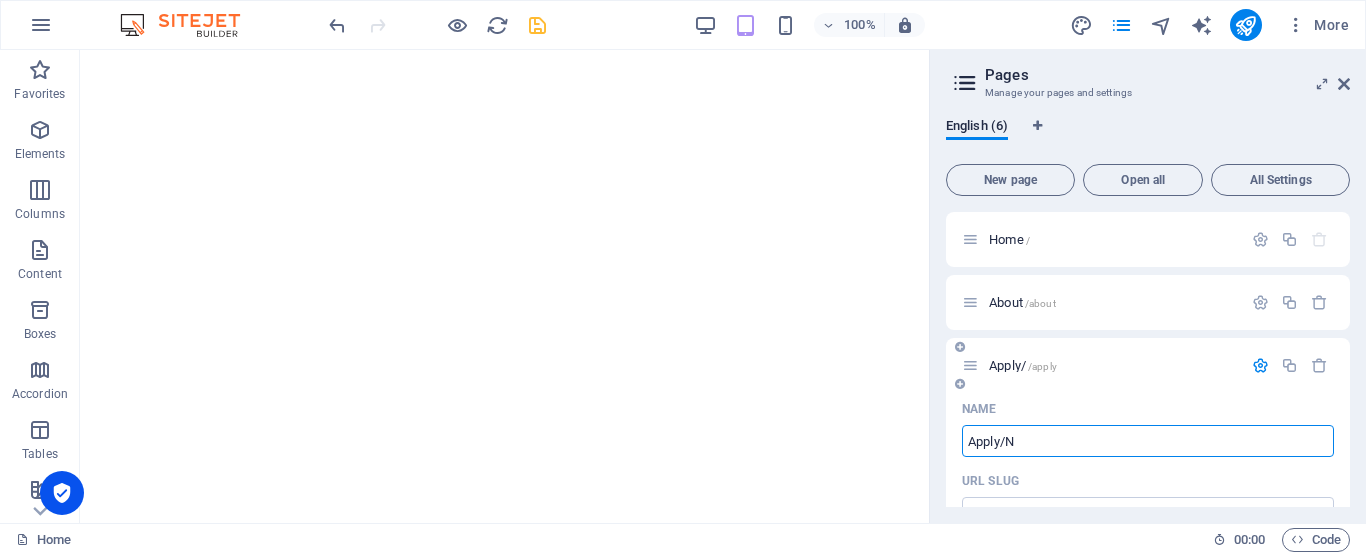 type on "Apply/No" 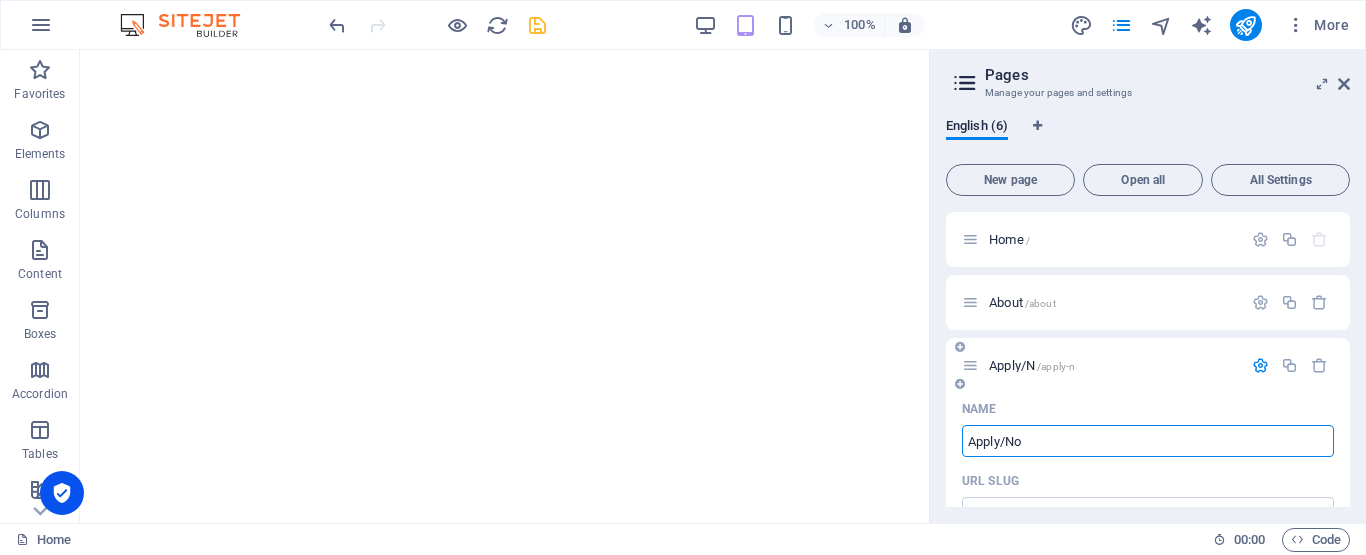 type on "/apply-n" 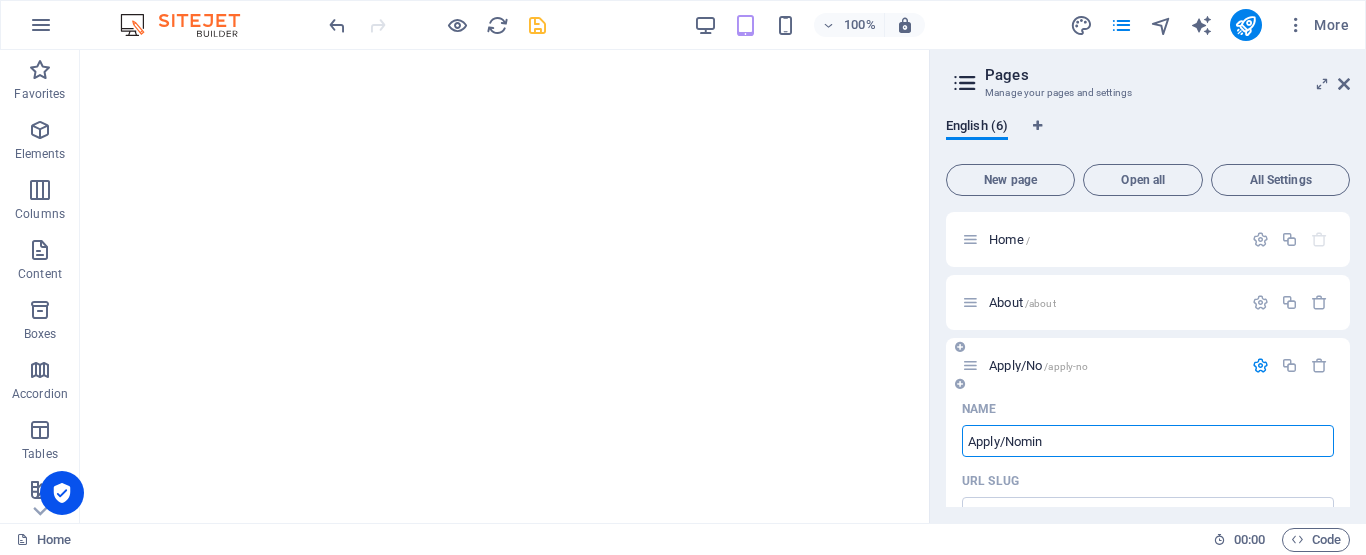 type on "Apply/Nomina" 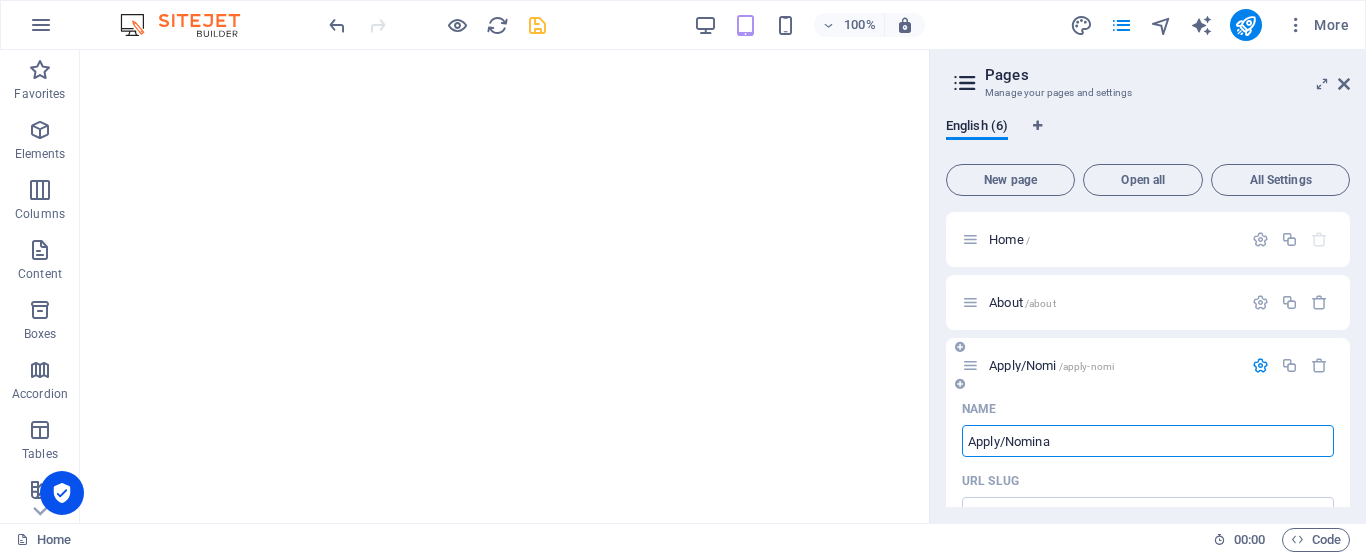 type on "/apply-nomi" 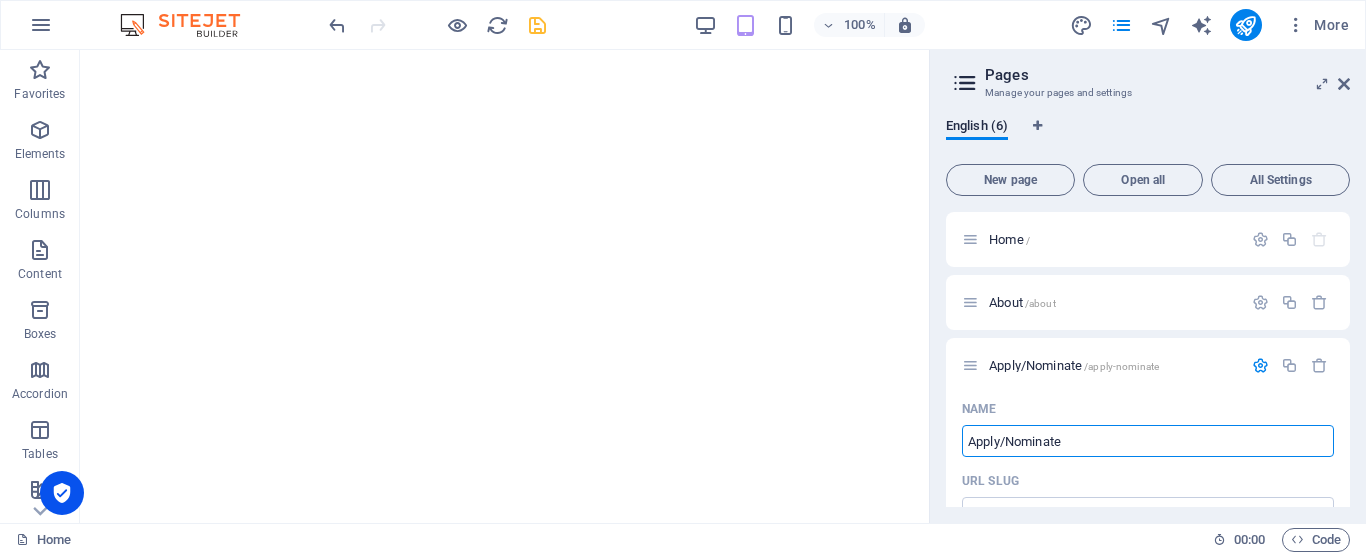 type on "Apply/Nominate" 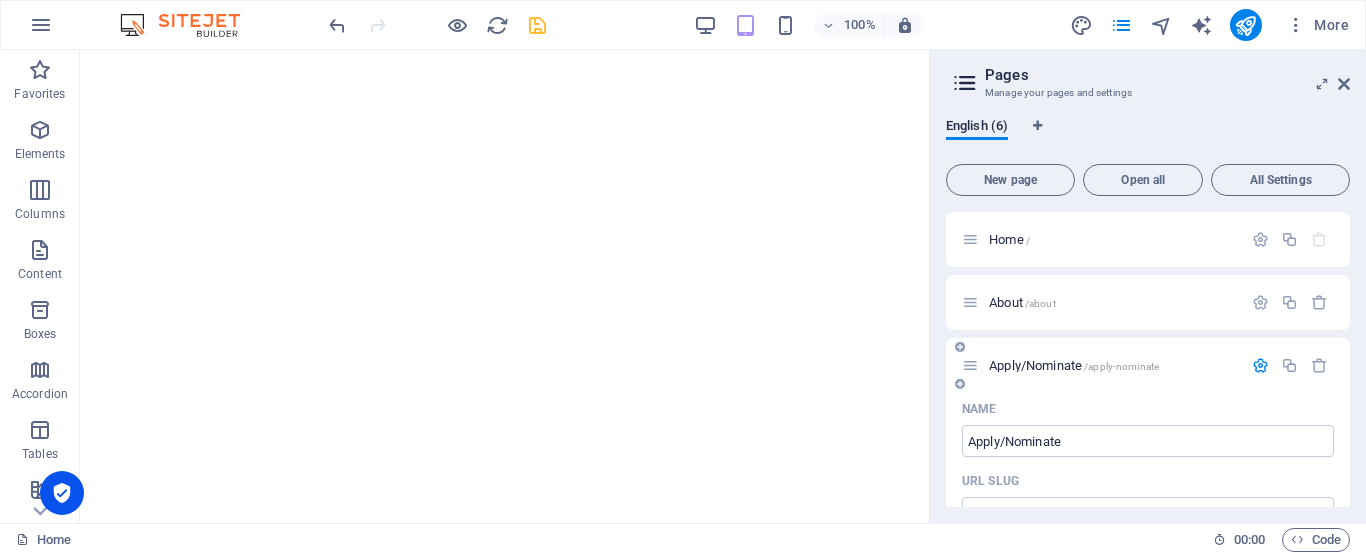 click at bounding box center (1260, 365) 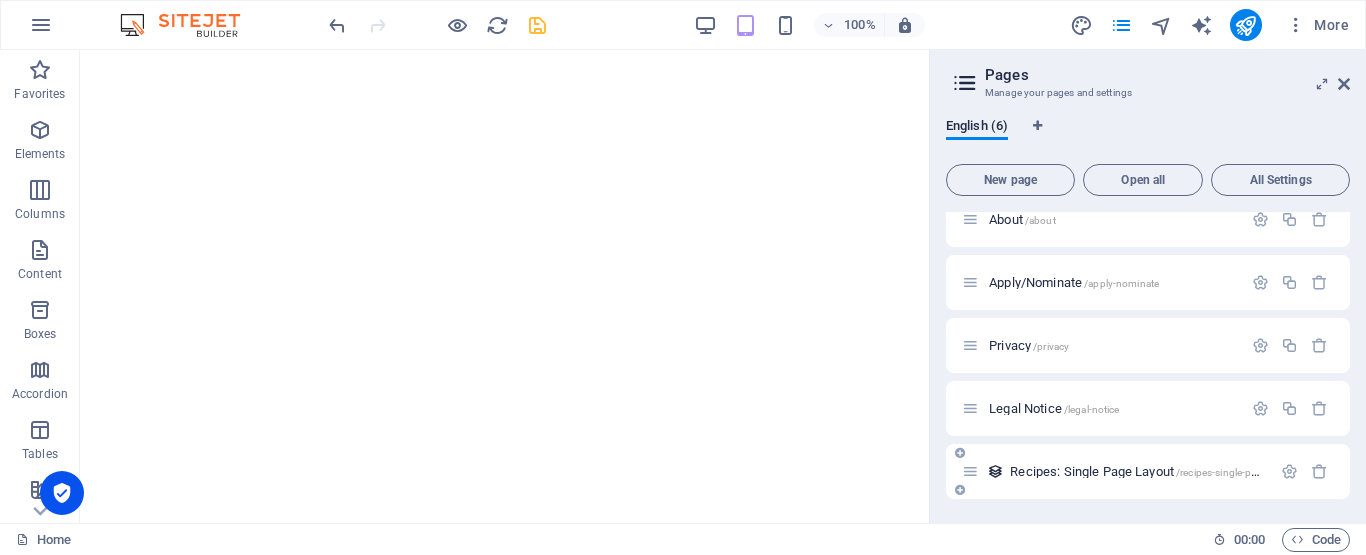 scroll, scrollTop: 0, scrollLeft: 0, axis: both 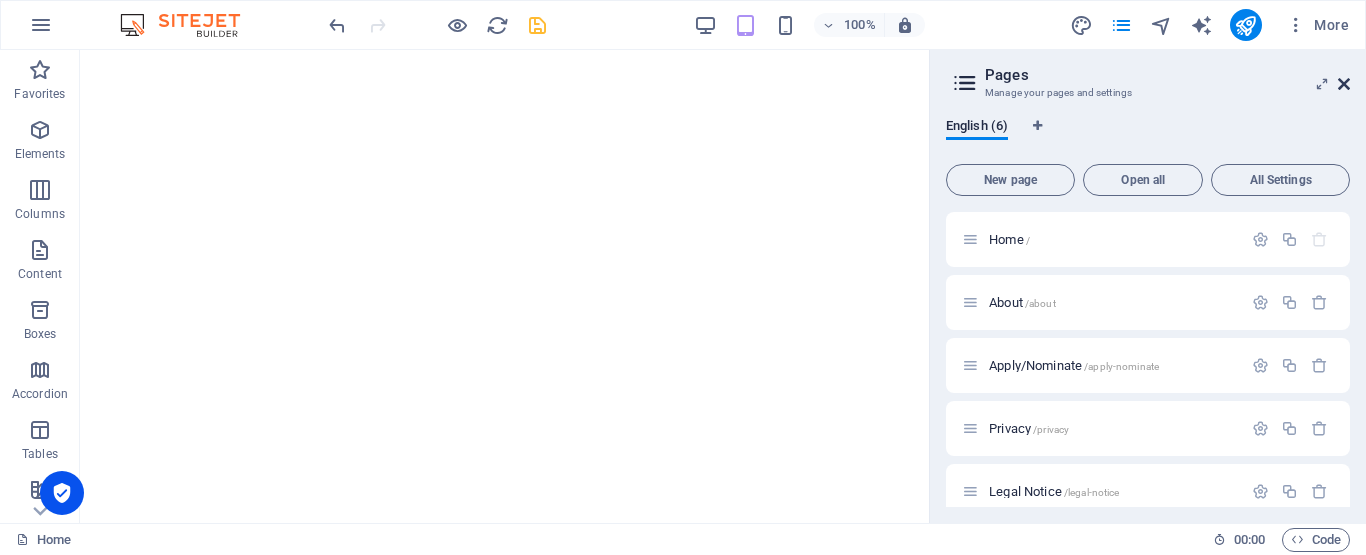 click at bounding box center (1344, 84) 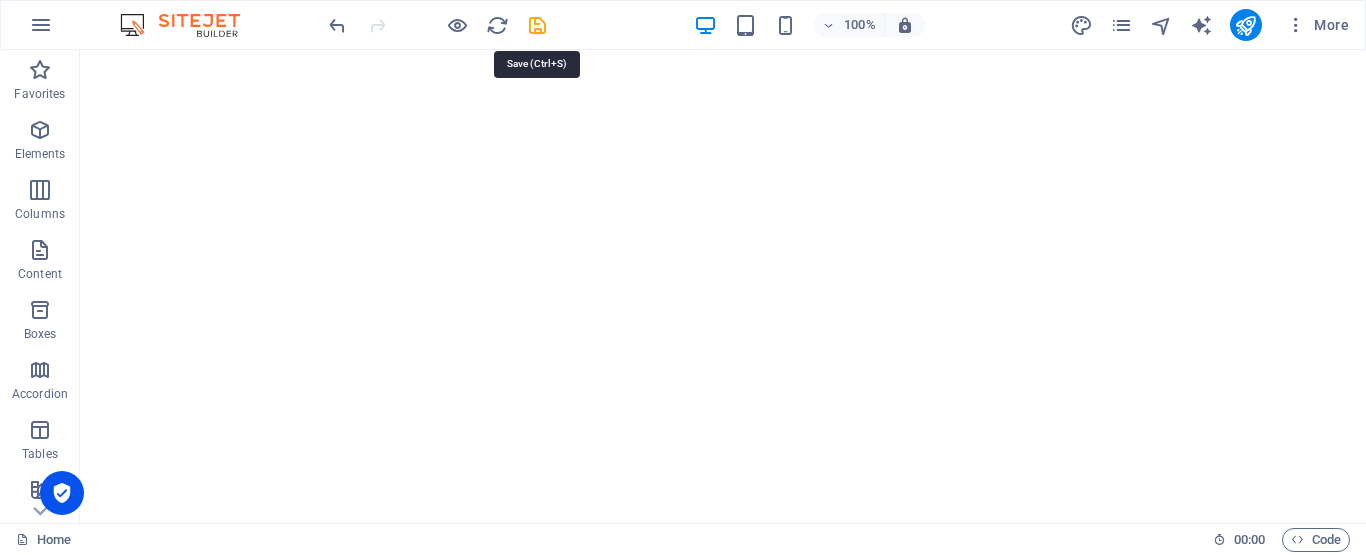click at bounding box center [537, 25] 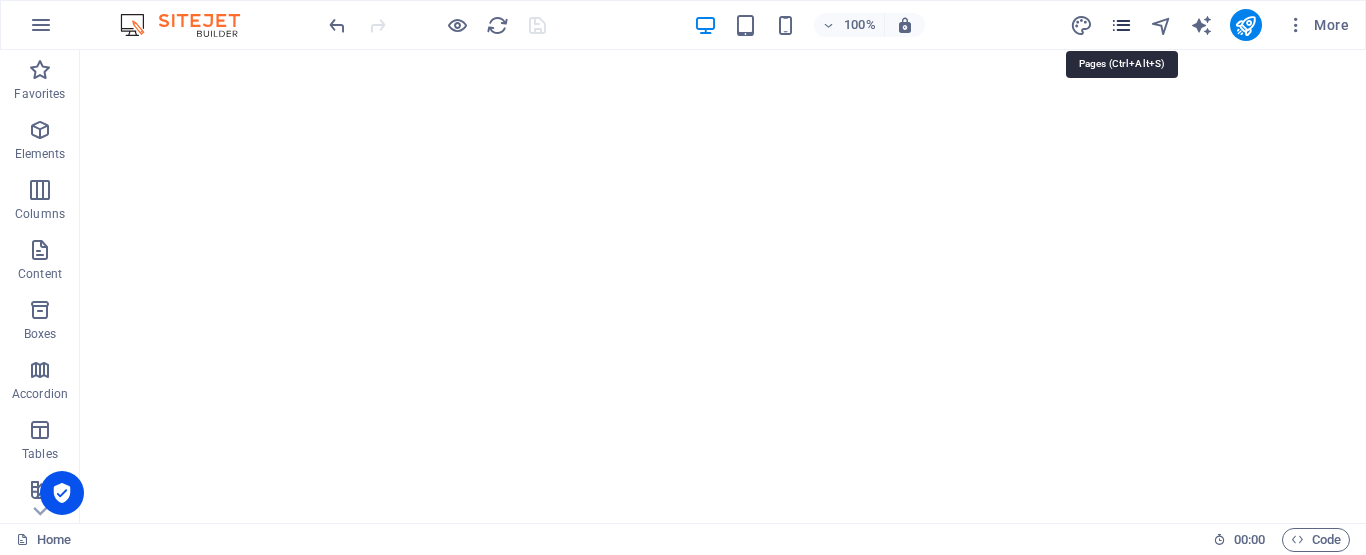 click at bounding box center [1121, 25] 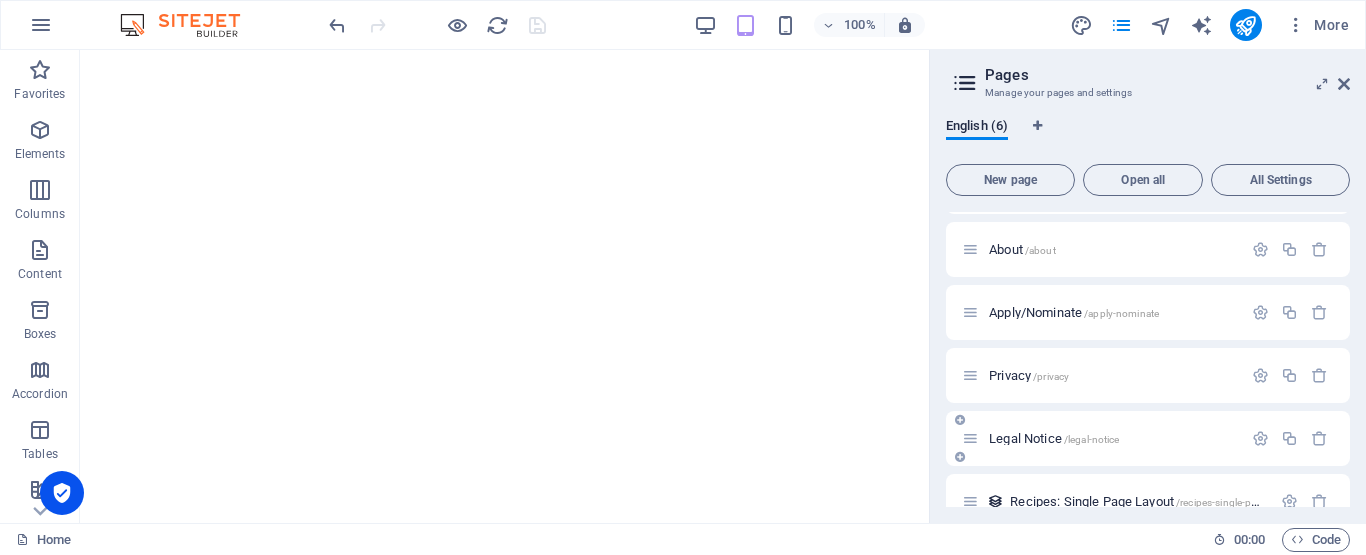 scroll, scrollTop: 83, scrollLeft: 0, axis: vertical 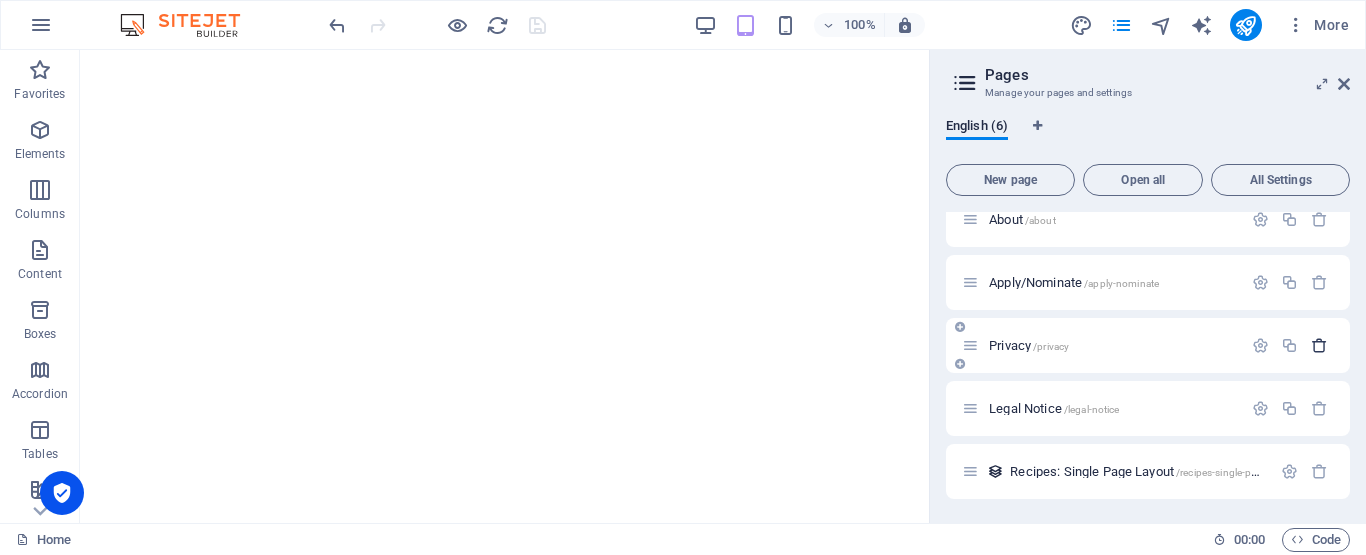 click at bounding box center (1319, 345) 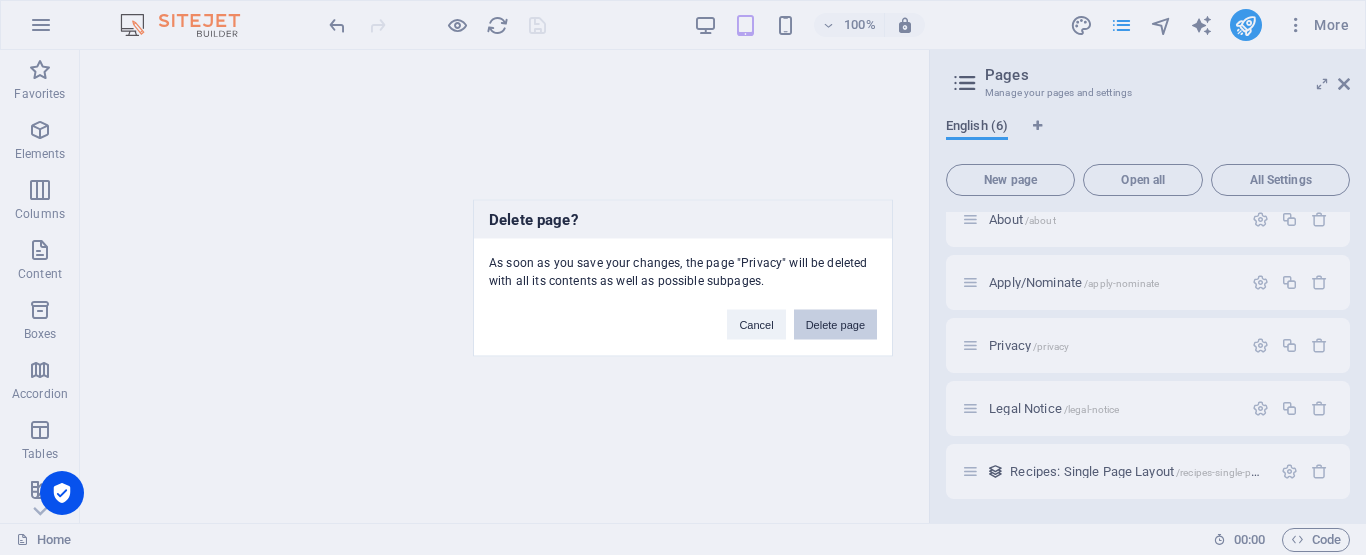 click on "Delete page" at bounding box center (835, 324) 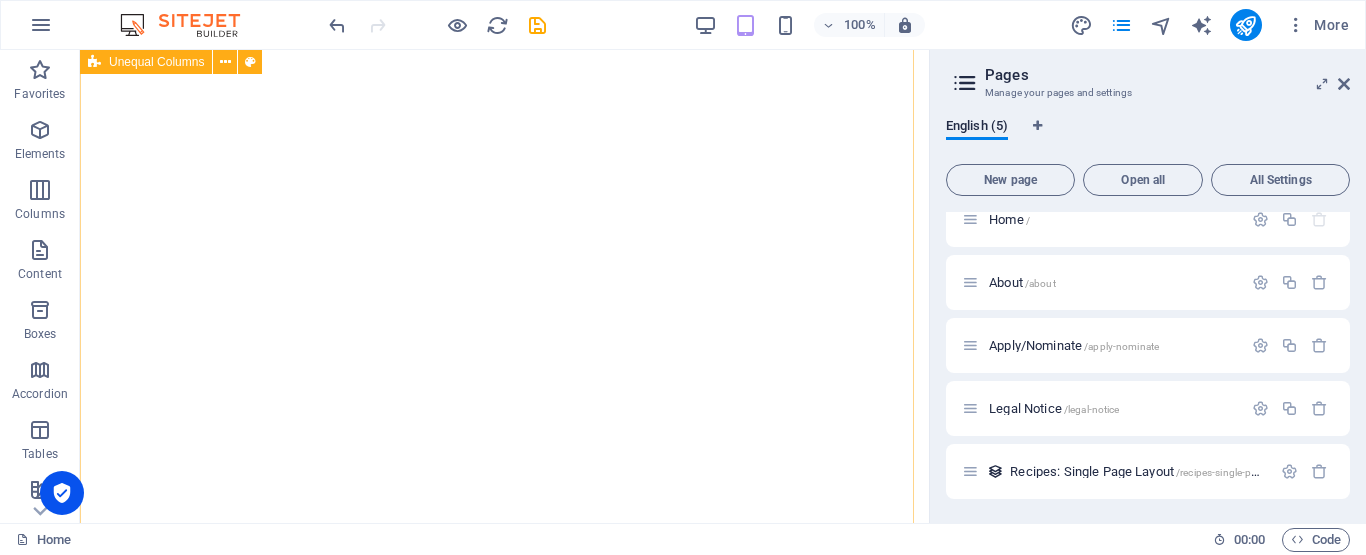 scroll, scrollTop: 20, scrollLeft: 0, axis: vertical 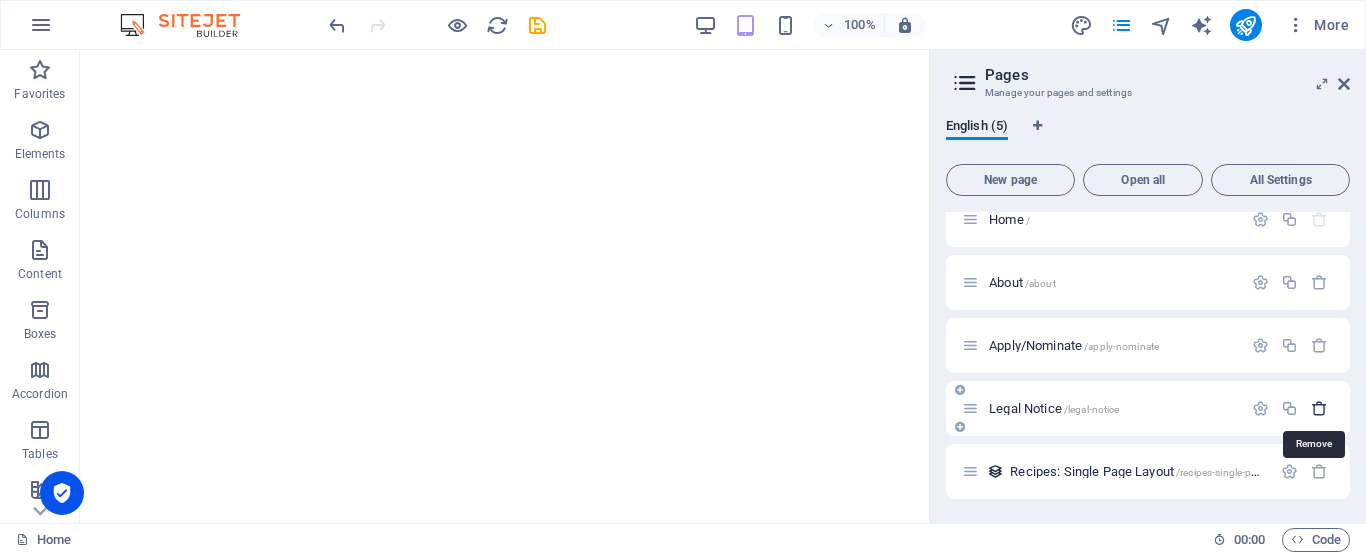 click at bounding box center (1319, 408) 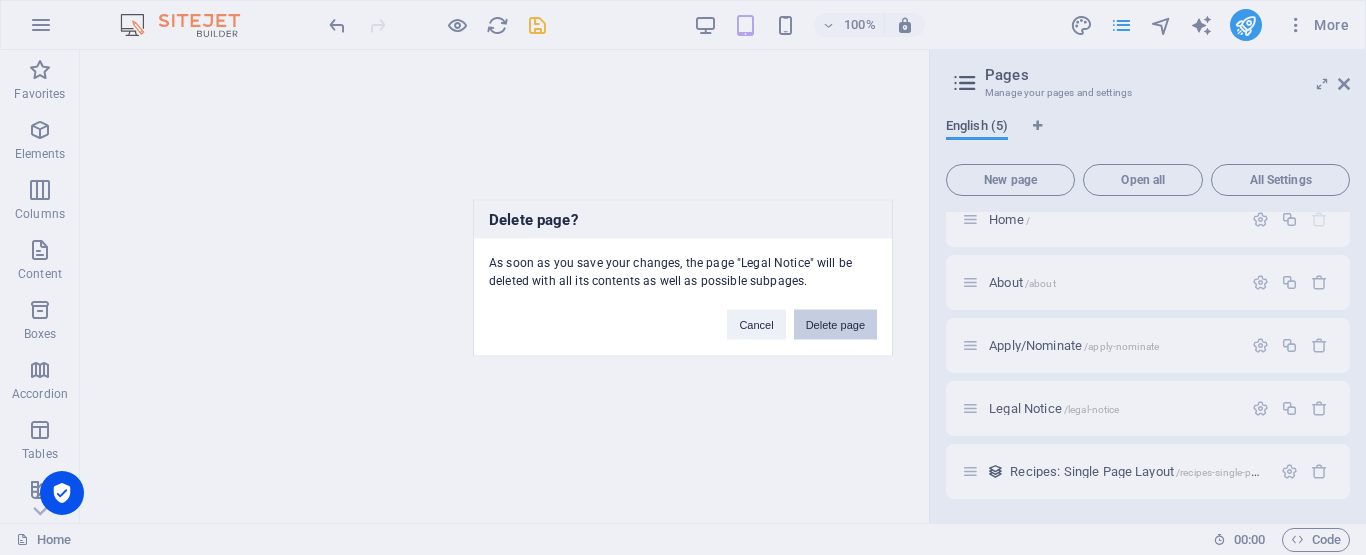 click on "Delete page" at bounding box center (835, 324) 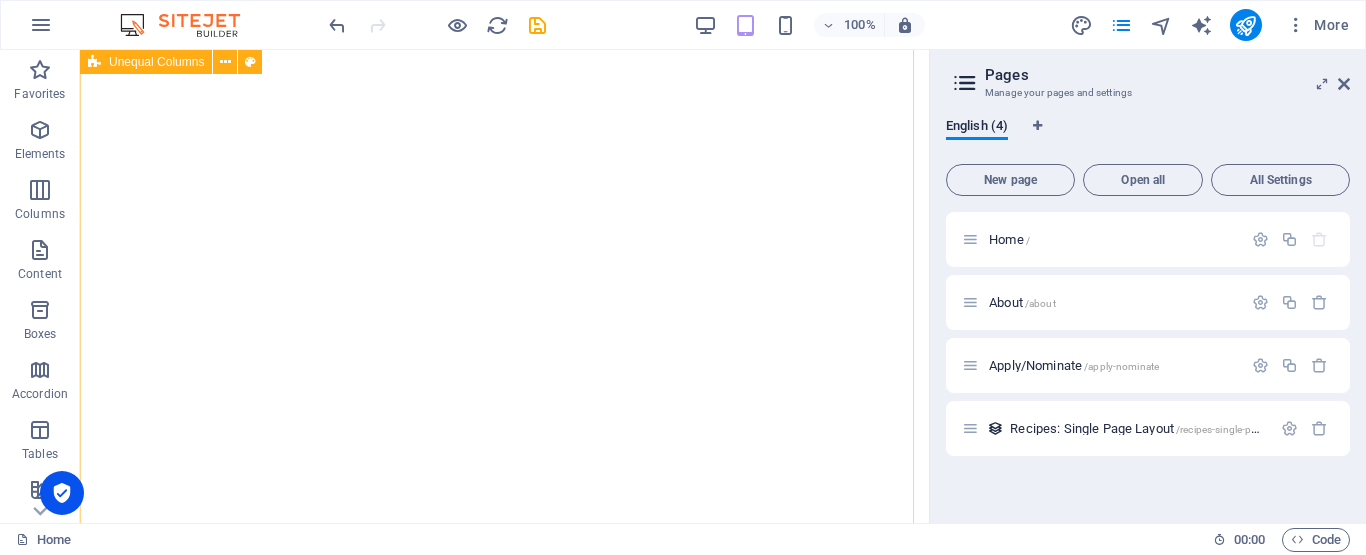 scroll, scrollTop: 0, scrollLeft: 0, axis: both 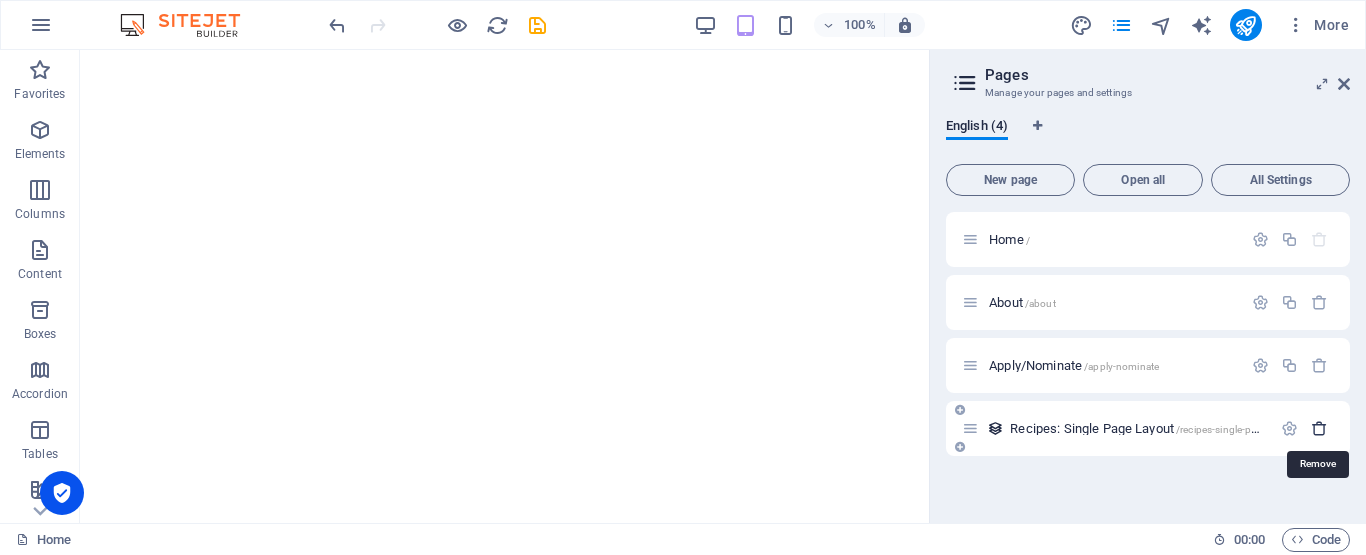 click at bounding box center [1319, 428] 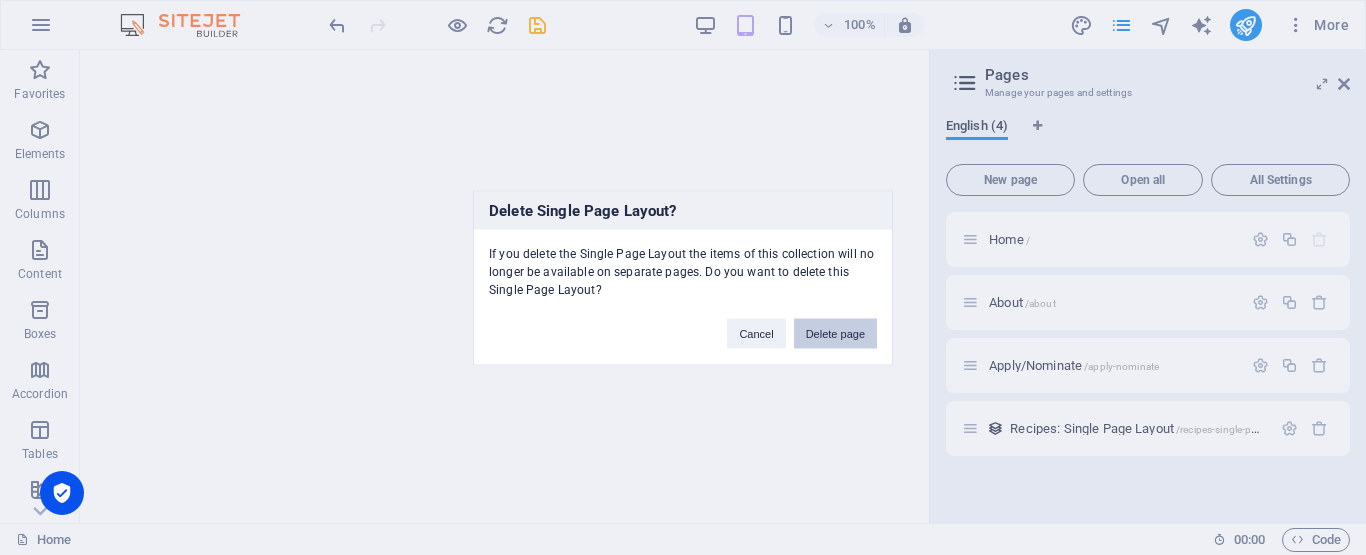 click on "Delete page" at bounding box center [835, 333] 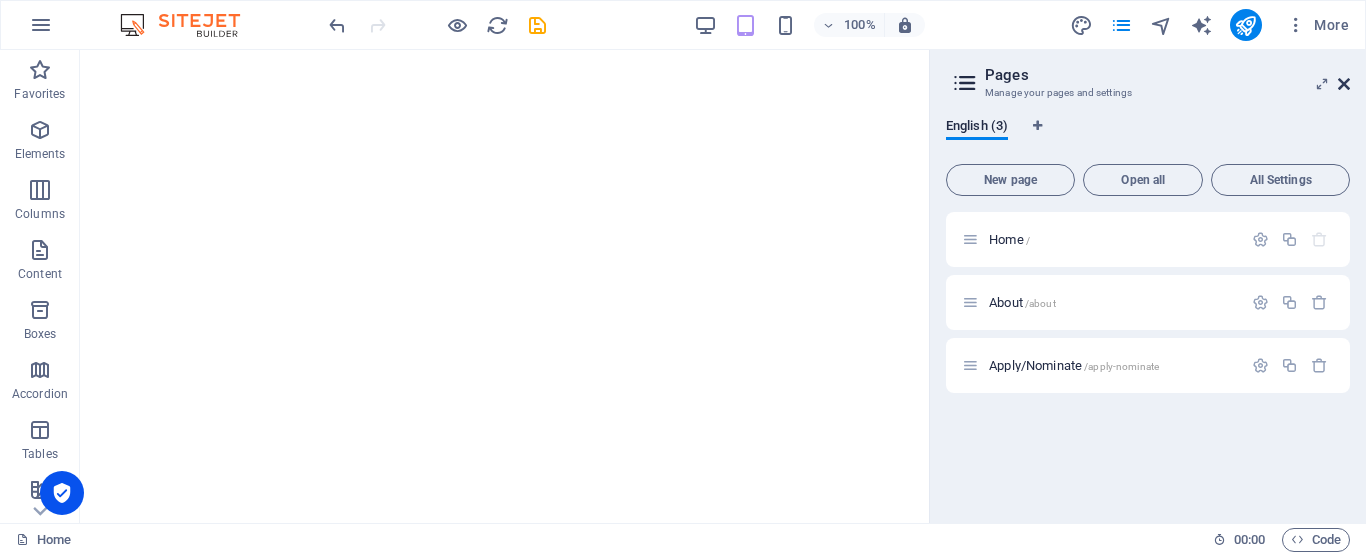 click at bounding box center (1344, 84) 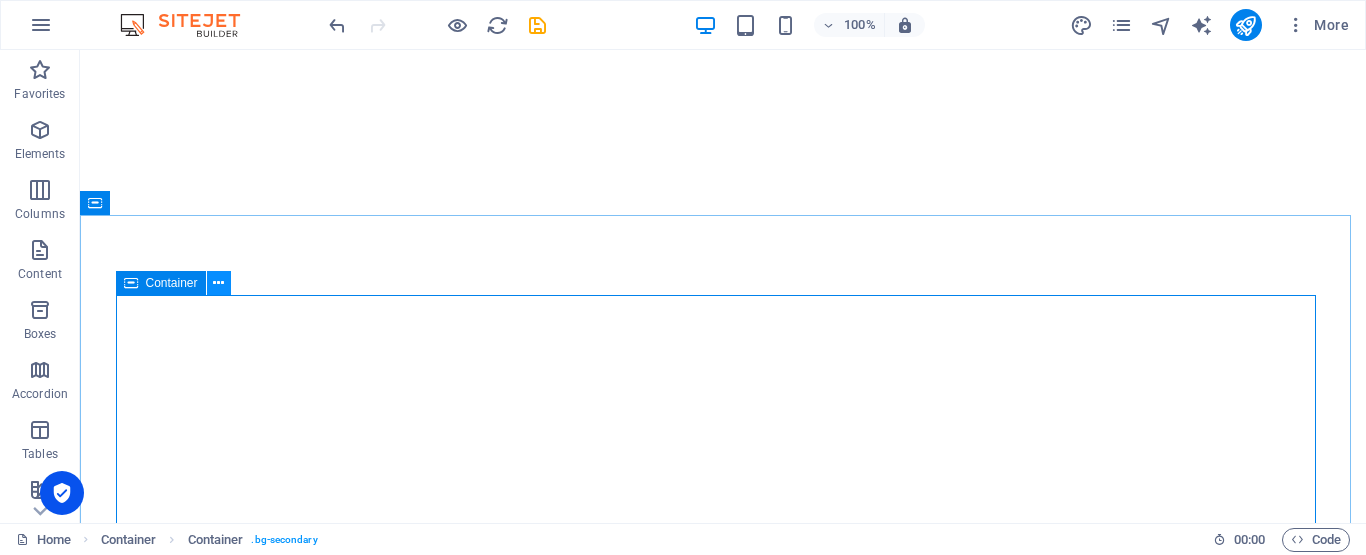 click at bounding box center (218, 283) 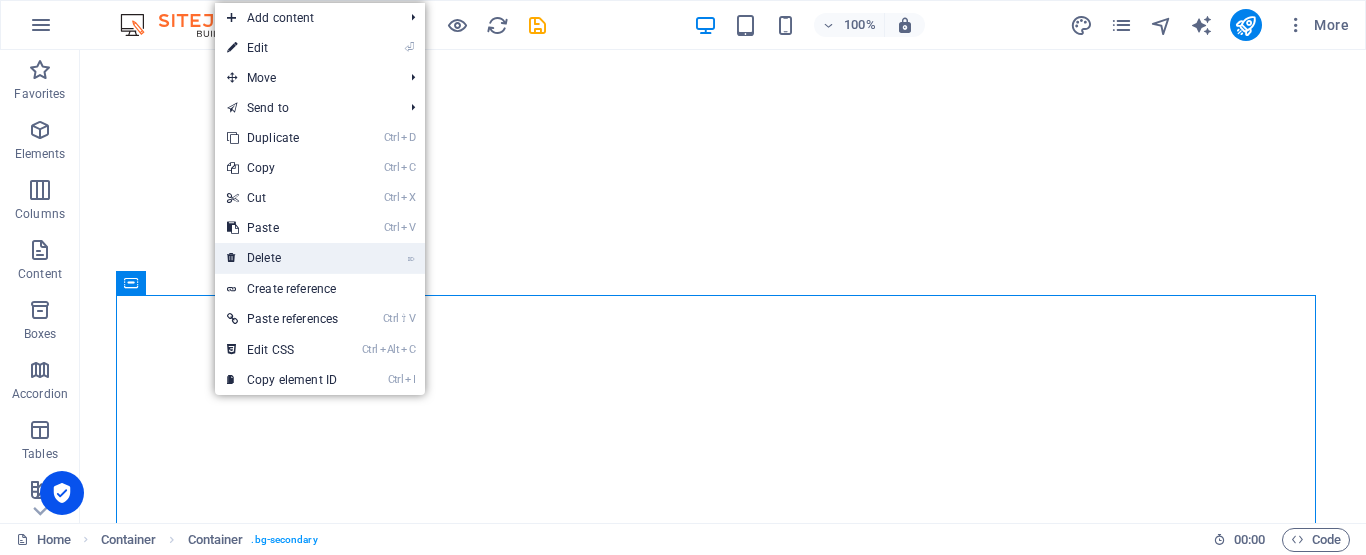 click on "⌦  Delete" at bounding box center (282, 258) 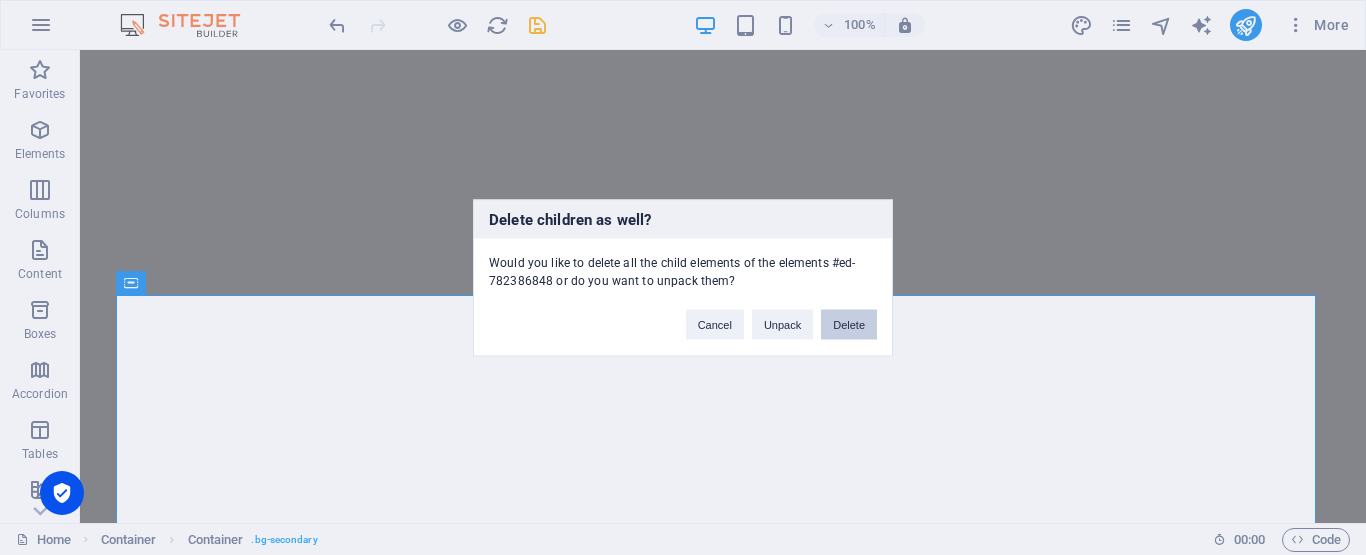 click on "Delete" at bounding box center [849, 324] 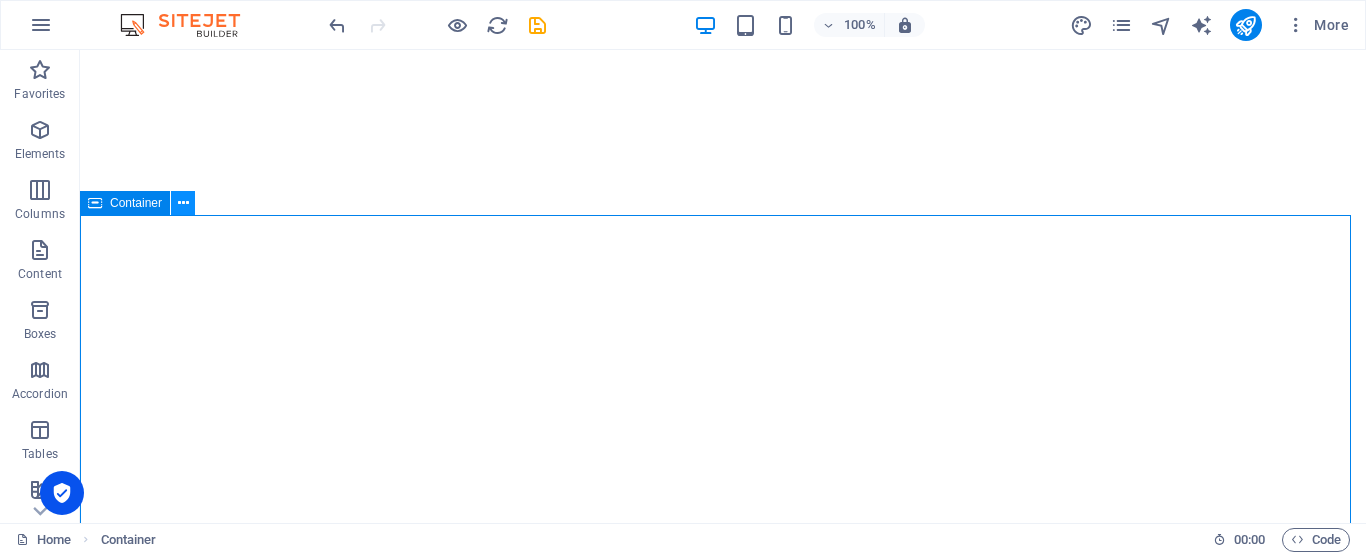click at bounding box center (183, 203) 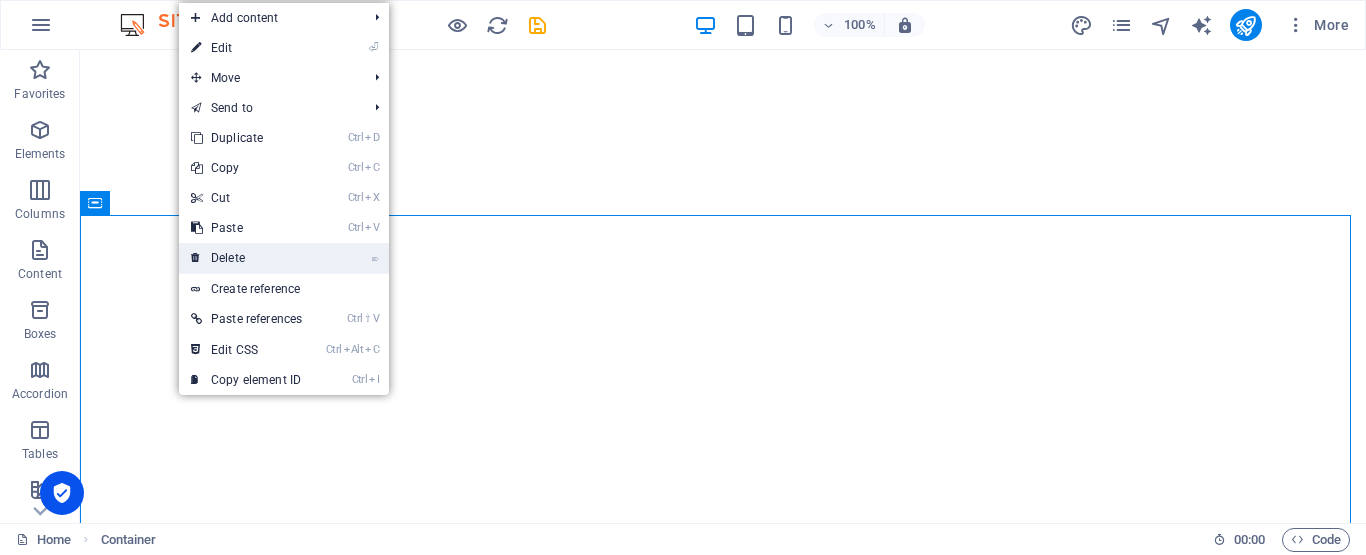 click on "⌦  Delete" at bounding box center [246, 258] 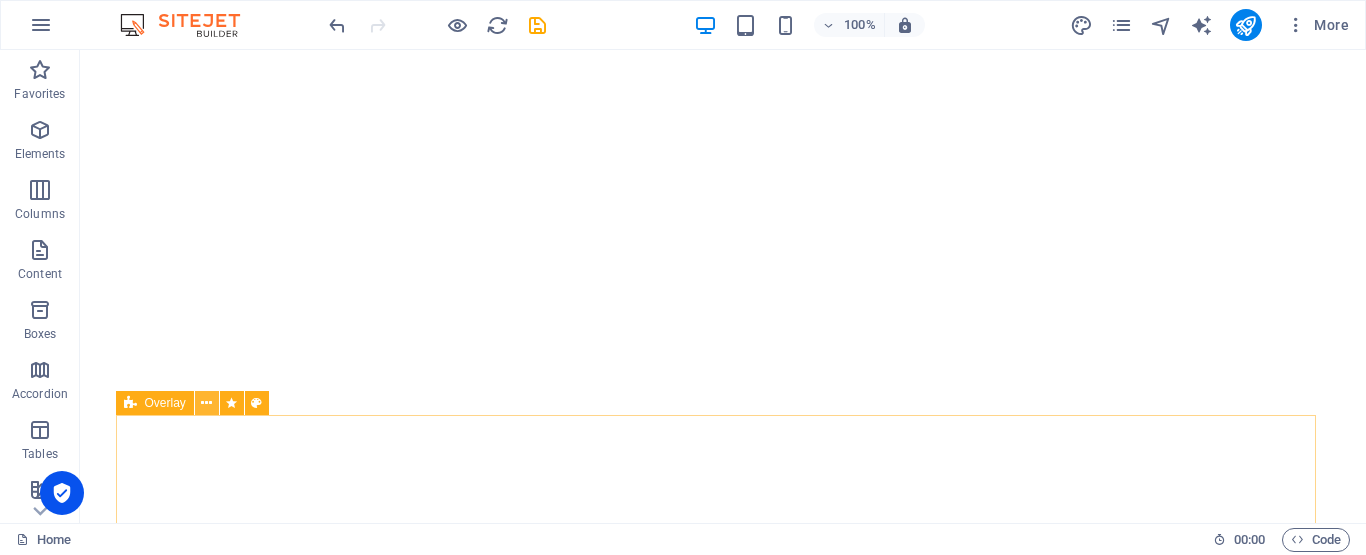 click at bounding box center (206, 403) 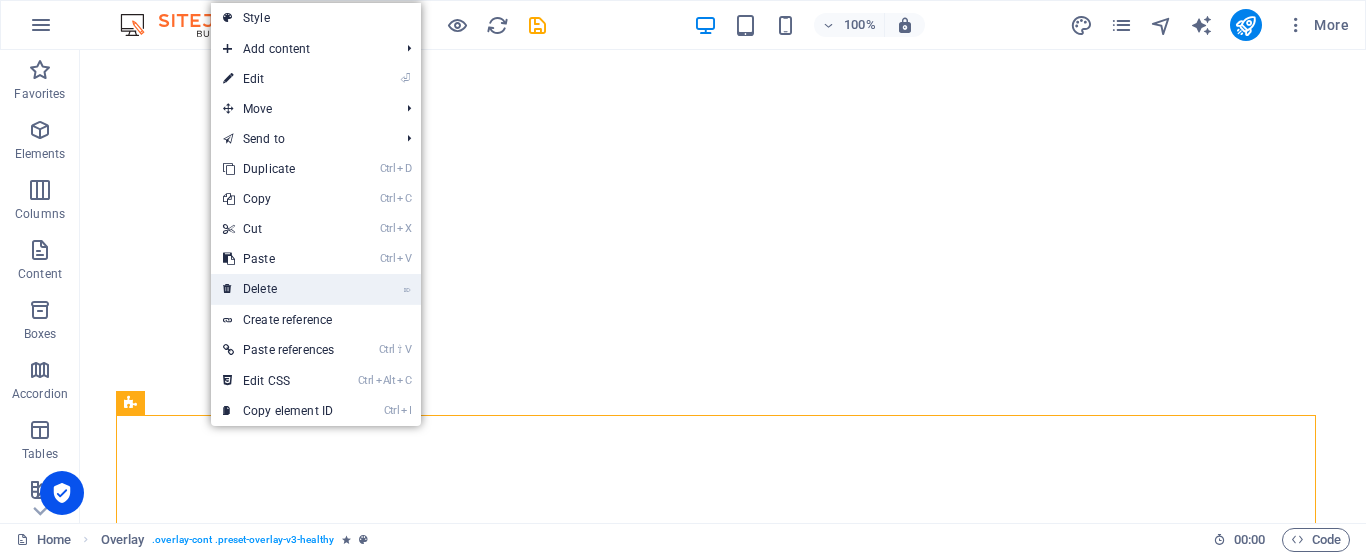 click on "⌦  Delete" at bounding box center [278, 289] 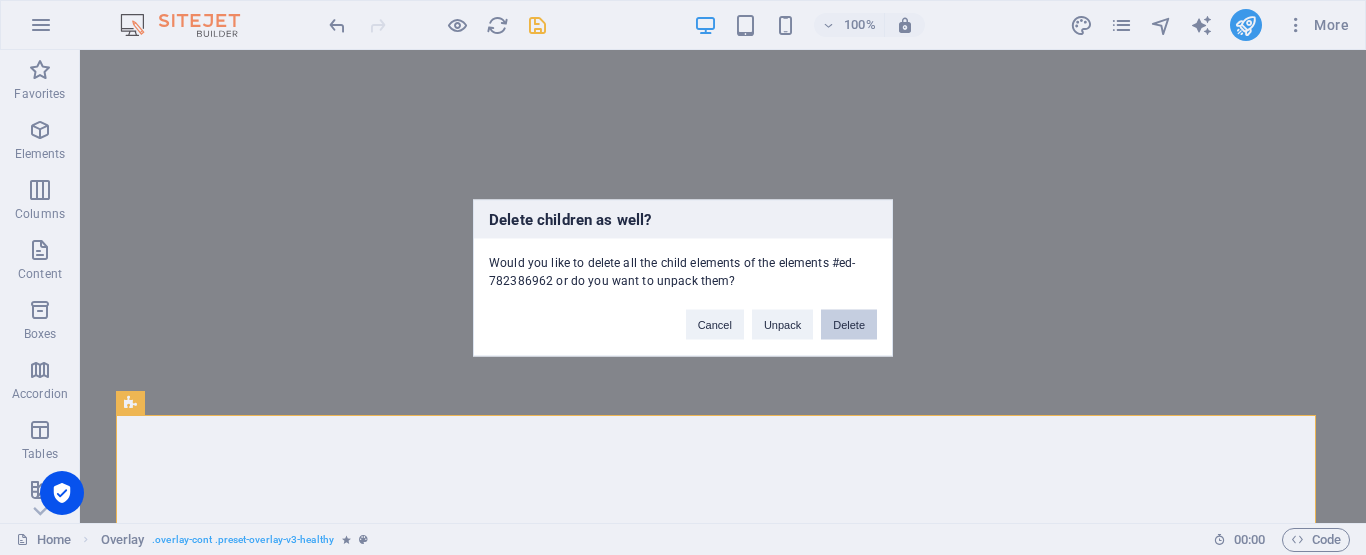 click on "Delete" at bounding box center (849, 324) 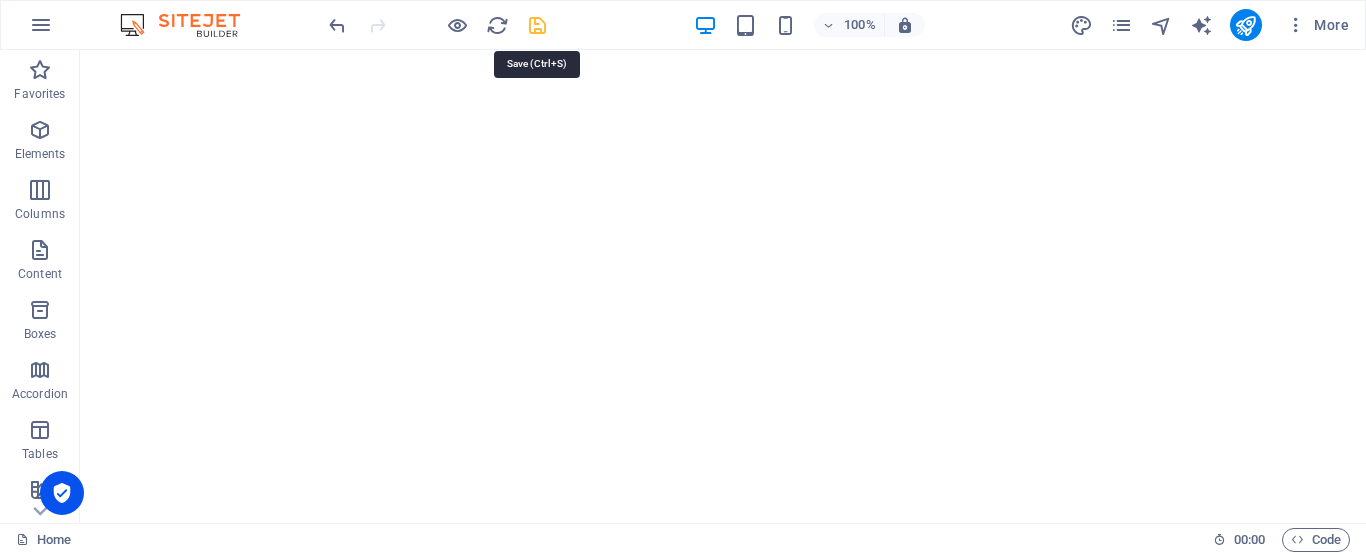 click at bounding box center (537, 25) 